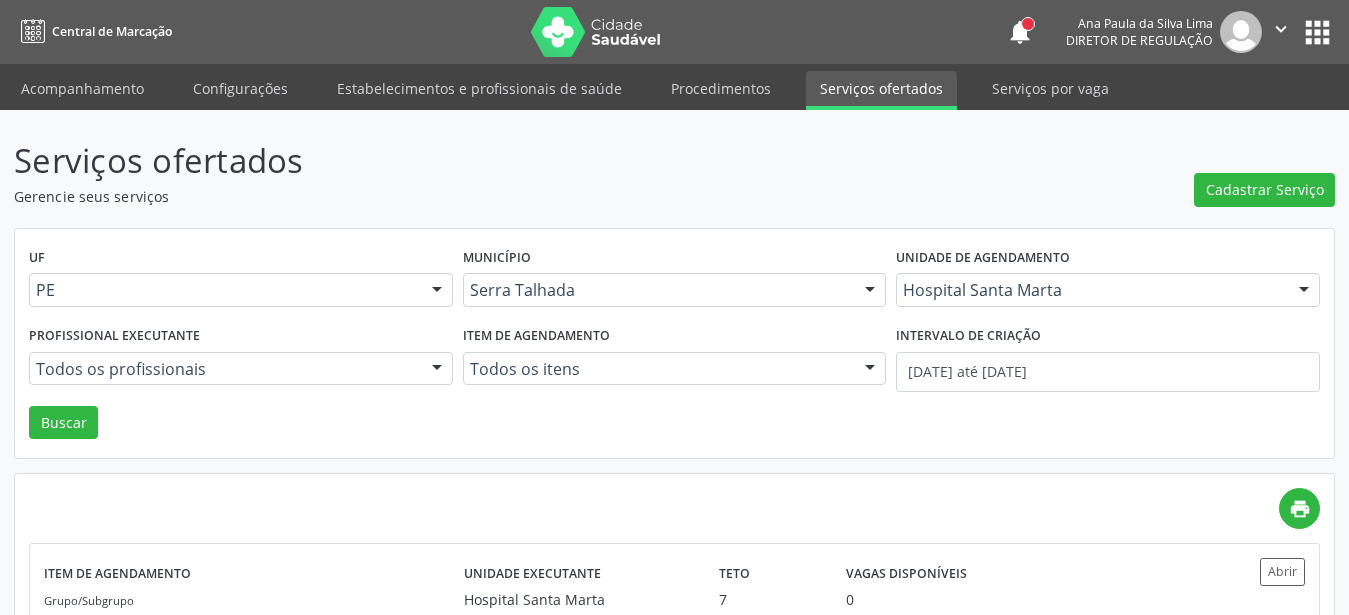 scroll, scrollTop: 0, scrollLeft: 0, axis: both 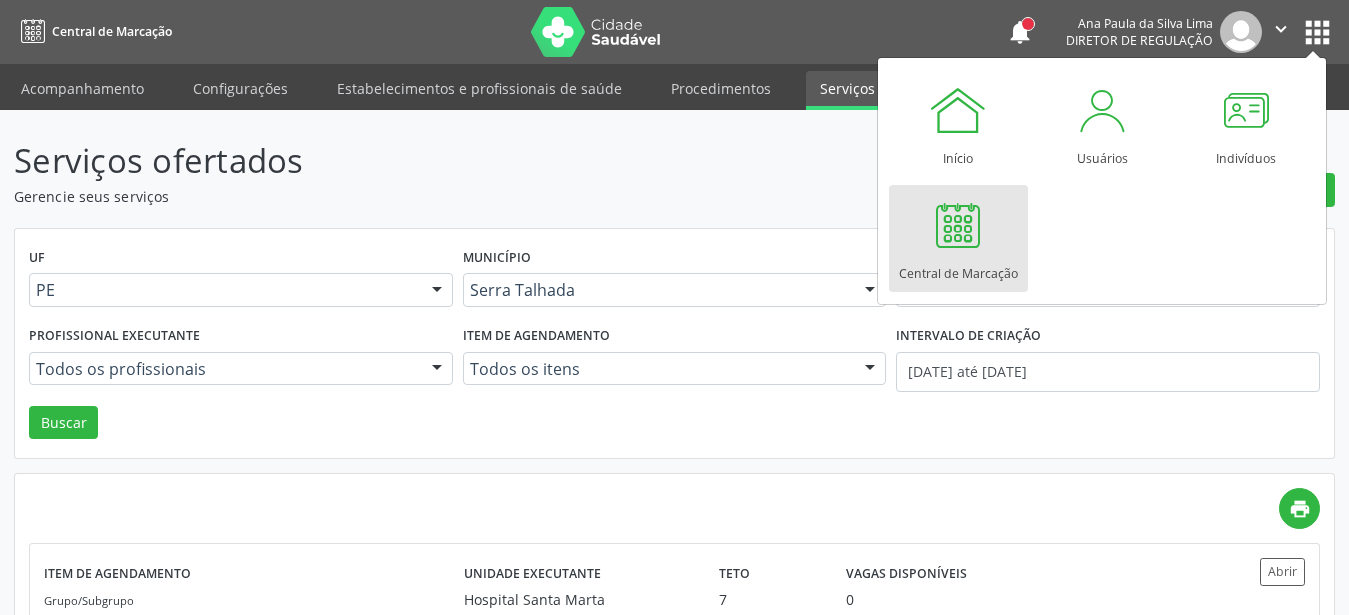 click on "Central de Marcação" at bounding box center (958, 268) 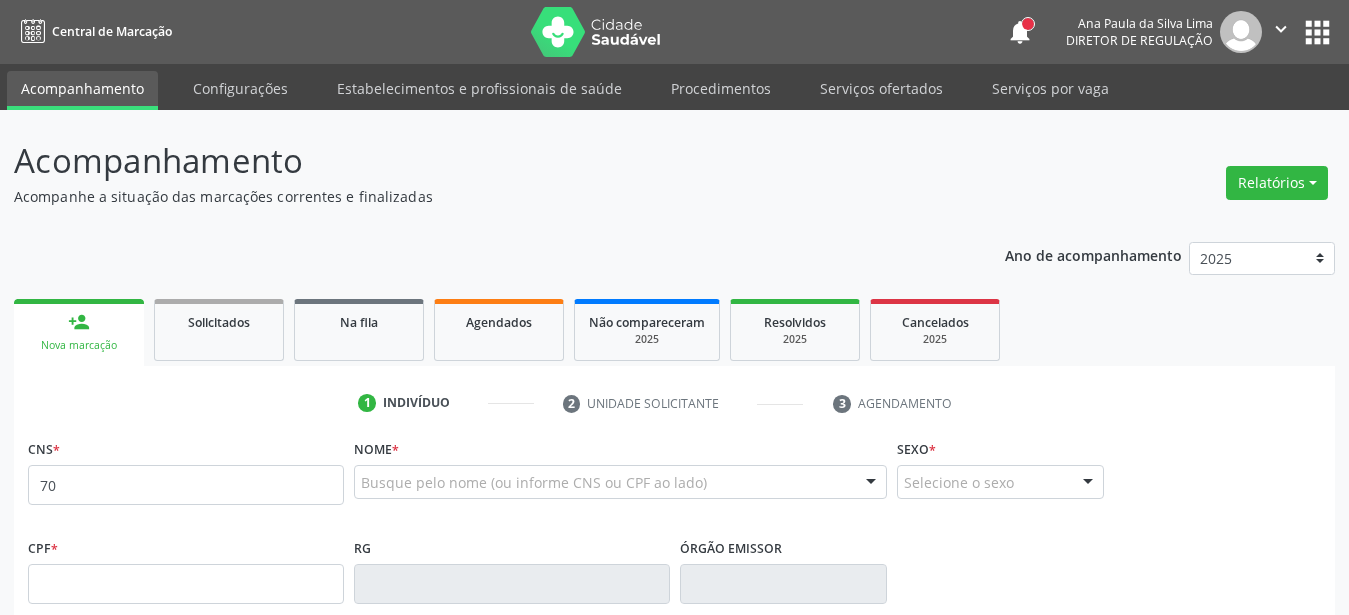 scroll, scrollTop: 0, scrollLeft: 0, axis: both 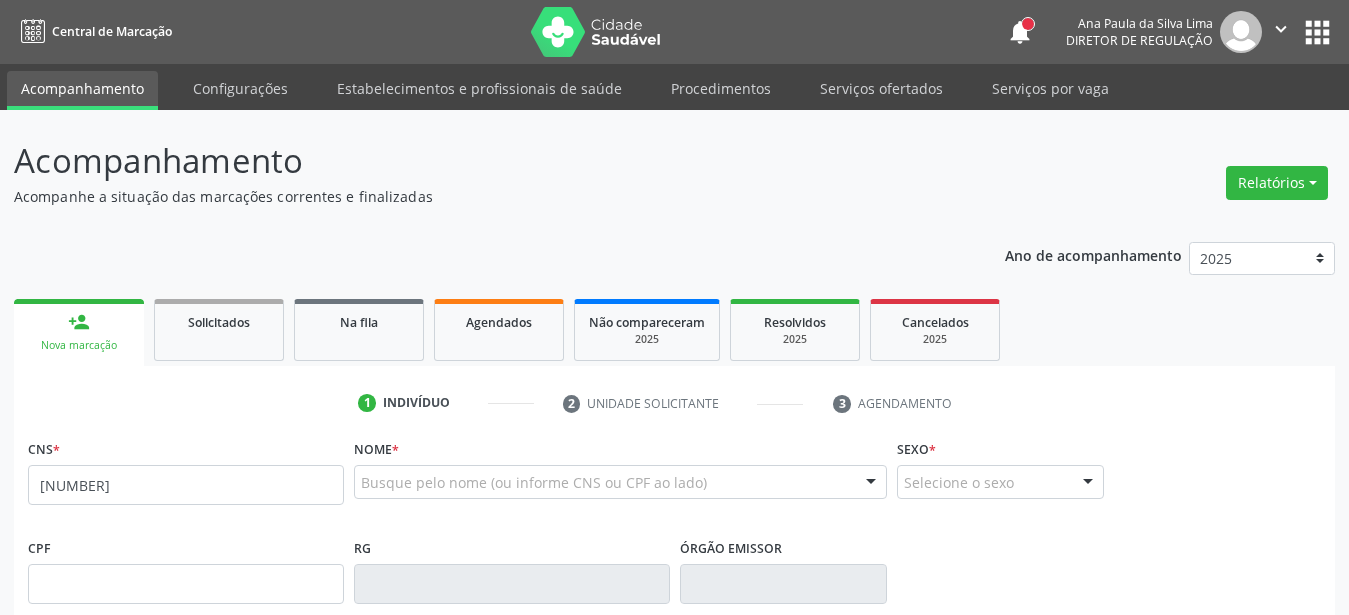 type on "[NUMBER]" 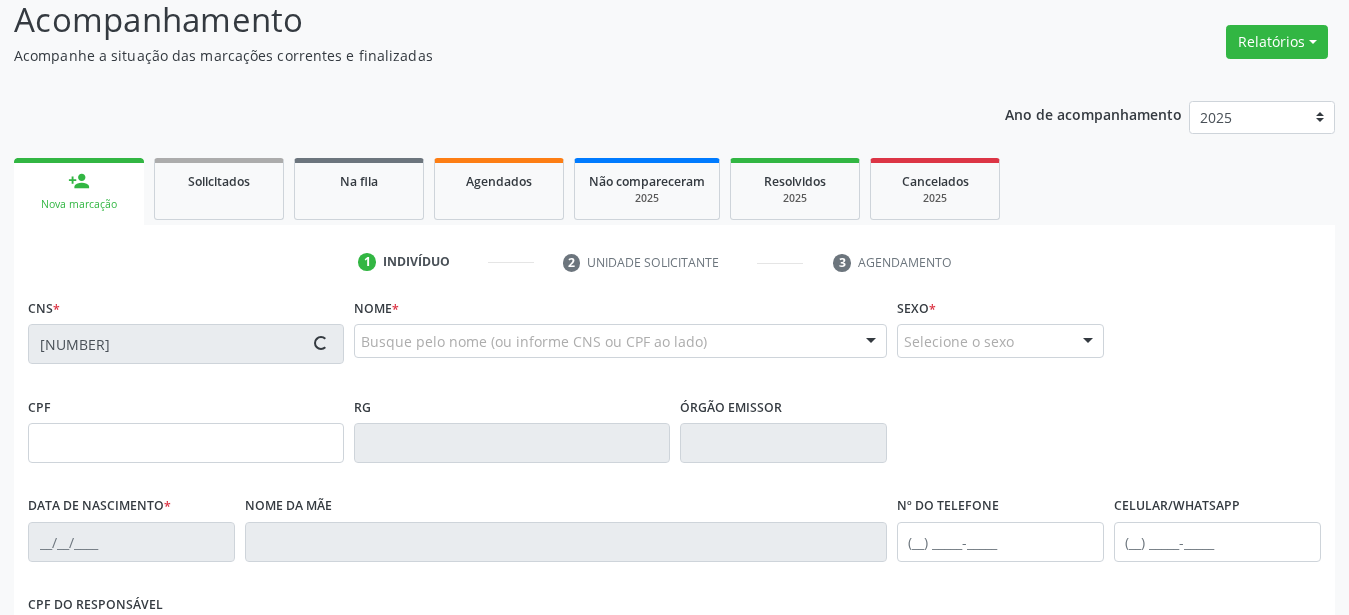 scroll, scrollTop: 204, scrollLeft: 0, axis: vertical 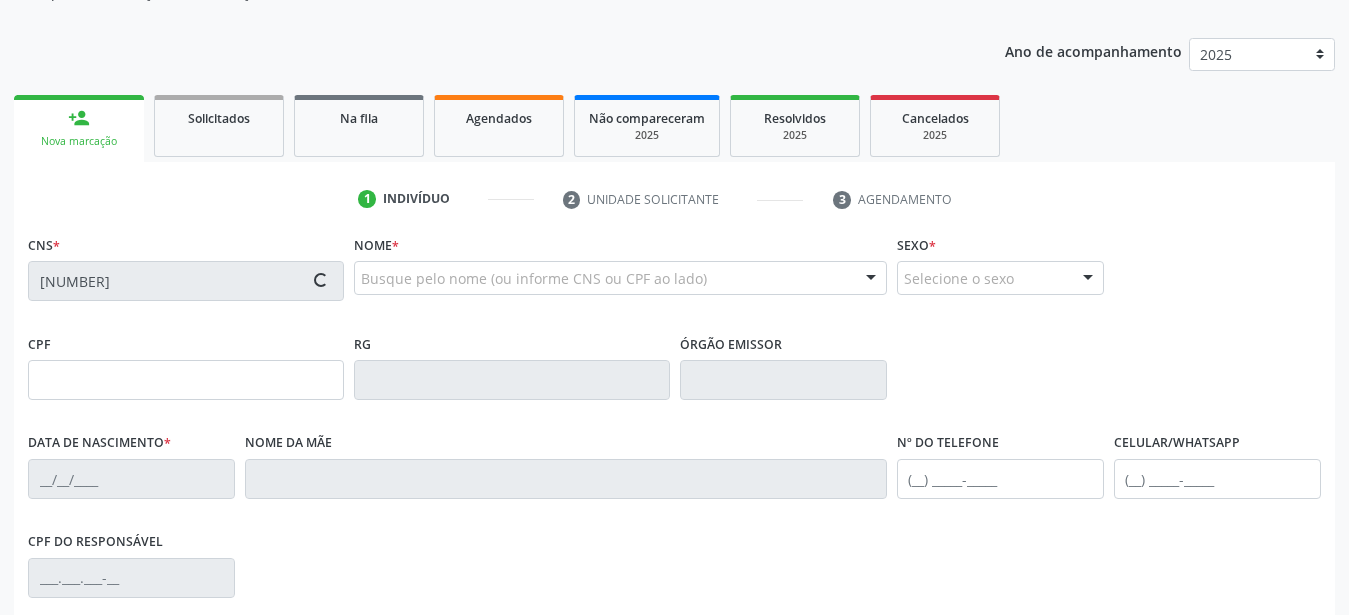 type on "350.135.674-91" 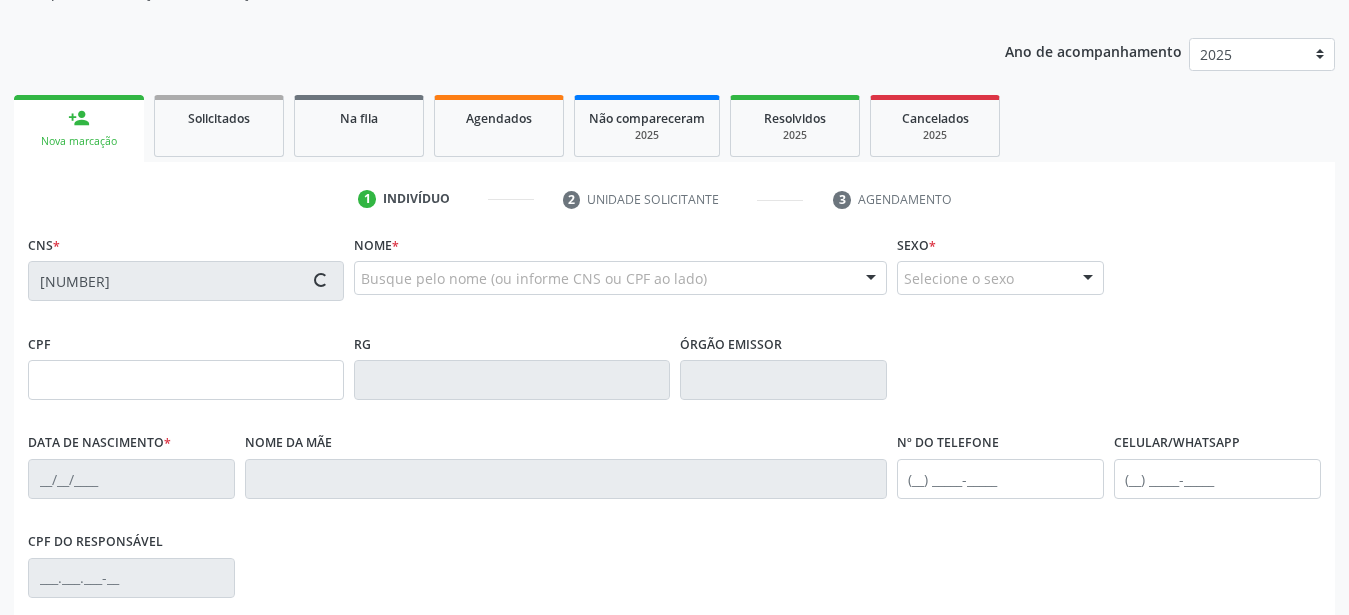 type on "23/10/1963" 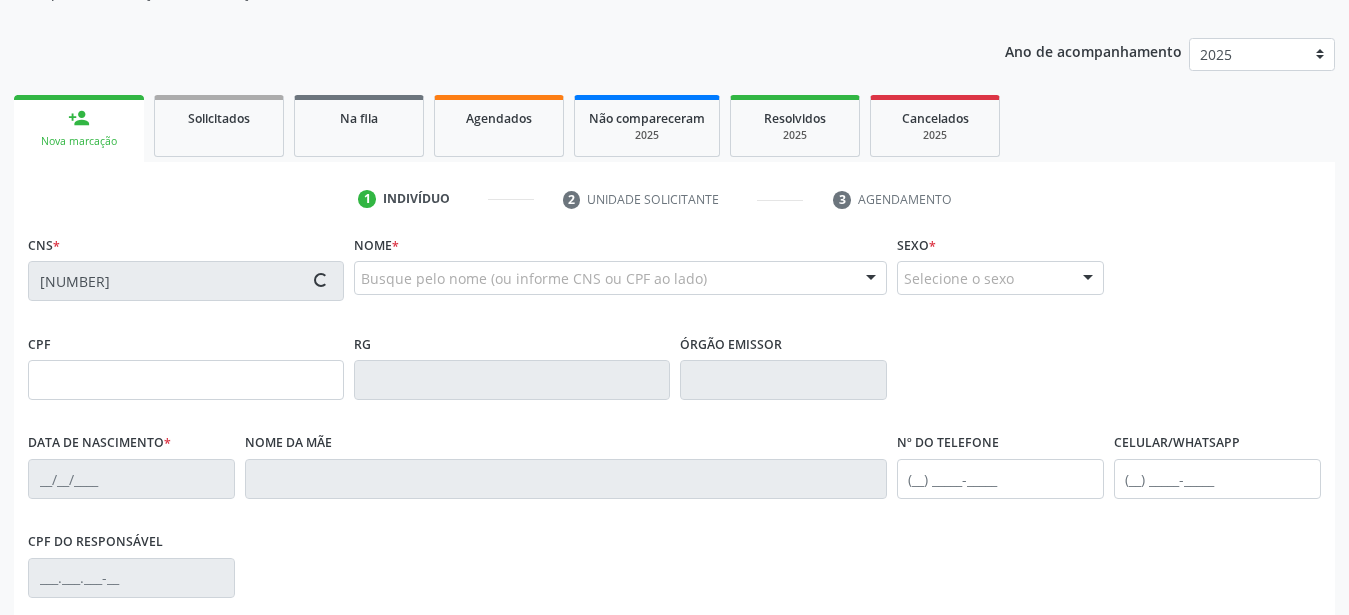 type on "(87) 99654-3706" 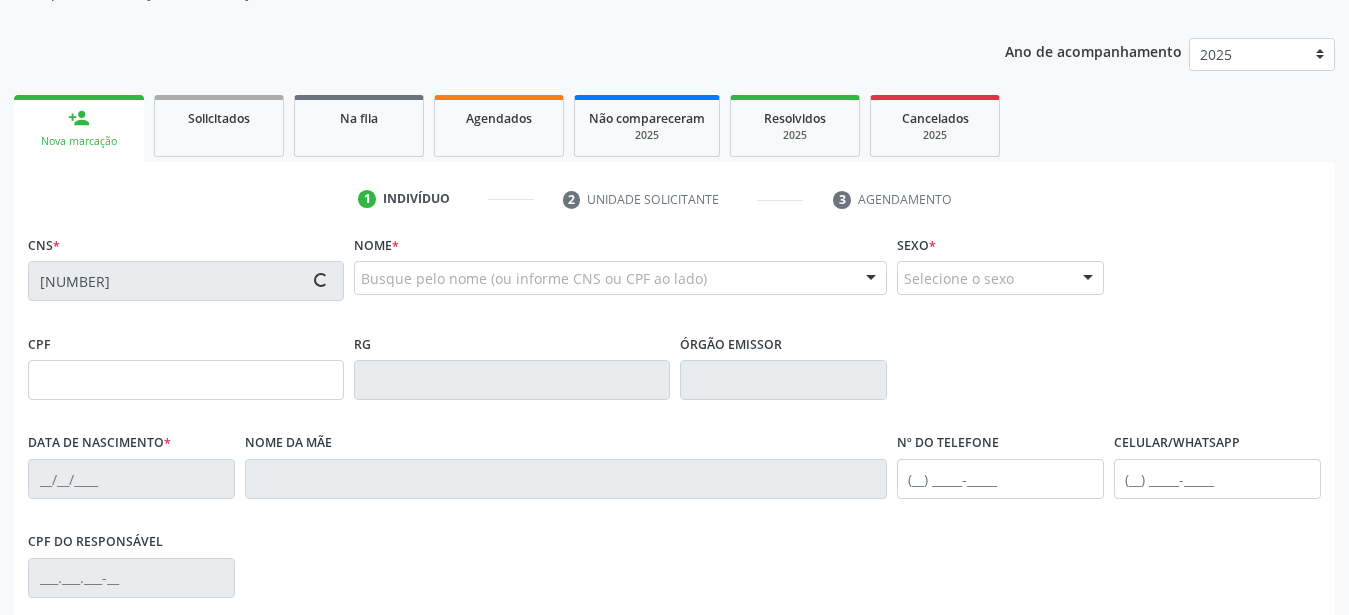 type on "141" 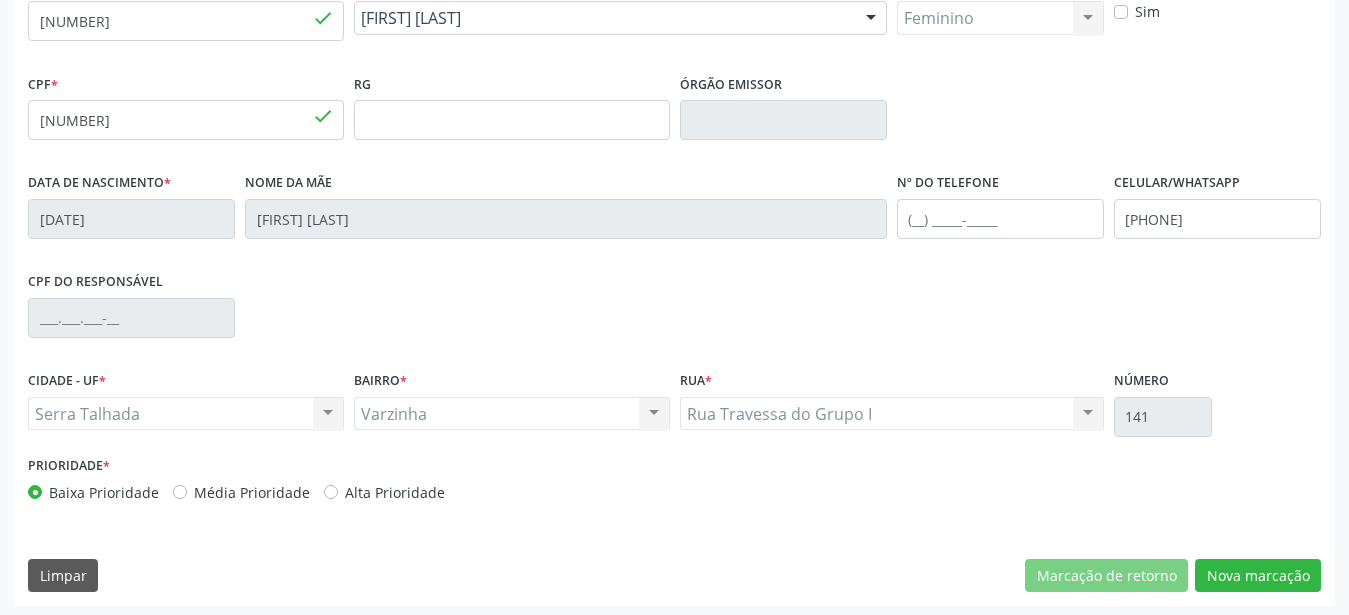 scroll, scrollTop: 469, scrollLeft: 0, axis: vertical 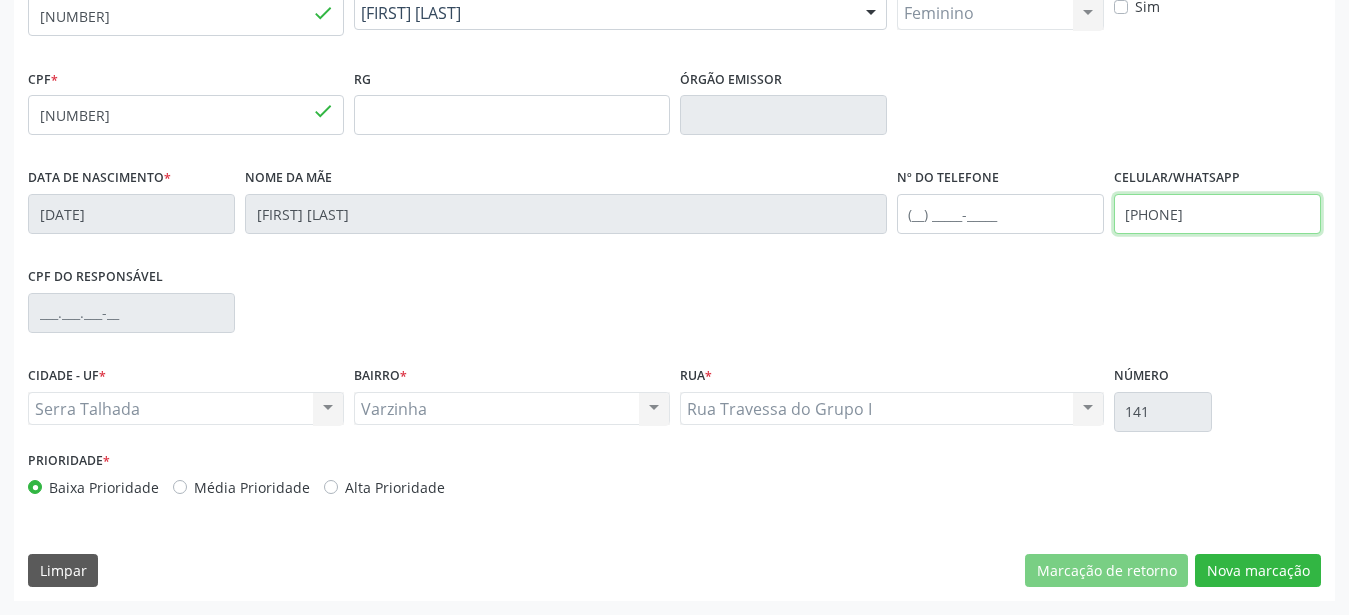 drag, startPoint x: 1278, startPoint y: 220, endPoint x: 900, endPoint y: 208, distance: 378.19043 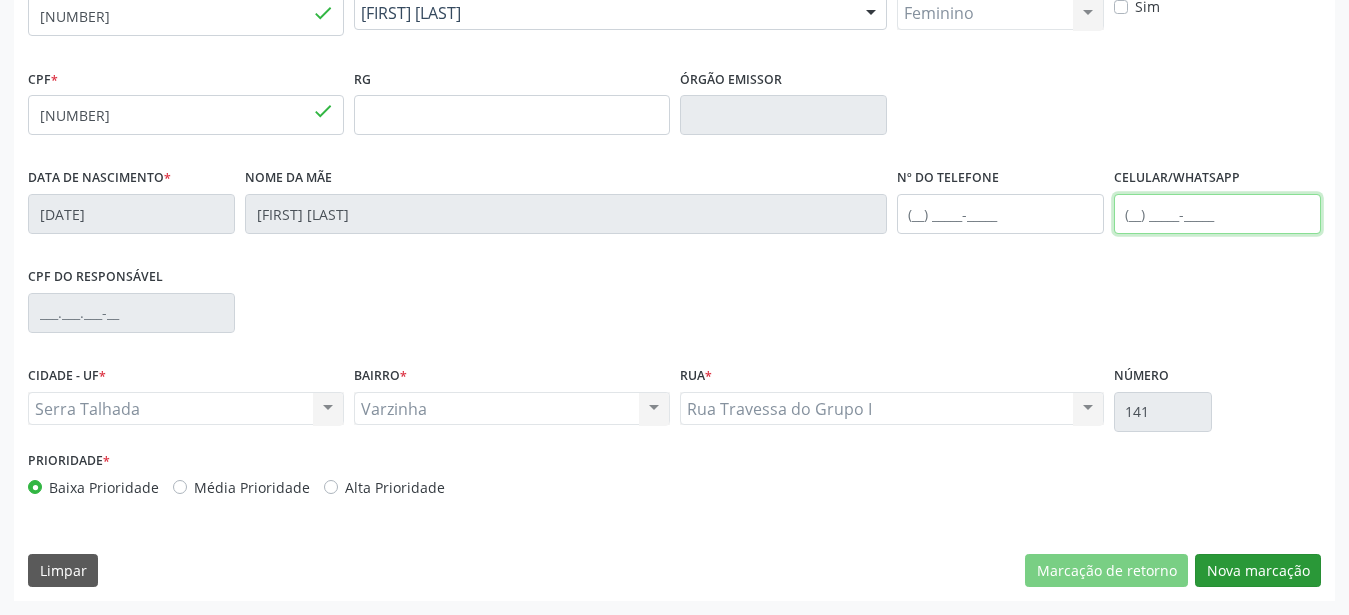 type 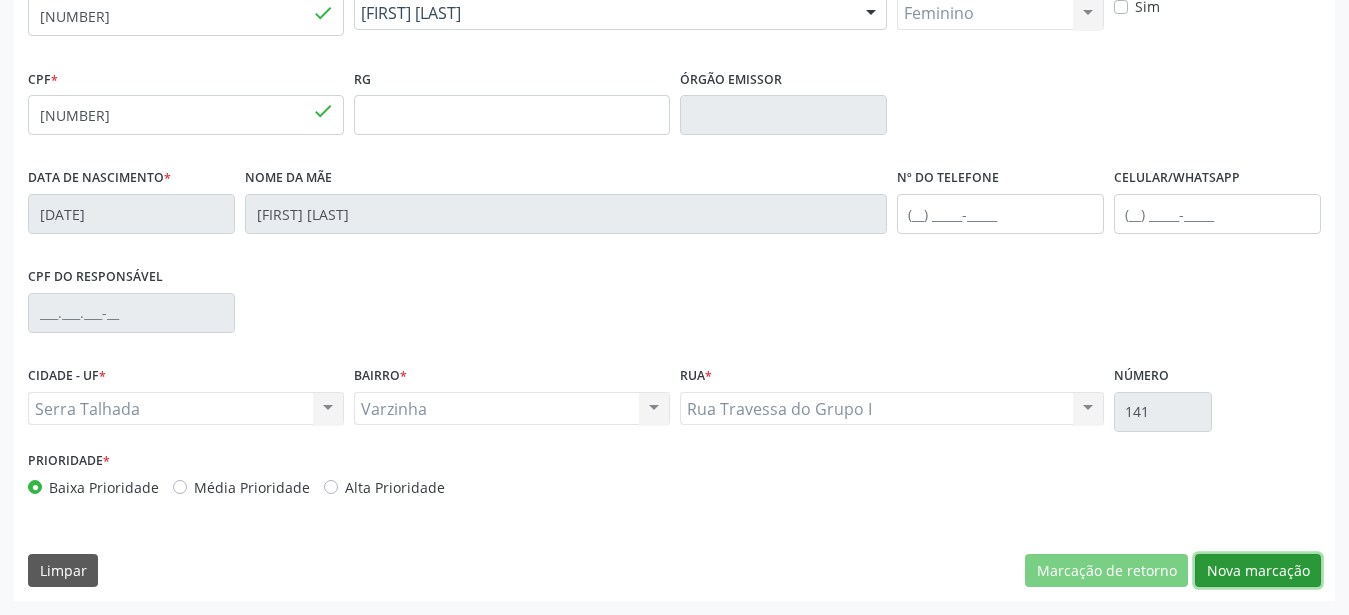 drag, startPoint x: 1282, startPoint y: 567, endPoint x: 1251, endPoint y: 587, distance: 36.891735 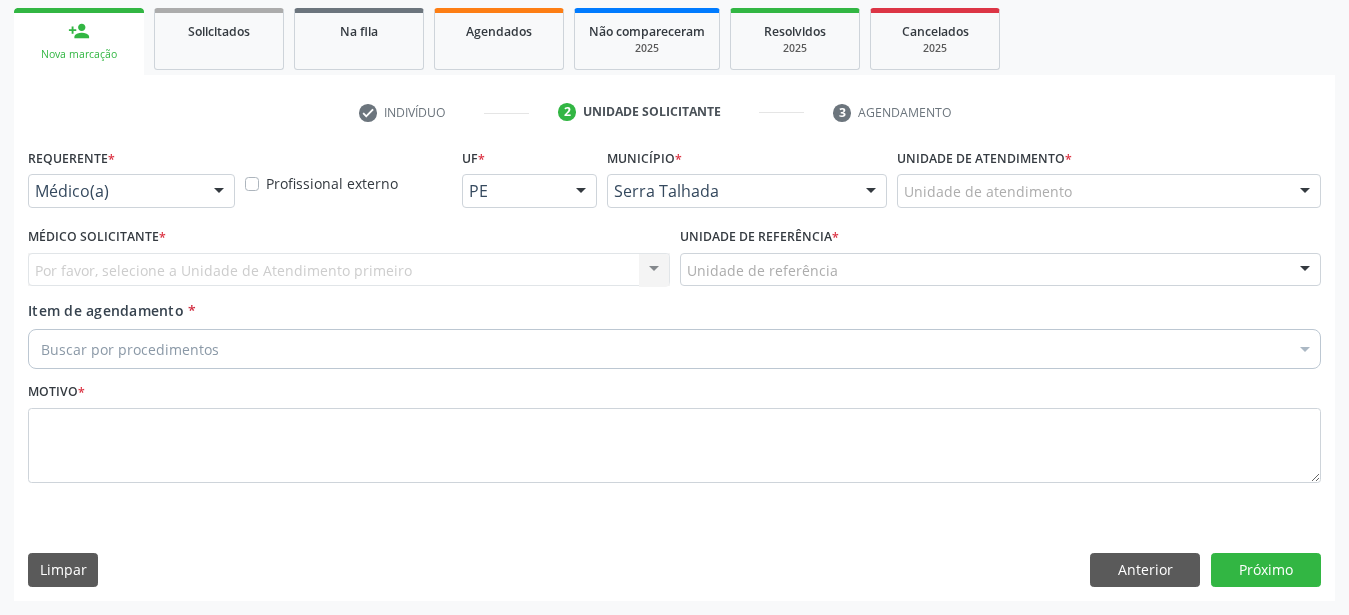 scroll, scrollTop: 307, scrollLeft: 0, axis: vertical 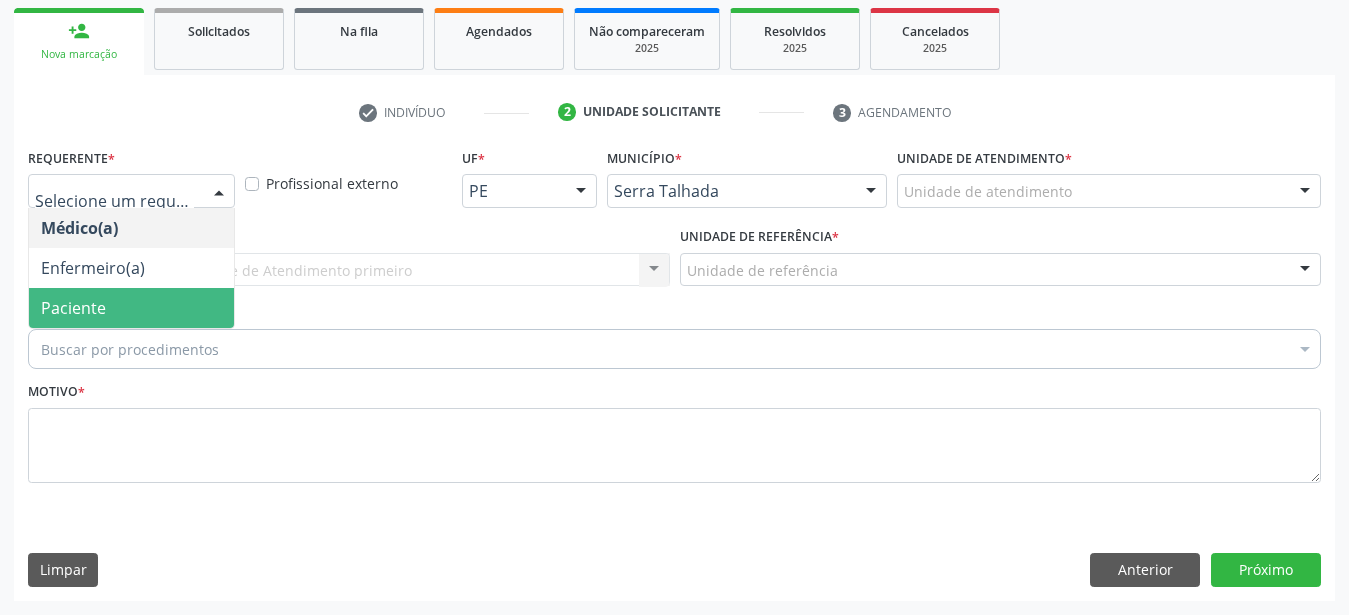 click on "Paciente" at bounding box center (73, 308) 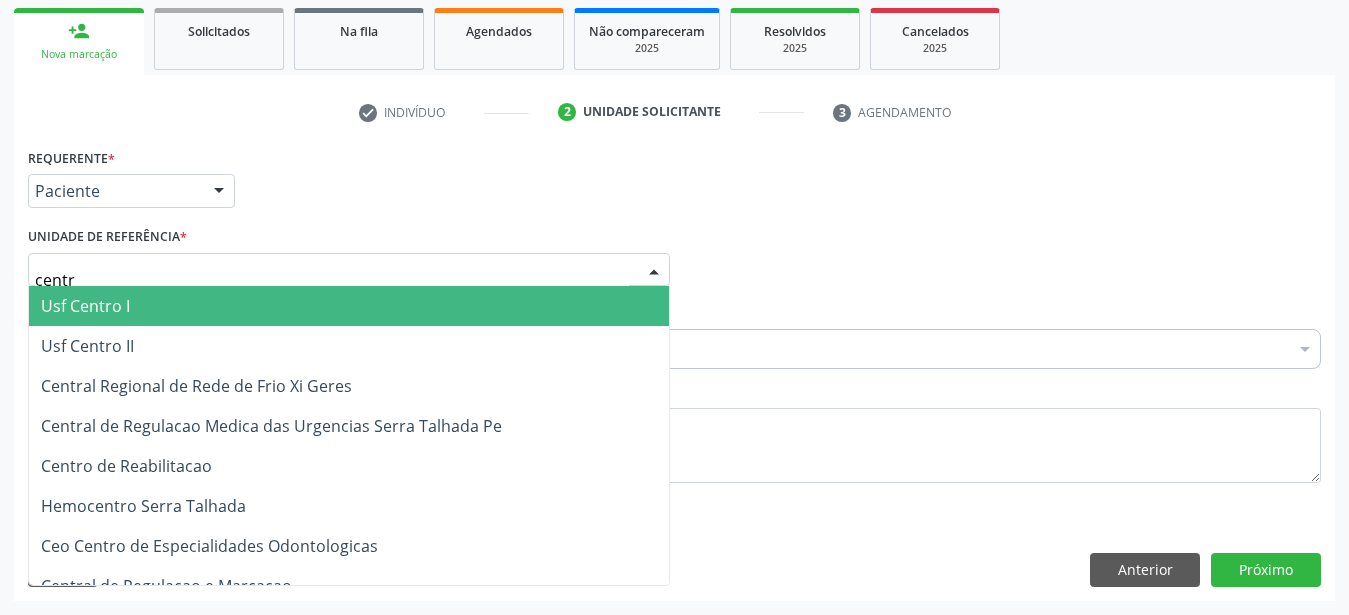 type on "centro" 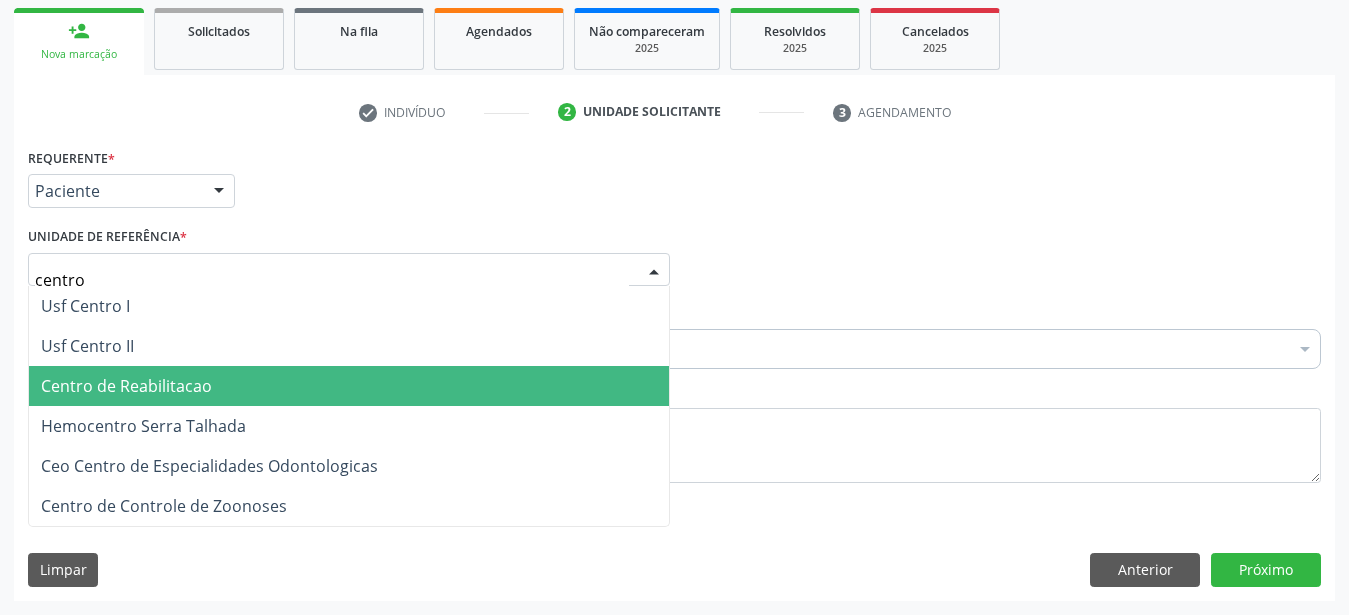 click on "Centro de Reabilitacao" at bounding box center [126, 386] 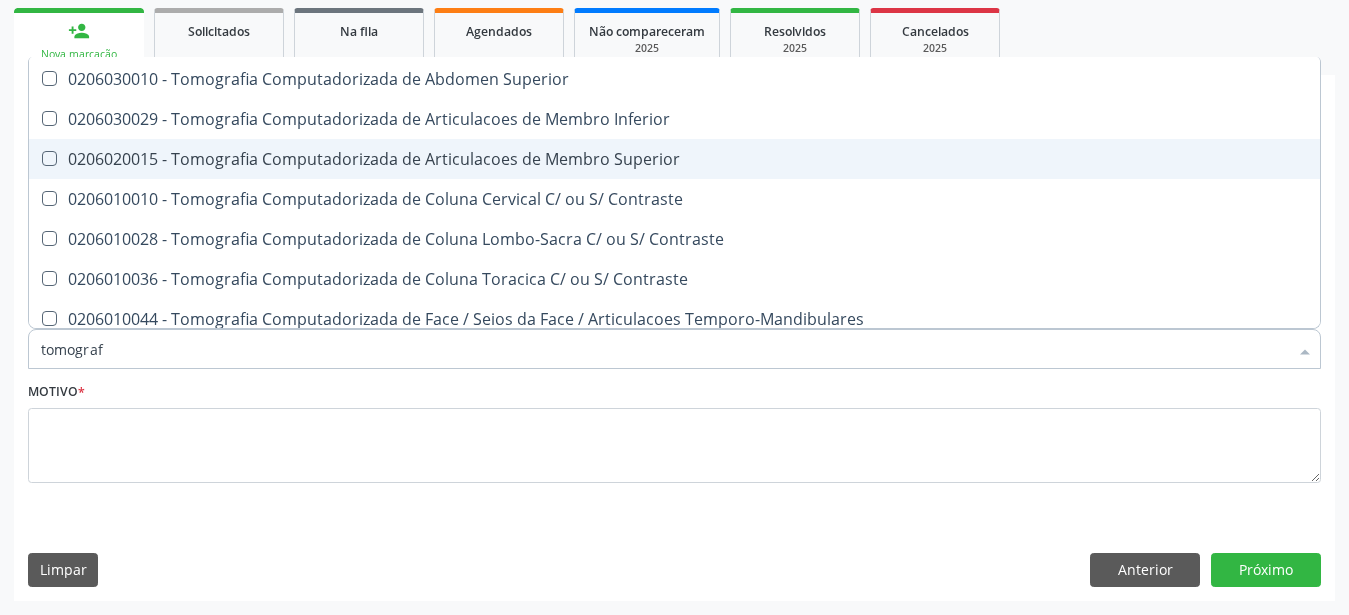 scroll, scrollTop: 0, scrollLeft: 0, axis: both 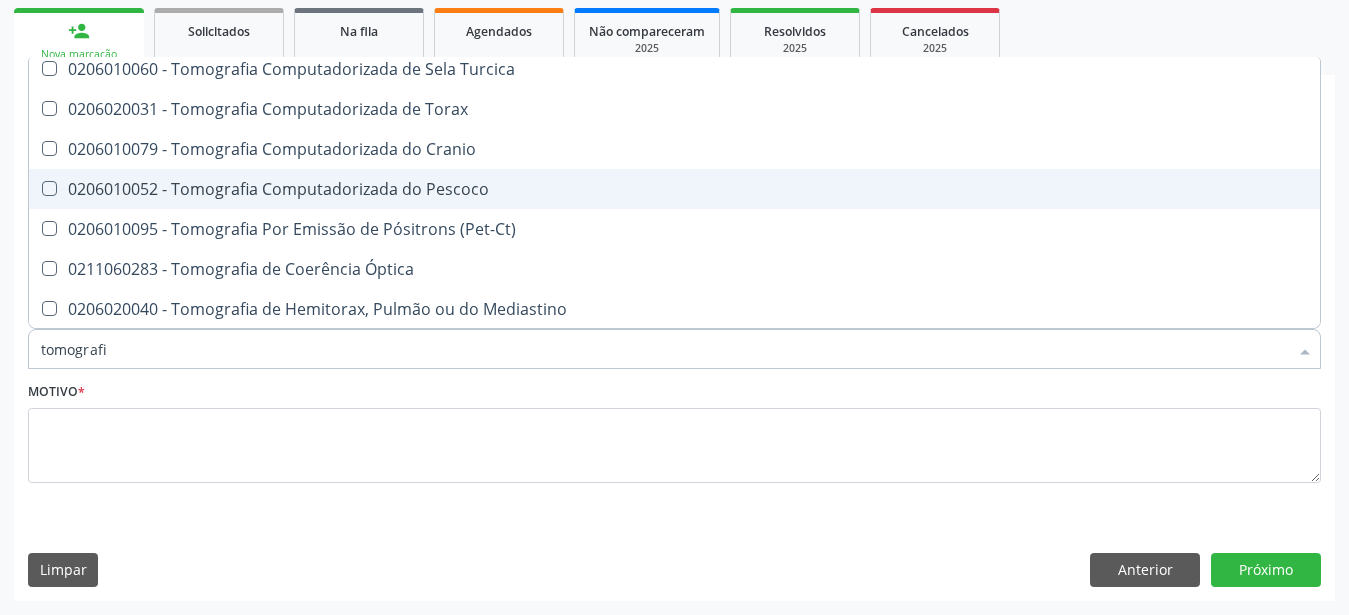 type on "tomografia" 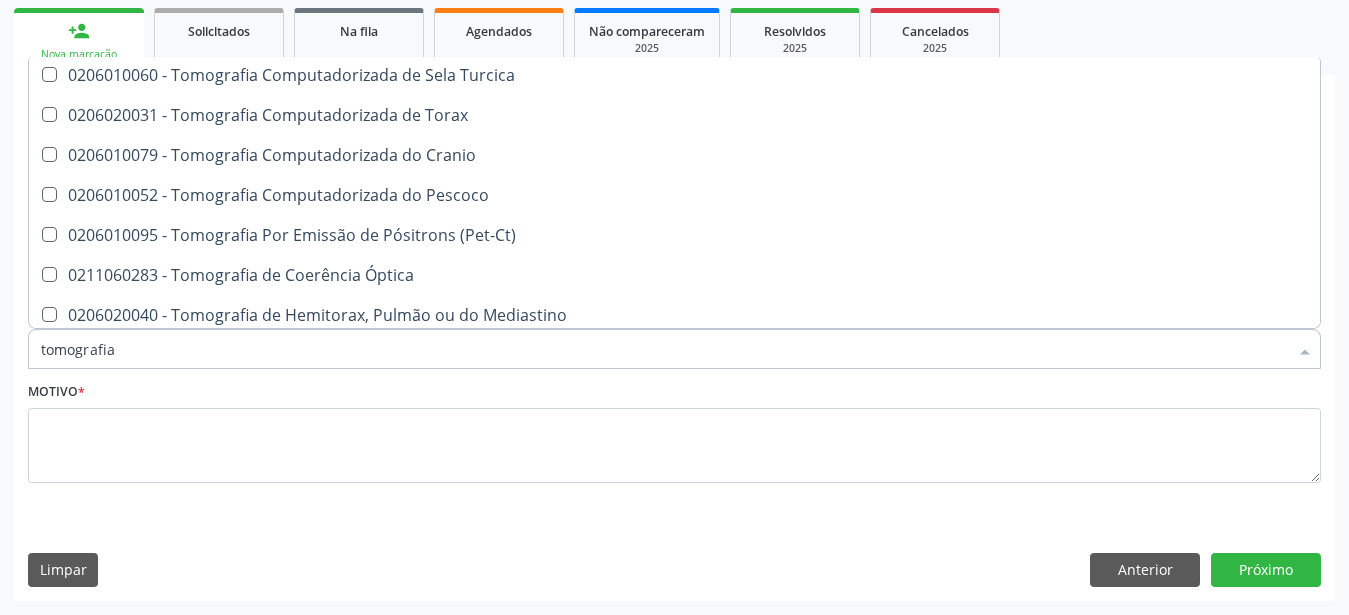 scroll, scrollTop: 448, scrollLeft: 0, axis: vertical 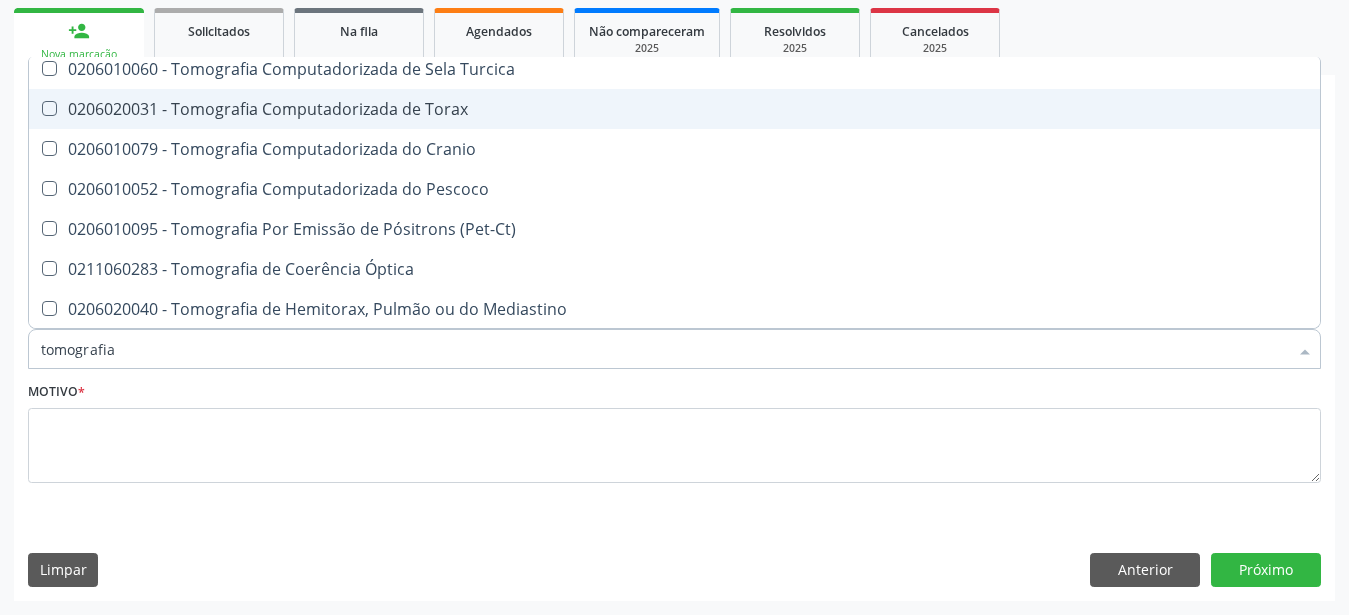 click on "0206020031 - Tomografia Computadorizada de Torax" at bounding box center [674, 109] 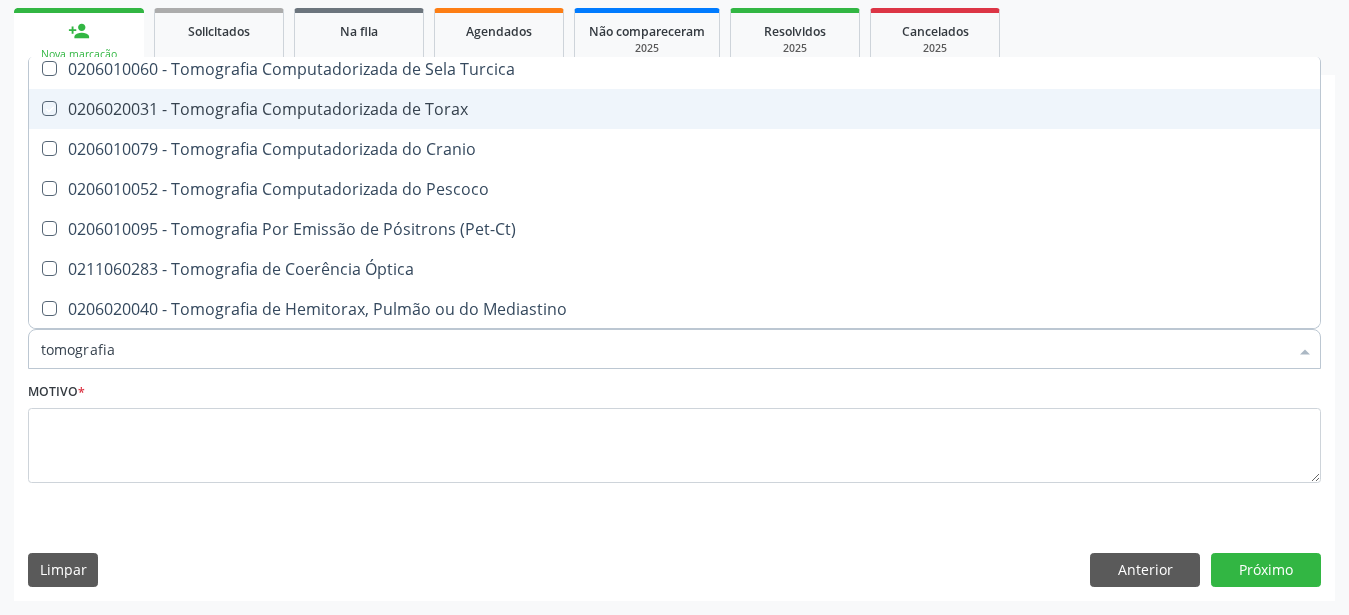 checkbox on "true" 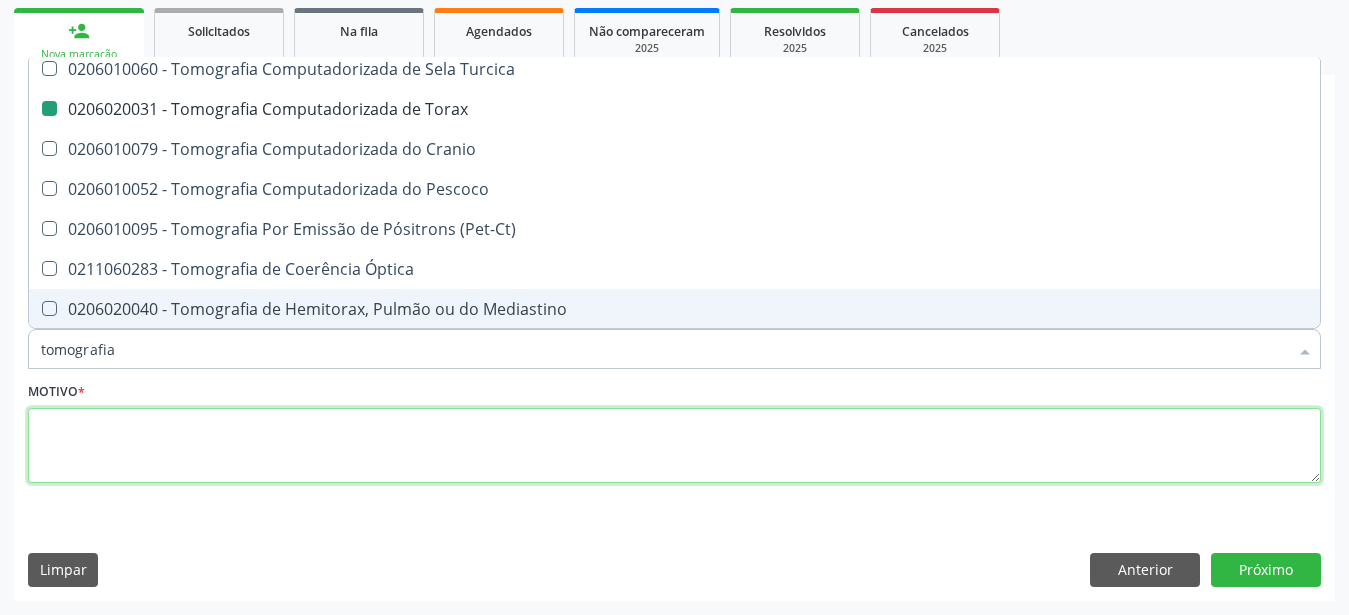 drag, startPoint x: 137, startPoint y: 436, endPoint x: 342, endPoint y: 445, distance: 205.19746 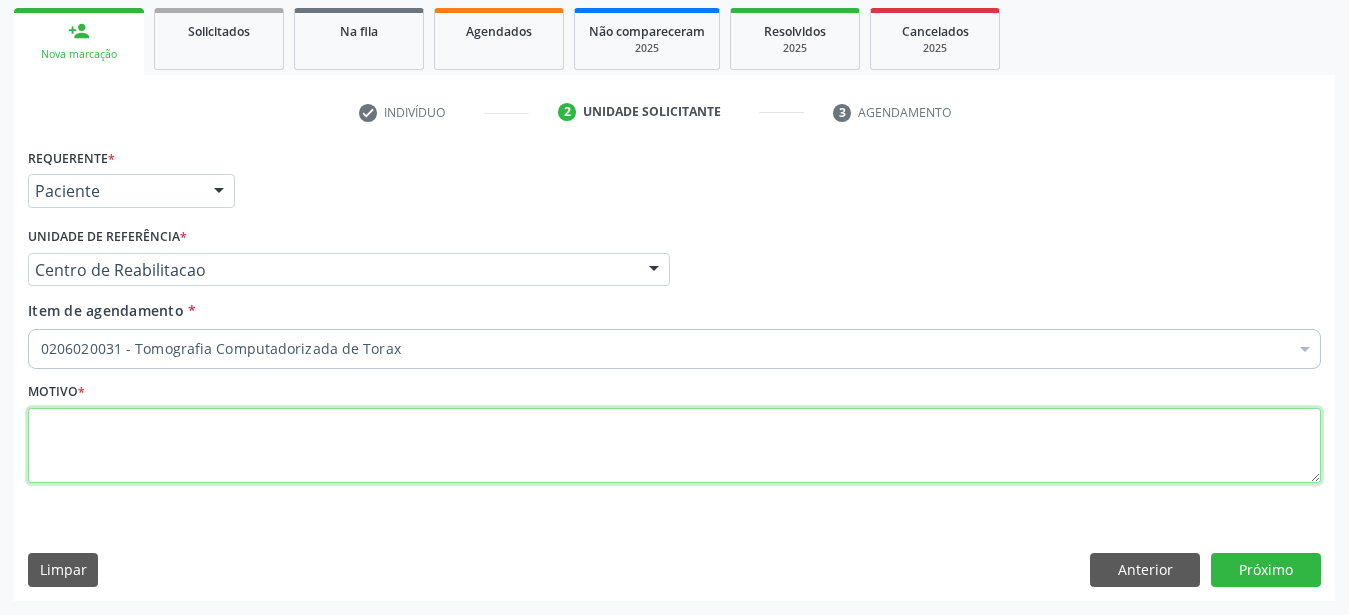 scroll, scrollTop: 0, scrollLeft: 0, axis: both 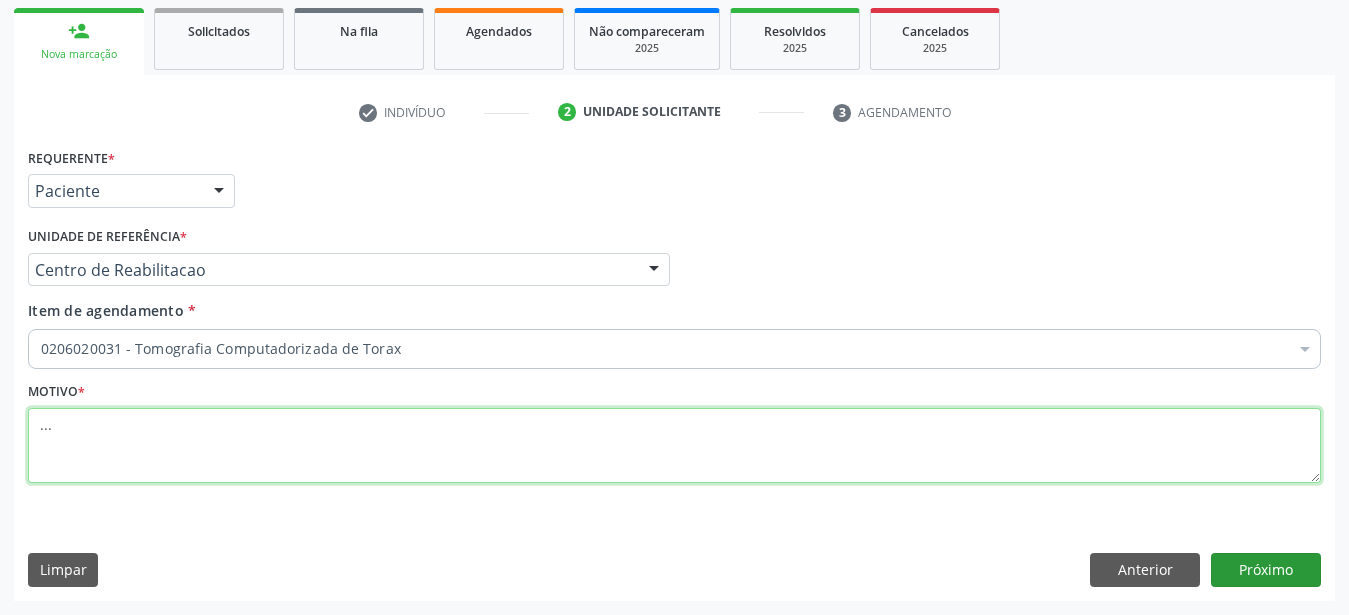 type on "..." 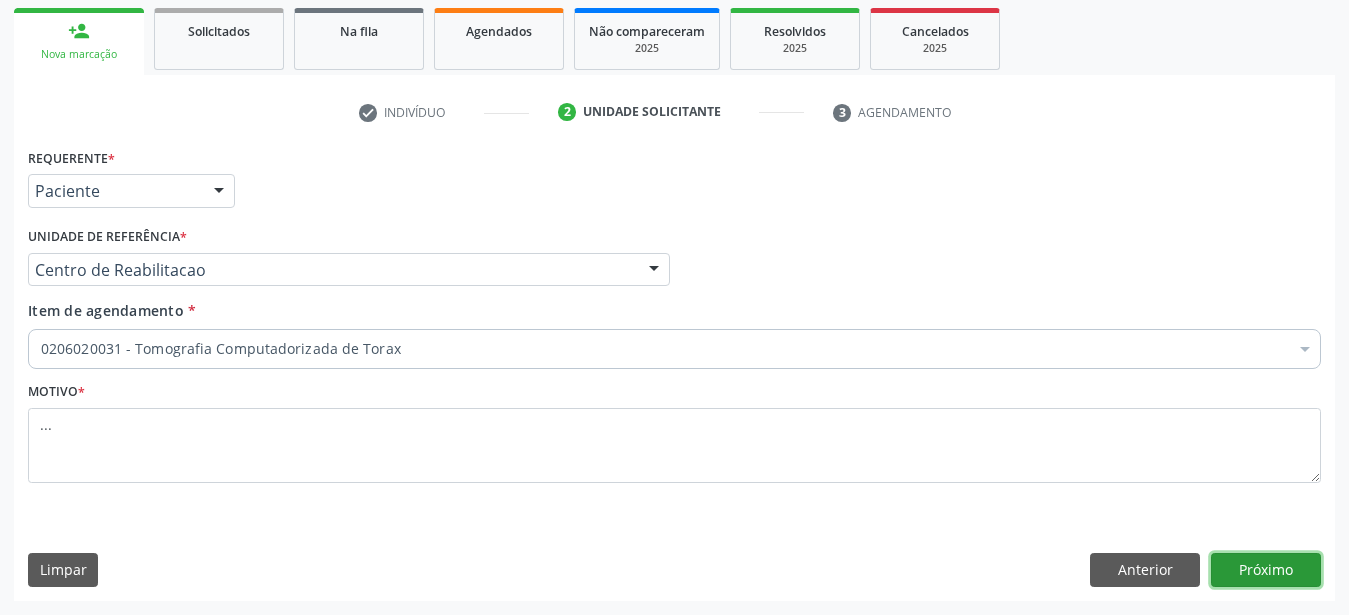 click on "Próximo" at bounding box center [1266, 570] 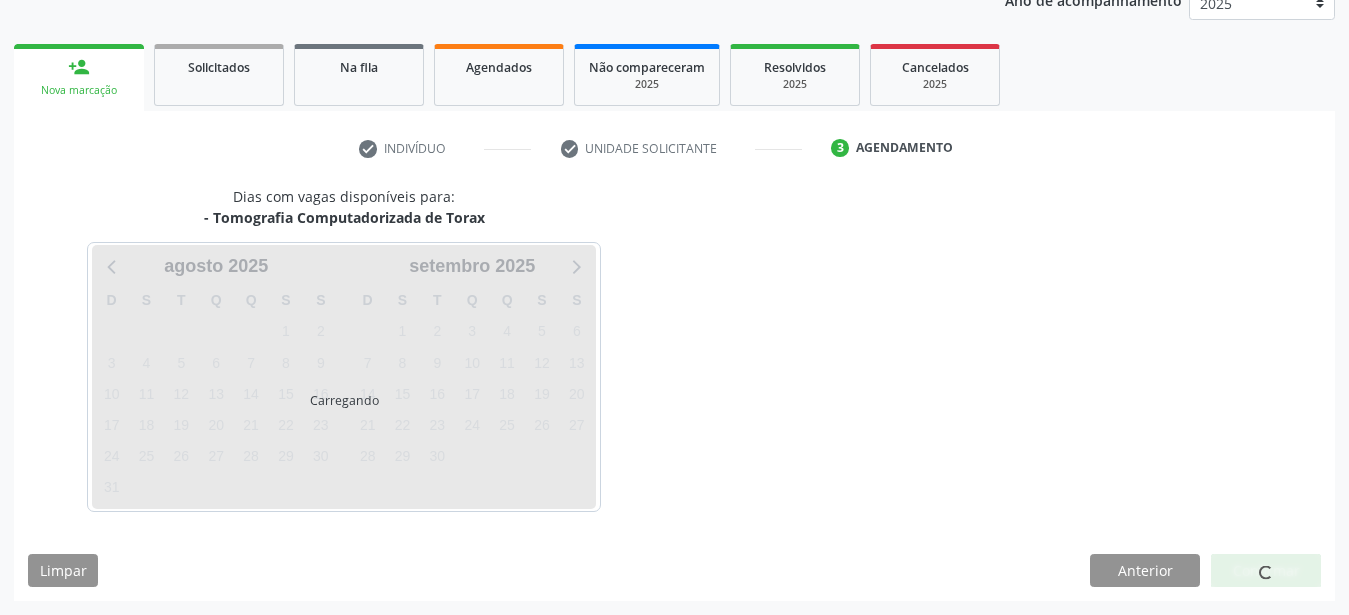 scroll, scrollTop: 255, scrollLeft: 0, axis: vertical 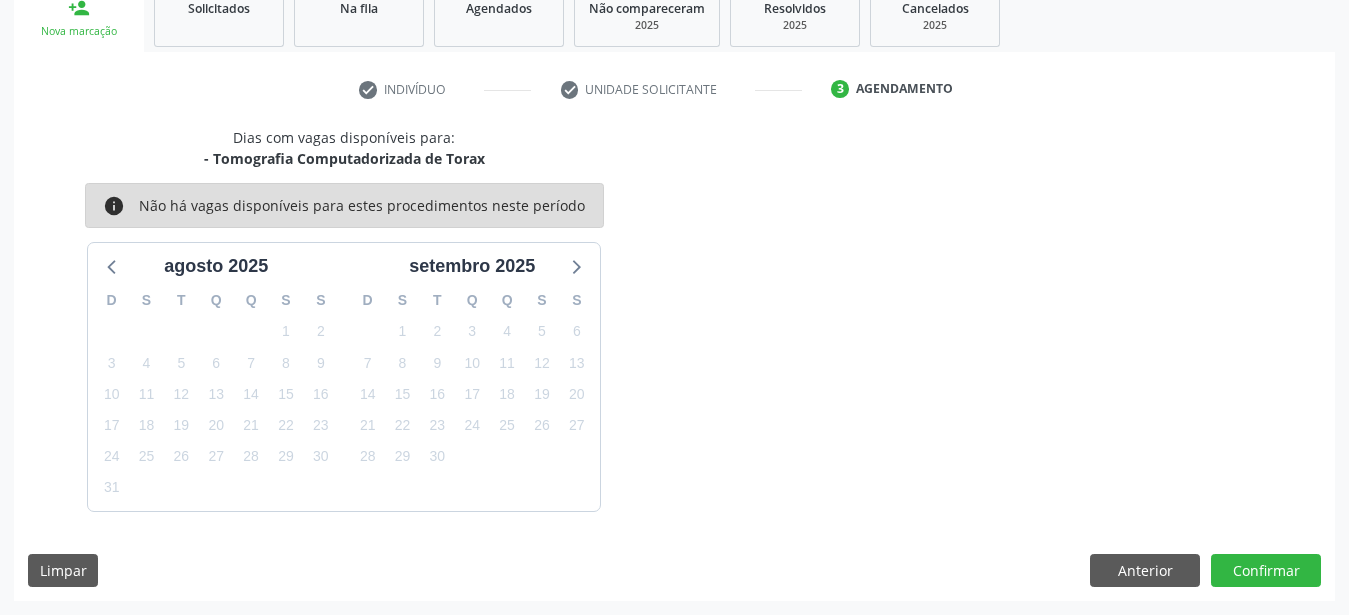 click on "Dias com vagas disponíveis para:
- Tomografia Computadorizada de Torax
info
Não há vagas disponíveis para estes procedimentos neste período
agosto 2025 D S T Q Q S S 27 28 29 30 31 1 2 3 4 5 6 7 8 9 10 11 12 13 14 15 16 17 18 19 20 21 22 23 24 25 26 27 28 29 30 31 1 2 3 4 5 6 setembro 2025 D S T Q Q S S 31 1 2 3 4 5 6 7 8 9 10 11 12 13 14 15 16 17 18 19 20 21 22 23 24 25 26 27 28 29 30 1 2 3 4 5 6 7 8 9 10 11
Limpar
Anterior
Confirmar" at bounding box center (674, 364) 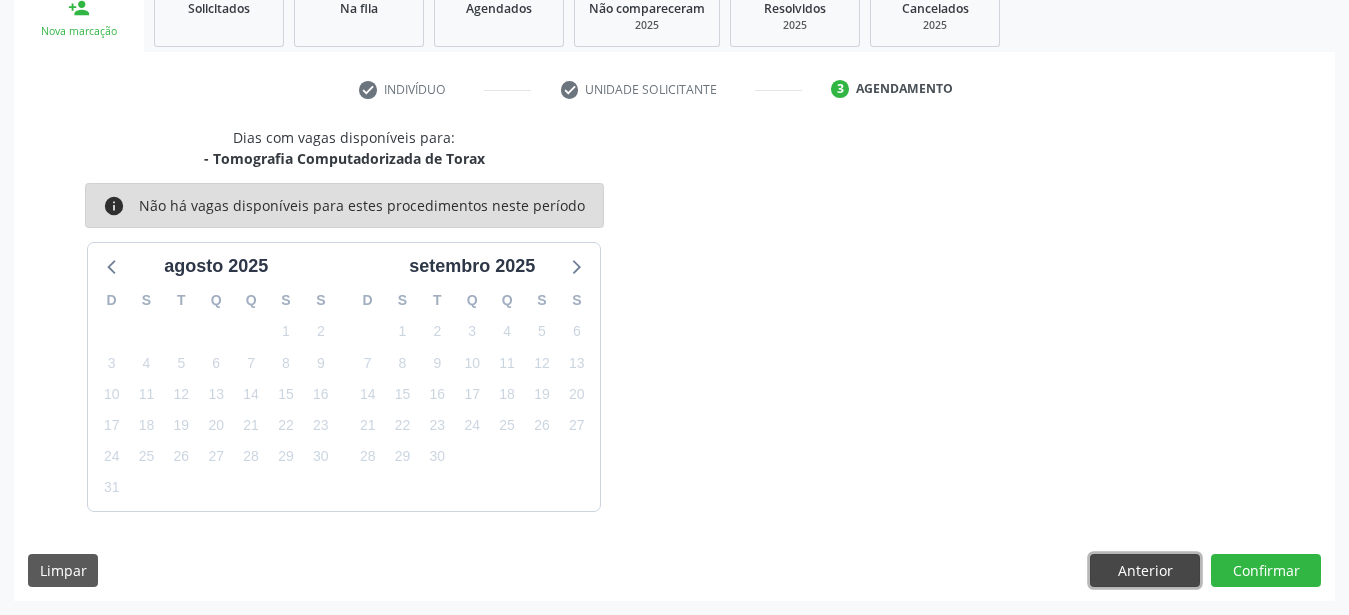click on "Anterior" at bounding box center (1145, 571) 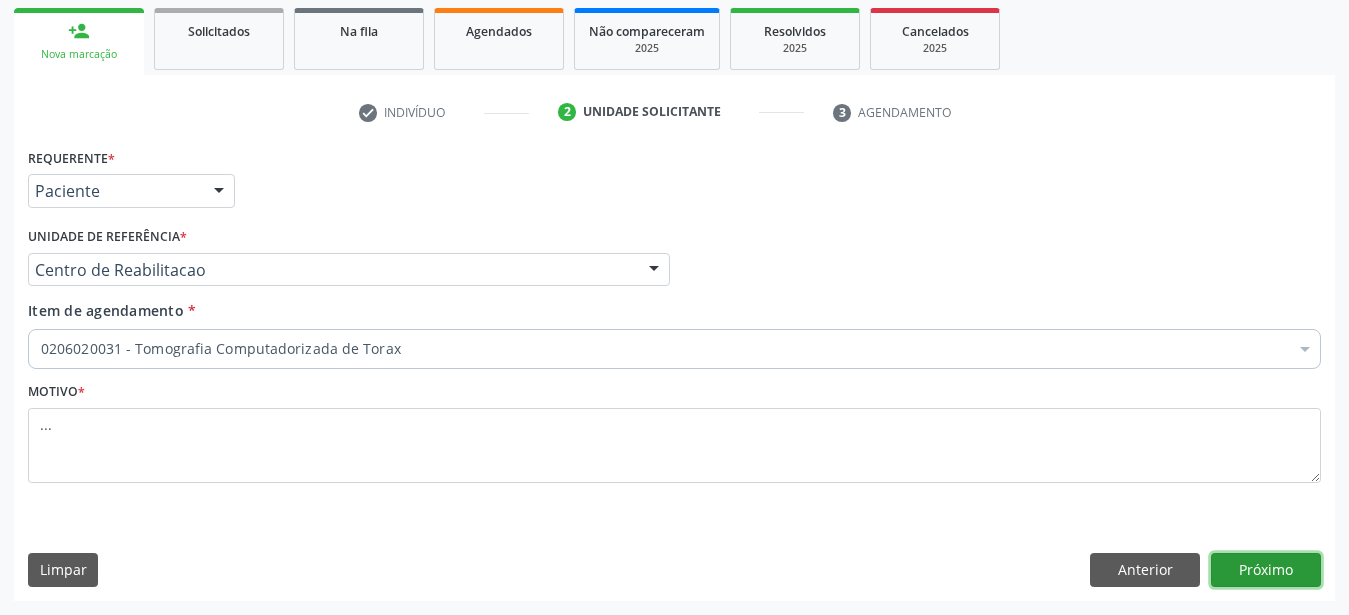 click on "Próximo" at bounding box center [1266, 570] 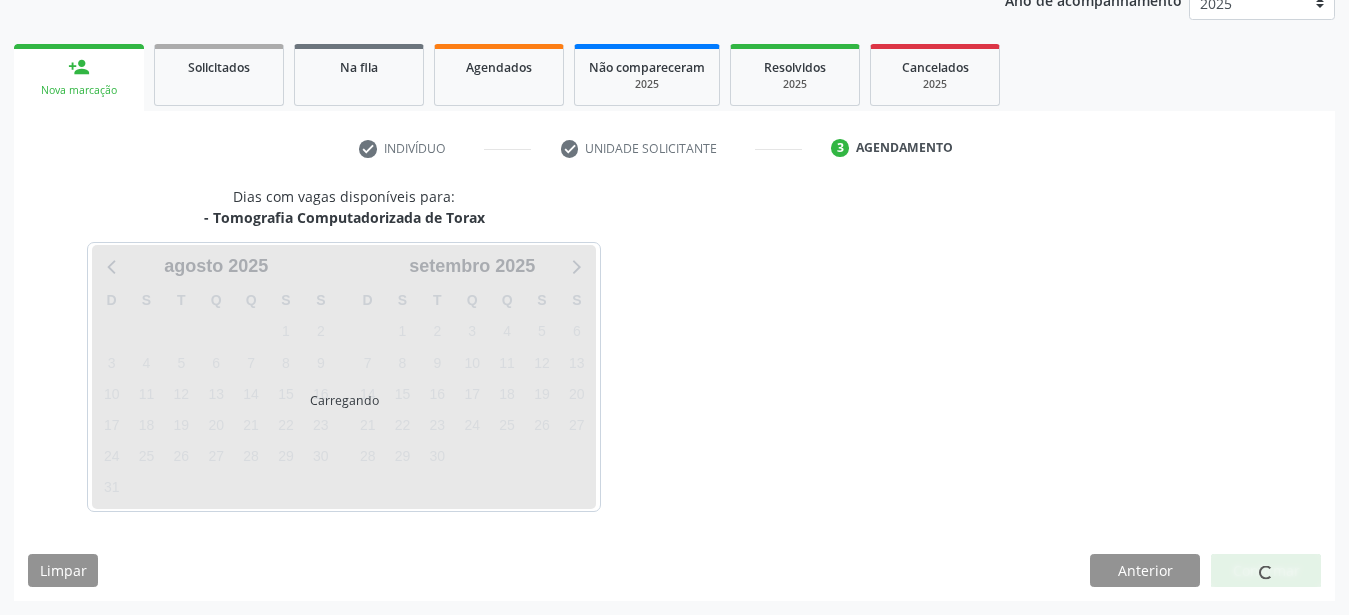 scroll, scrollTop: 255, scrollLeft: 0, axis: vertical 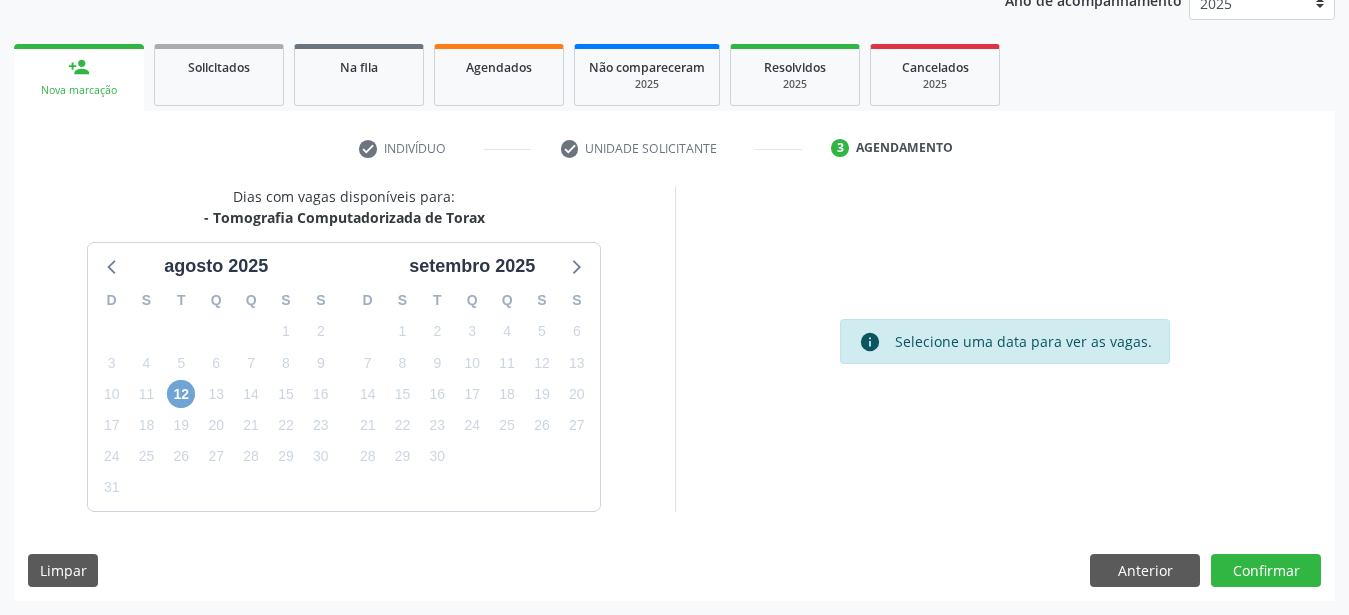 click on "12" at bounding box center [181, 394] 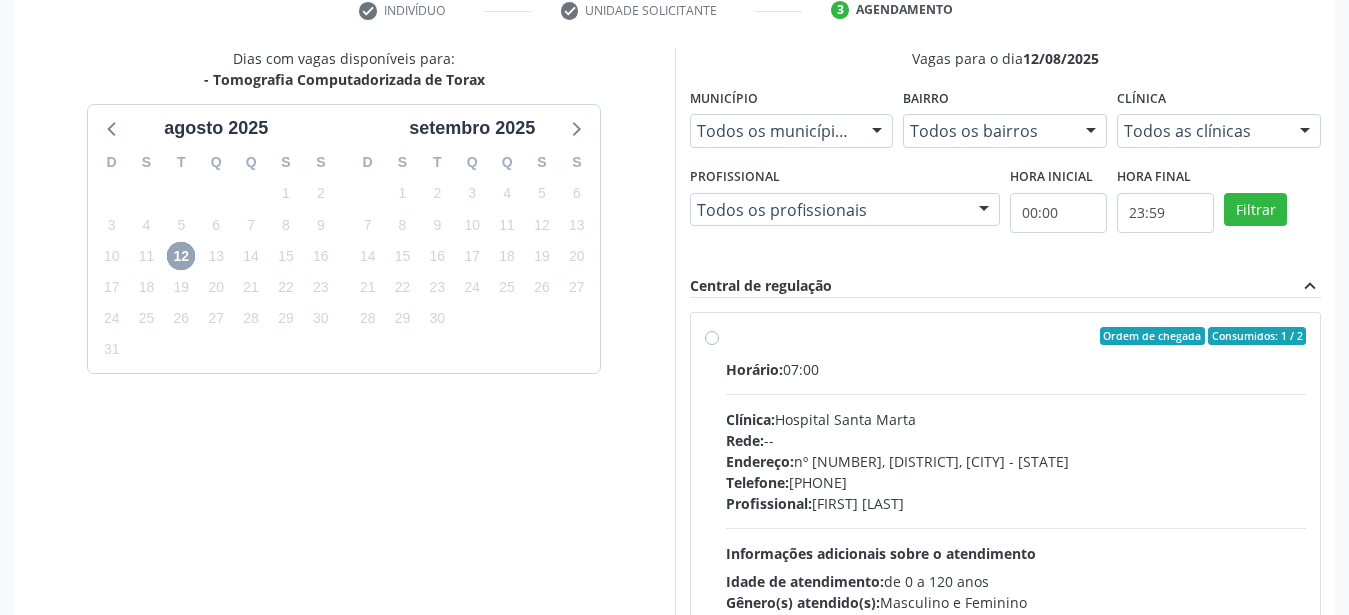 scroll, scrollTop: 459, scrollLeft: 0, axis: vertical 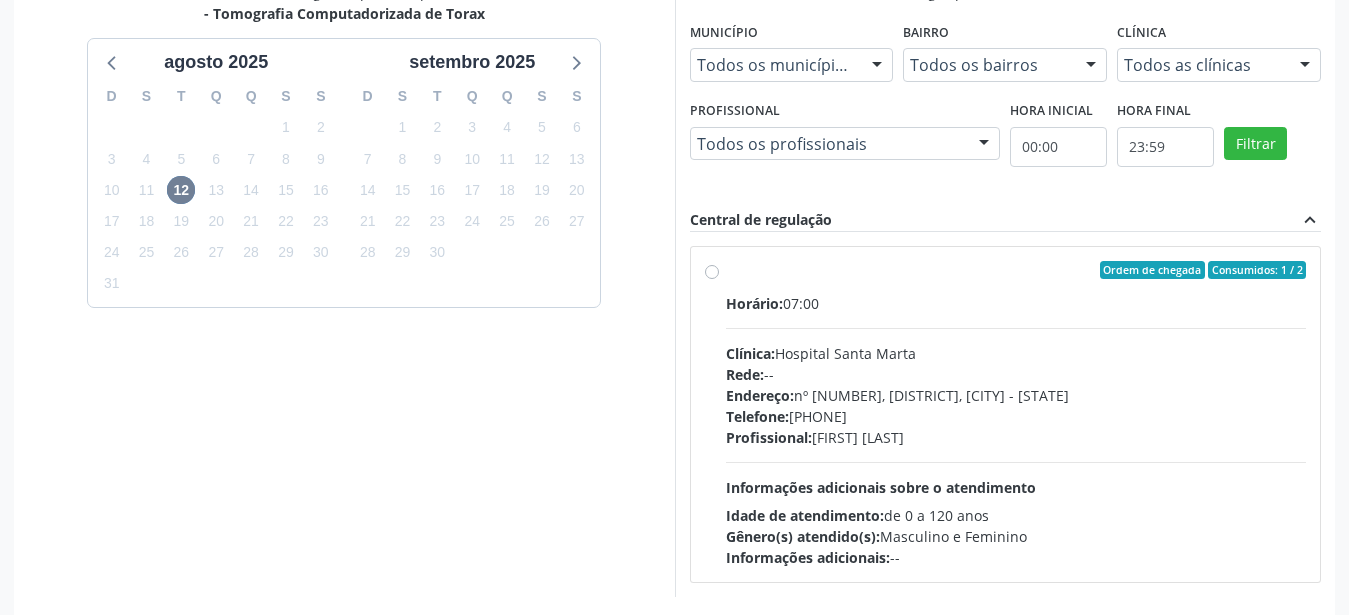 click on "Ordem de chegada
Consumidos: 1 / 2
Horário:   07:00
Clínica:  Hospital Santa Marta
Rede:
--
Endereço:   nº 980, Centro, Serra Talhada - PE
Telefone:   (81) 38311637
Profissional:
Diogo Mariz Vasconcelos
Informações adicionais sobre o atendimento
Idade de atendimento:
de 0 a 120 anos
Gênero(s) atendido(s):
Masculino e Feminino
Informações adicionais:
--" at bounding box center (1016, 414) 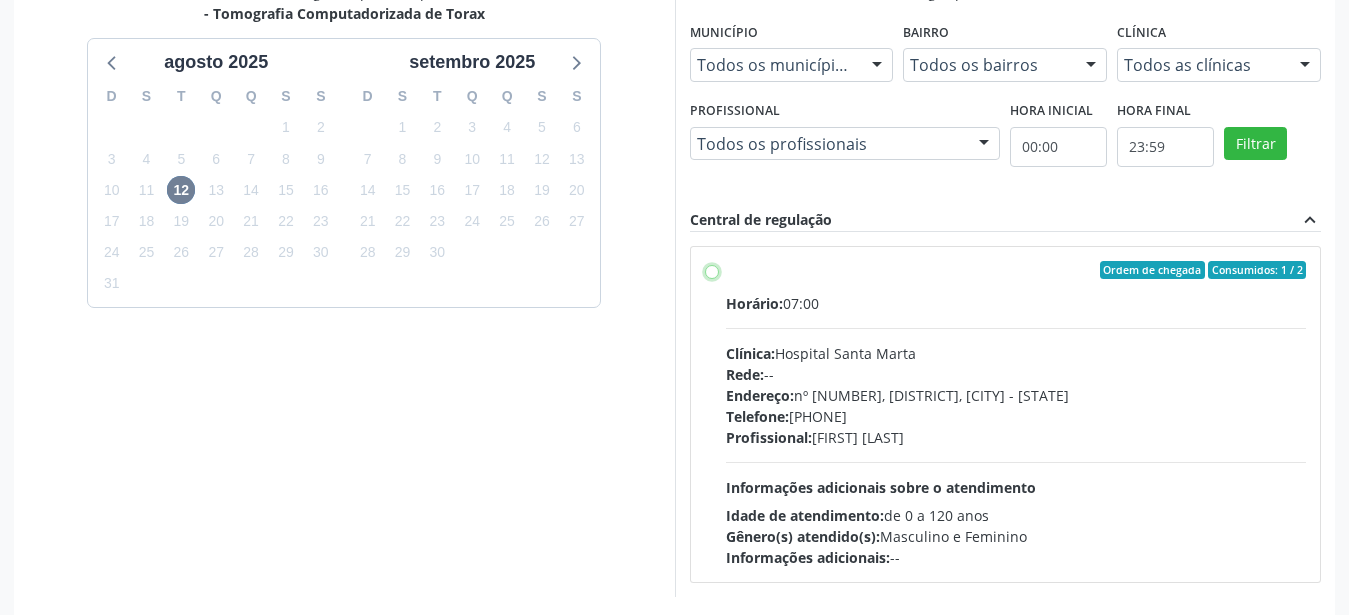 radio on "true" 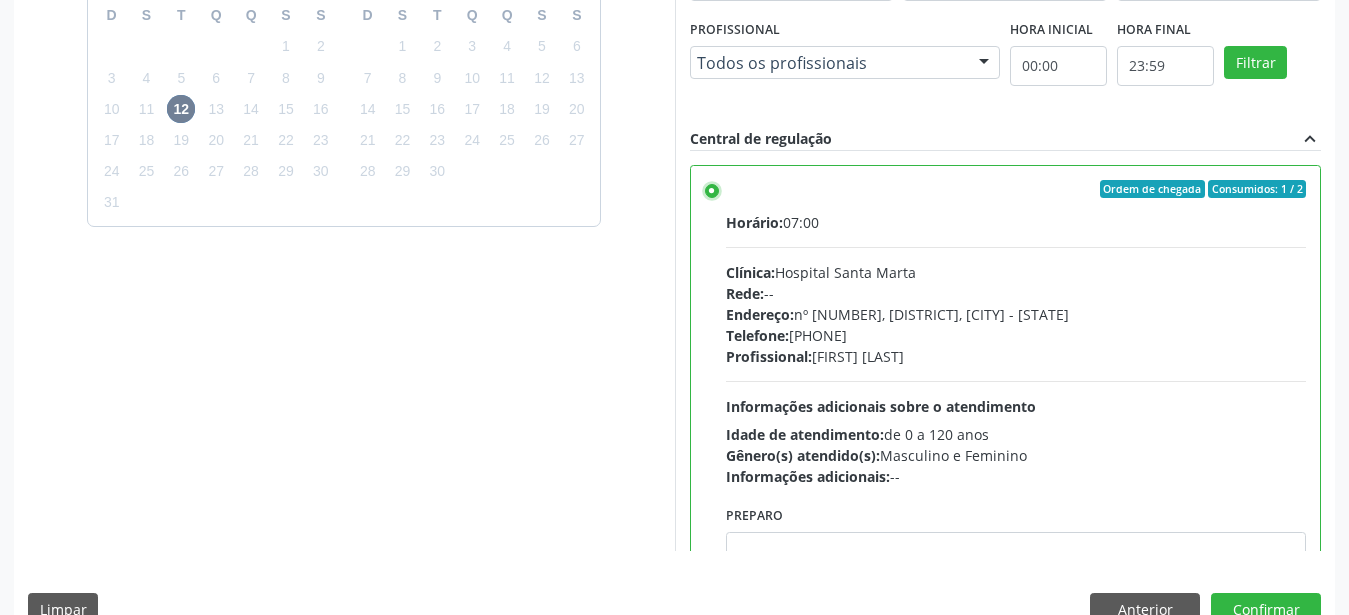 scroll, scrollTop: 579, scrollLeft: 0, axis: vertical 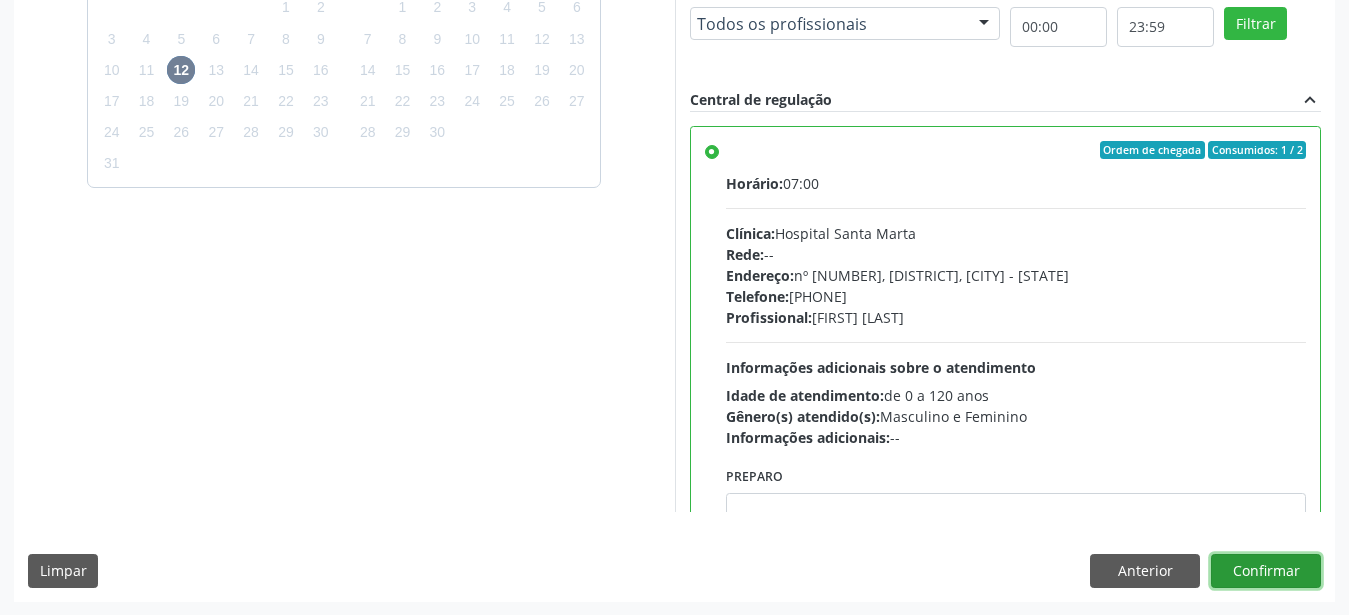 click on "Confirmar" at bounding box center [1266, 571] 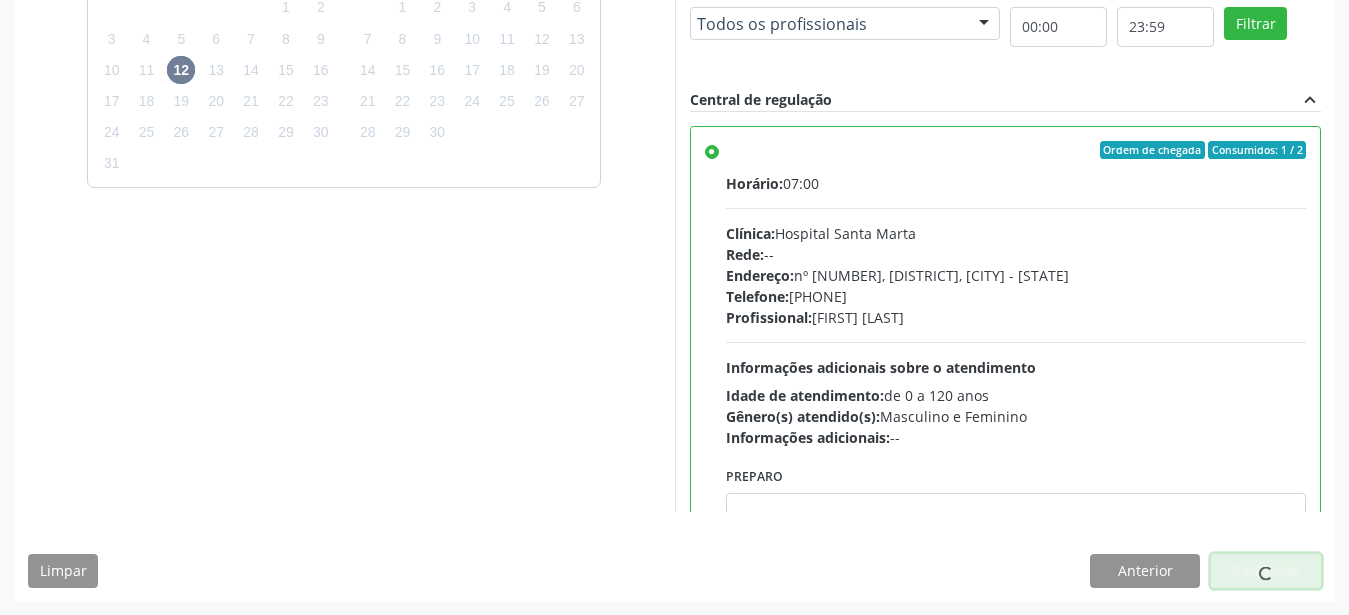 scroll, scrollTop: 51, scrollLeft: 0, axis: vertical 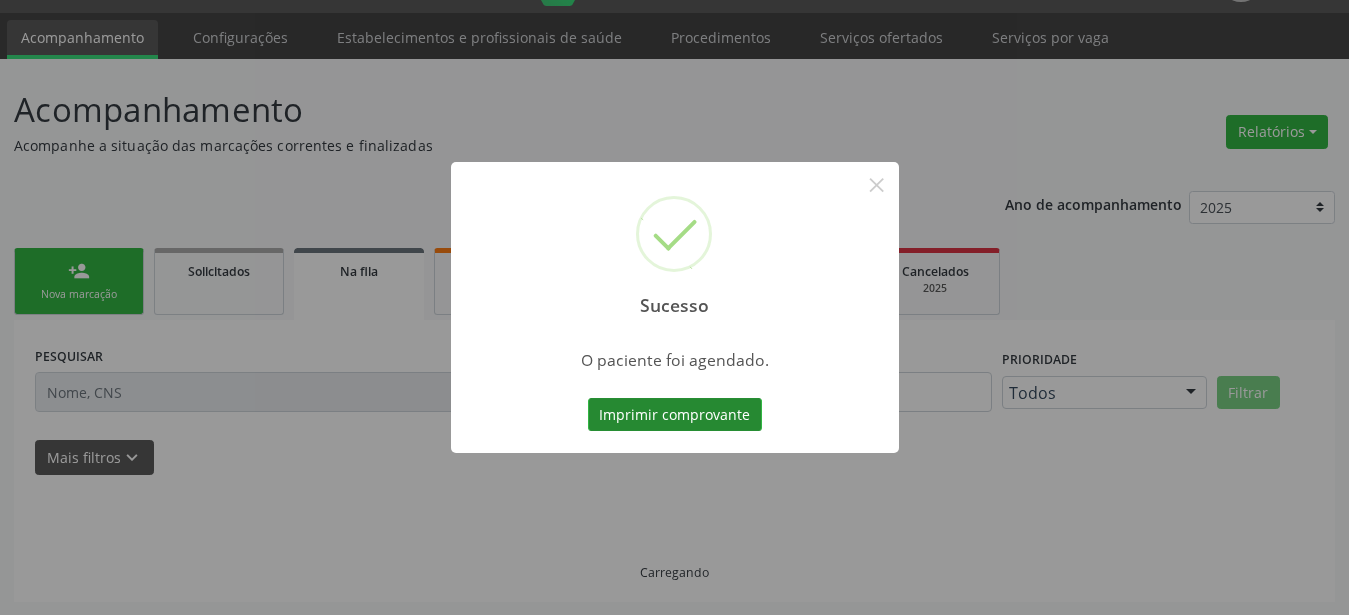 click on "Imprimir comprovante" at bounding box center [675, 415] 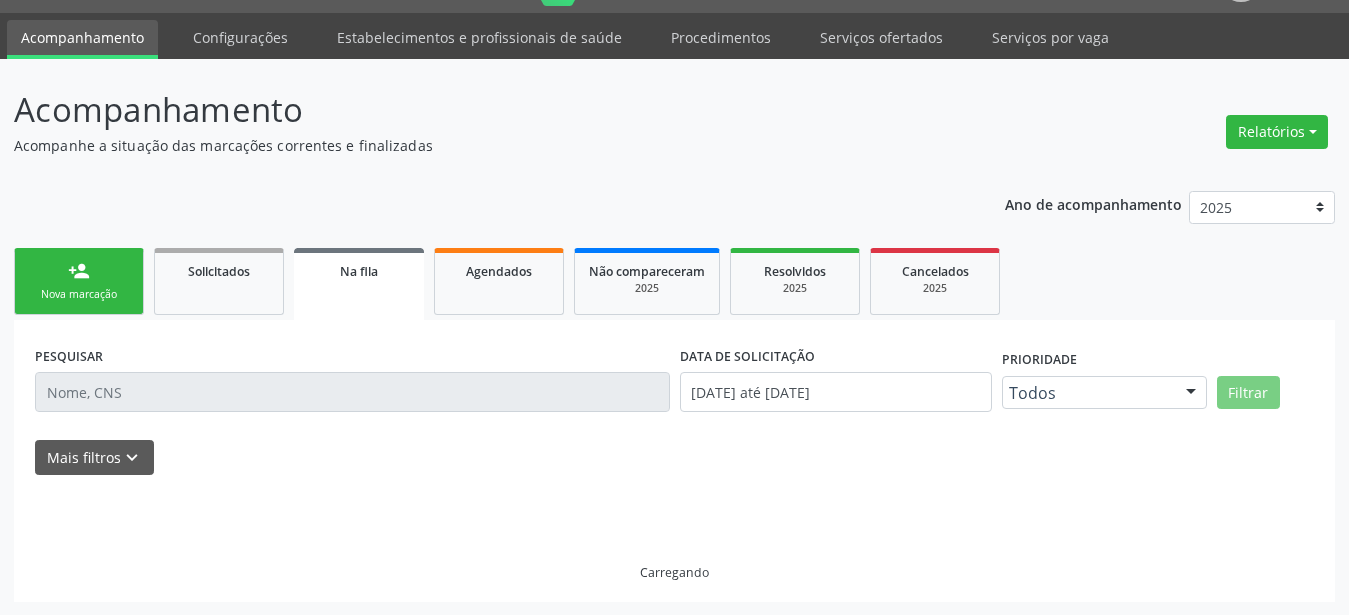 scroll, scrollTop: 50, scrollLeft: 0, axis: vertical 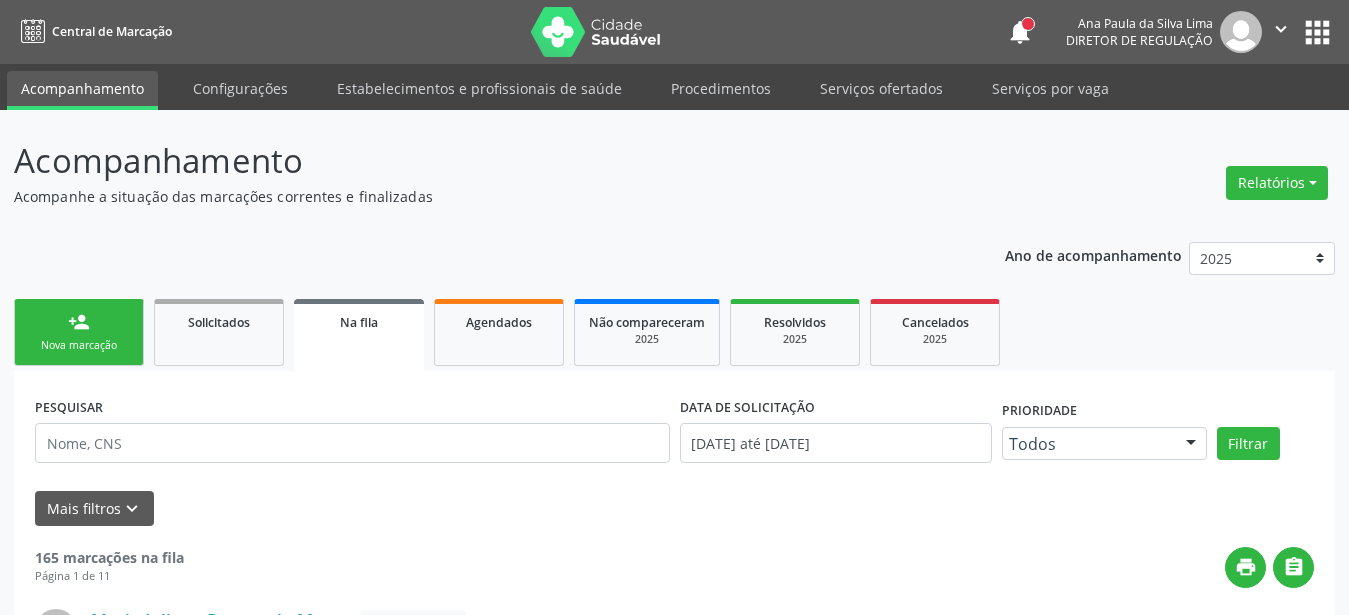 click on "apps" at bounding box center (1317, 32) 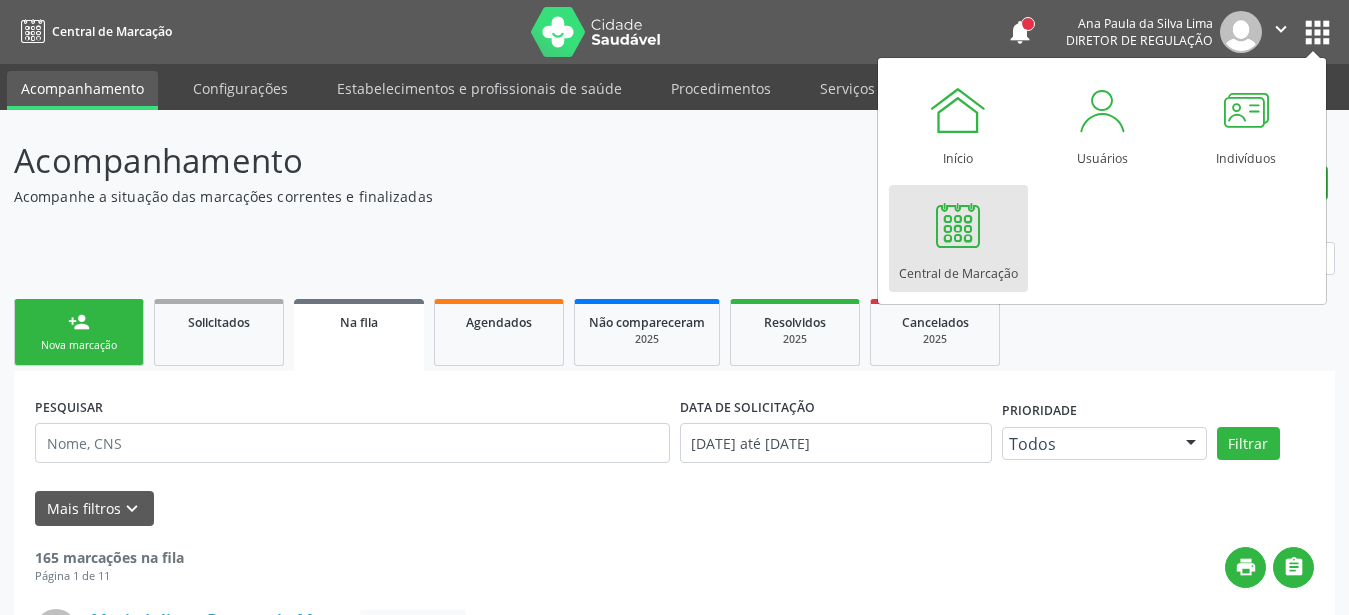 click at bounding box center (958, 225) 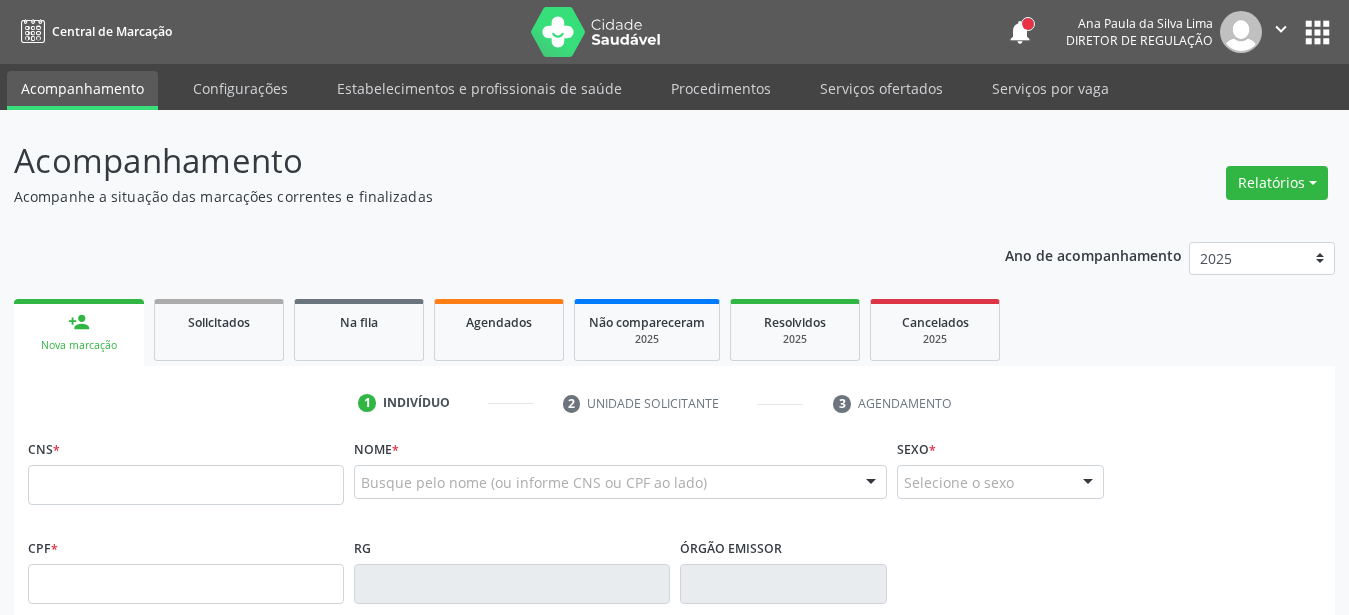 scroll, scrollTop: 0, scrollLeft: 0, axis: both 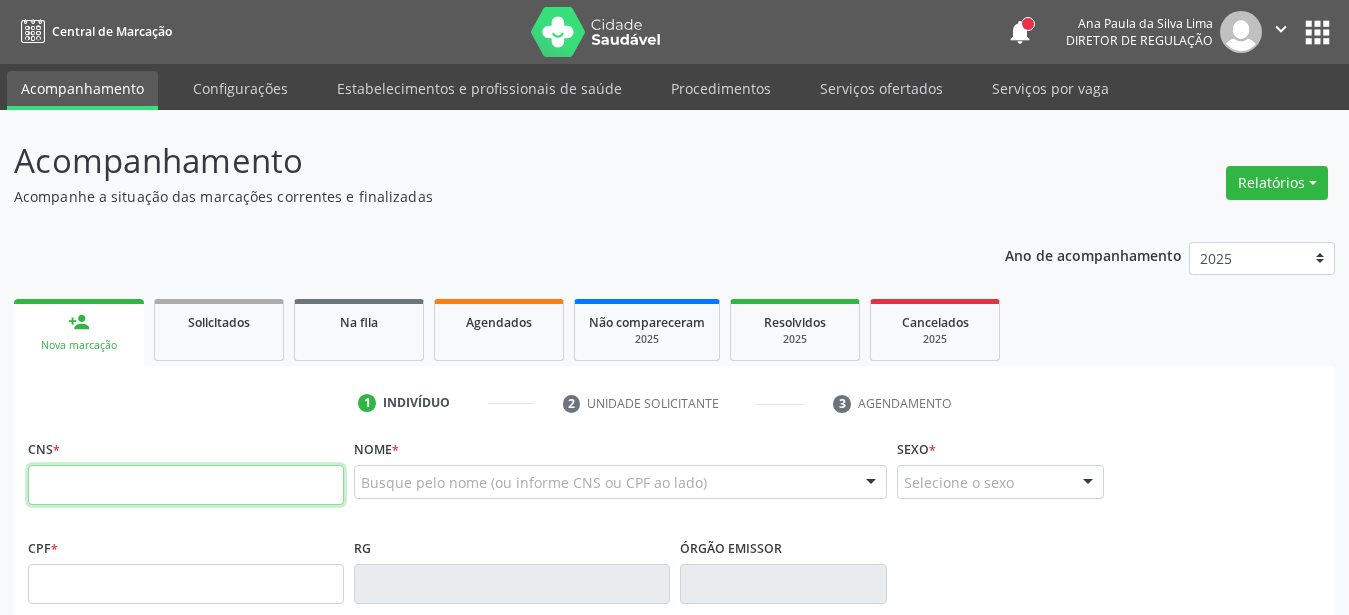 click at bounding box center (186, 485) 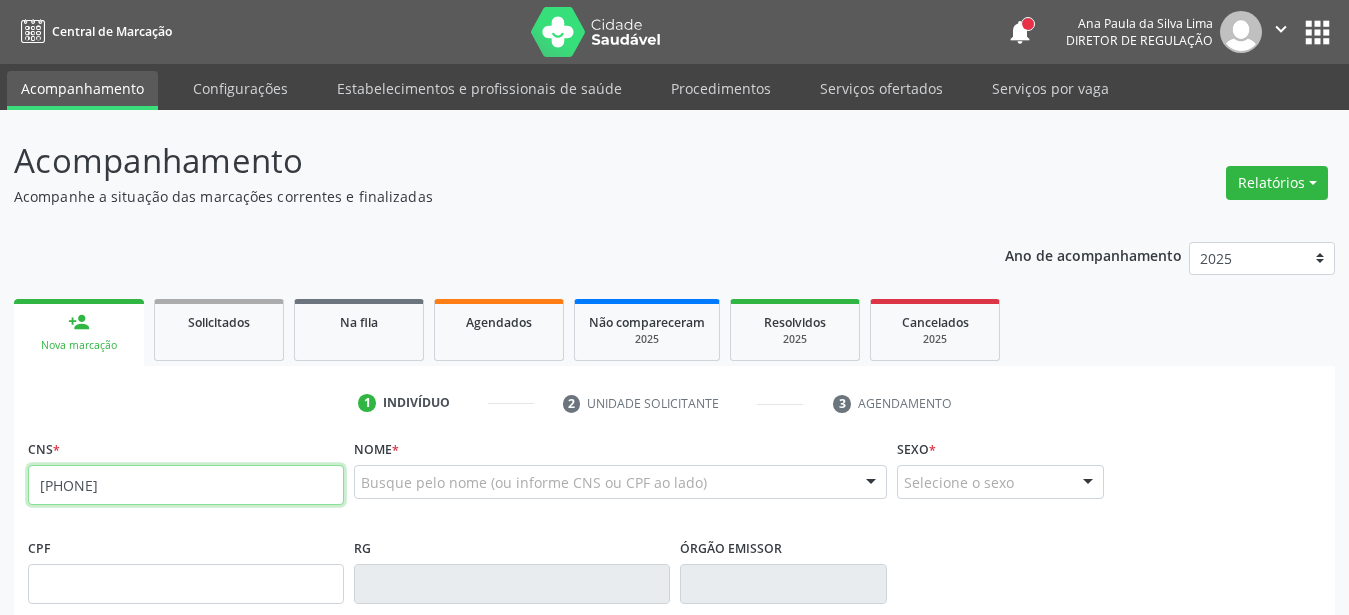 type on "[PHONE]" 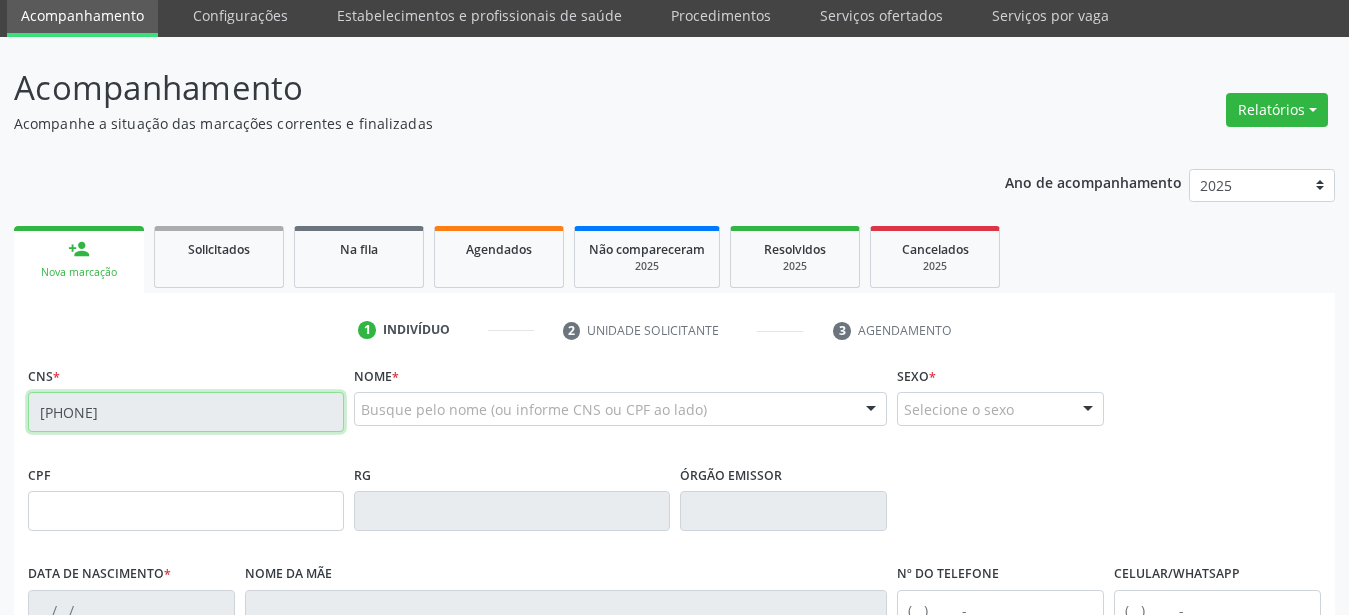 type on "[SSN]" 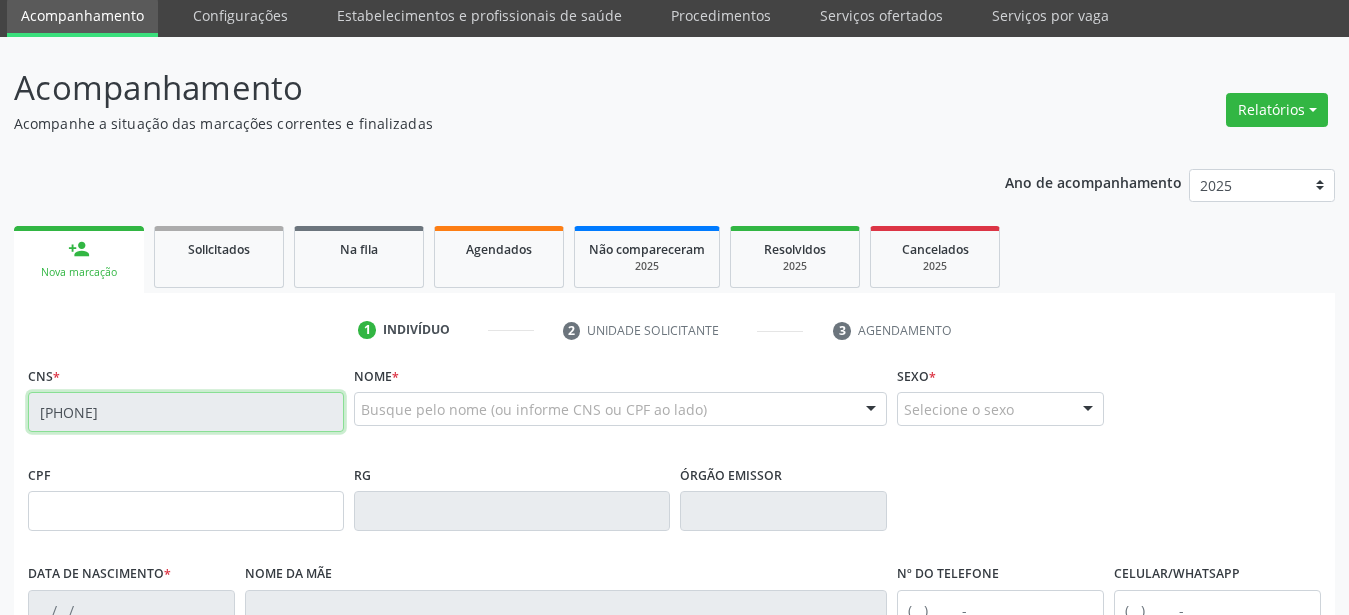 type on "29/09/1976" 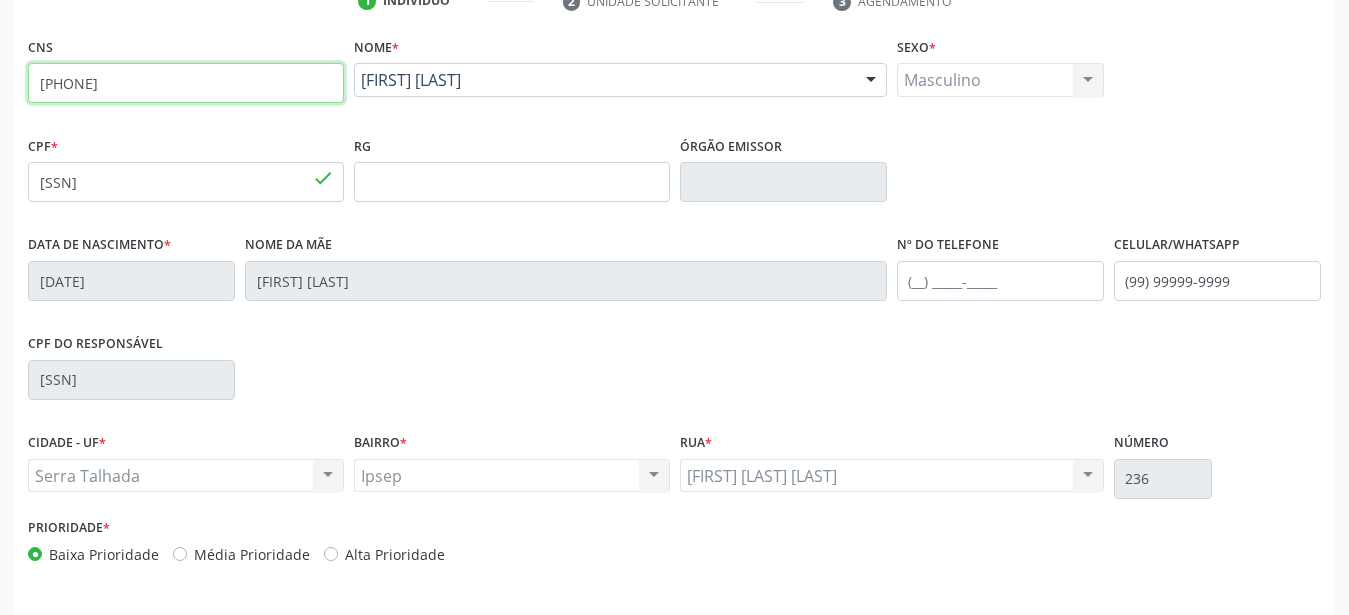 scroll, scrollTop: 408, scrollLeft: 0, axis: vertical 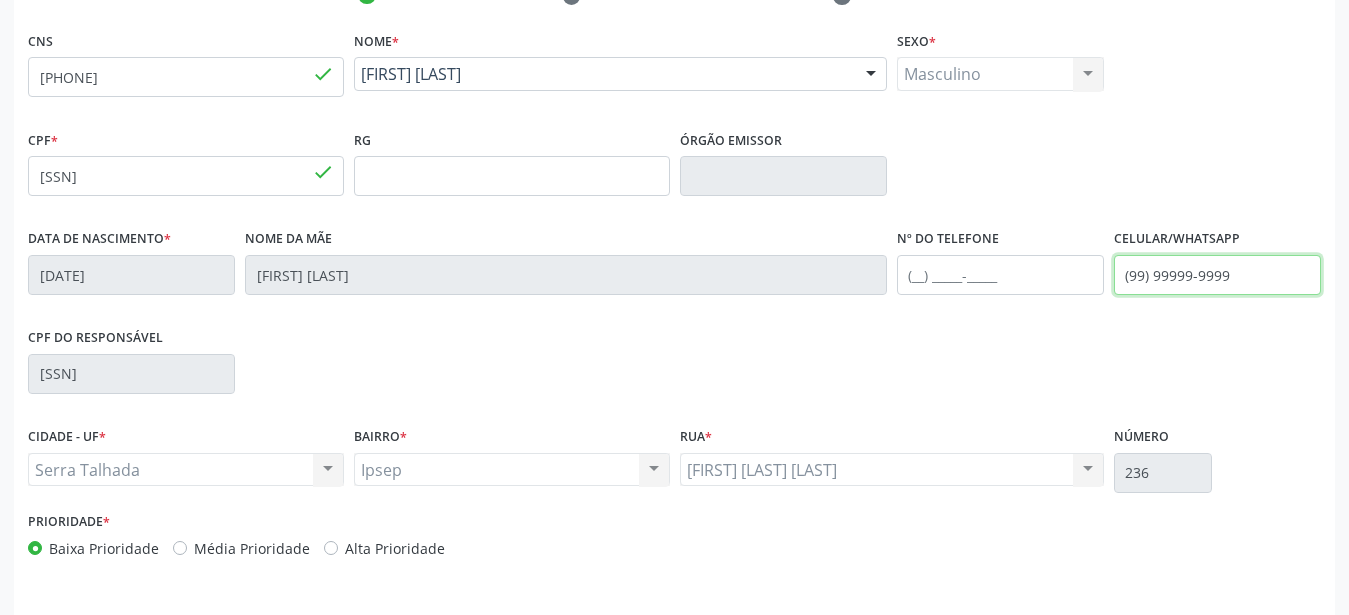 drag, startPoint x: 1277, startPoint y: 262, endPoint x: 851, endPoint y: 297, distance: 427.43536 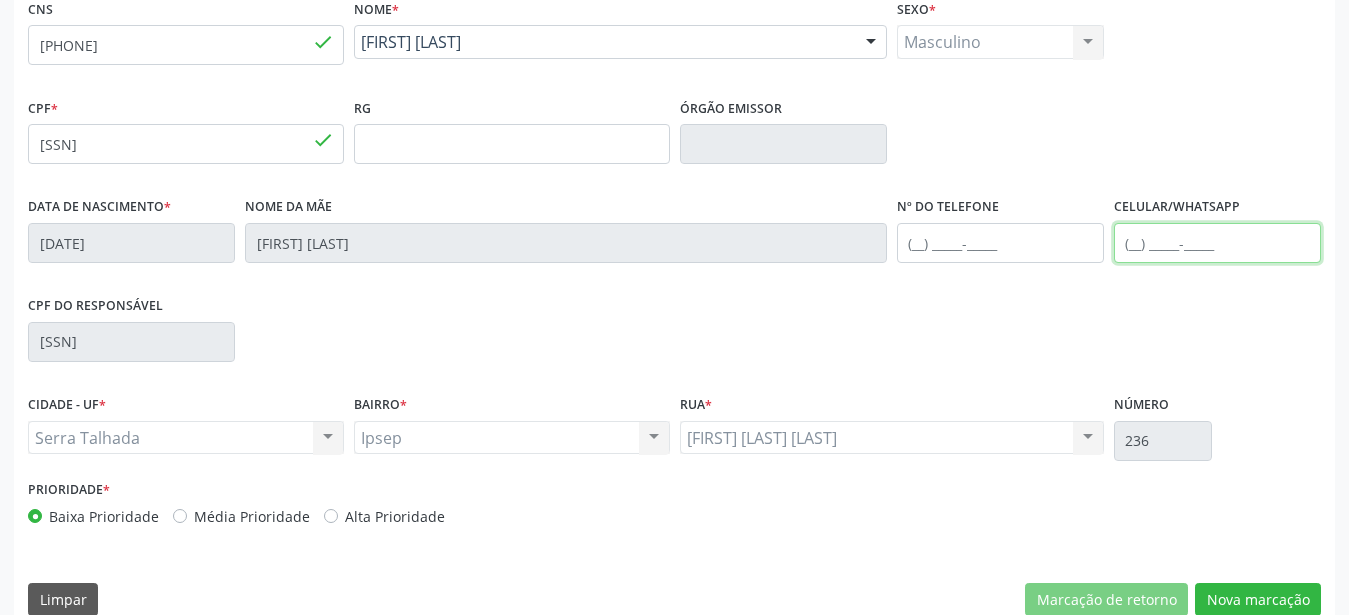 scroll, scrollTop: 469, scrollLeft: 0, axis: vertical 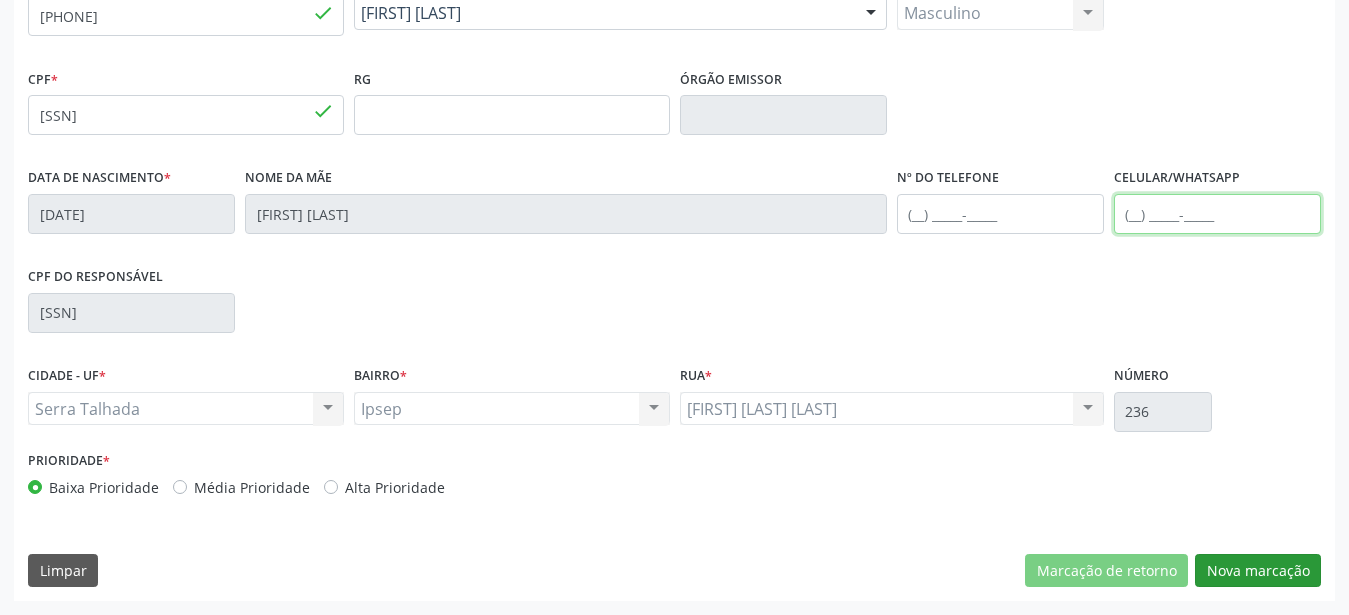 type 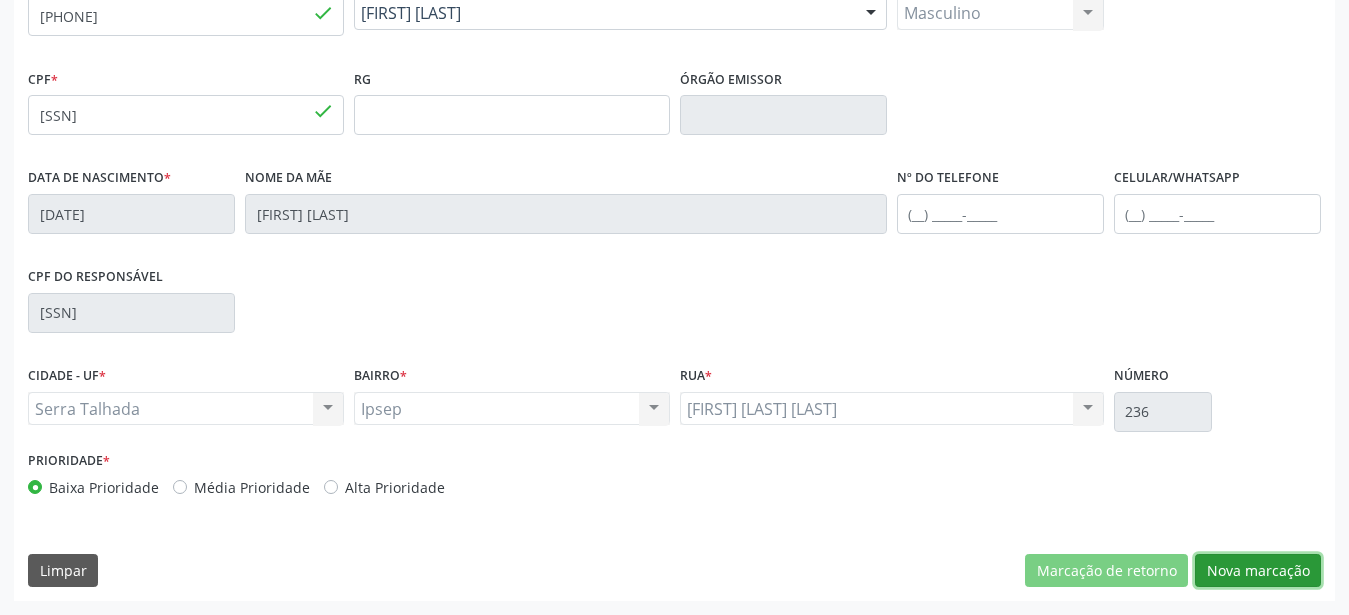 click on "Nova marcação" at bounding box center [1258, 571] 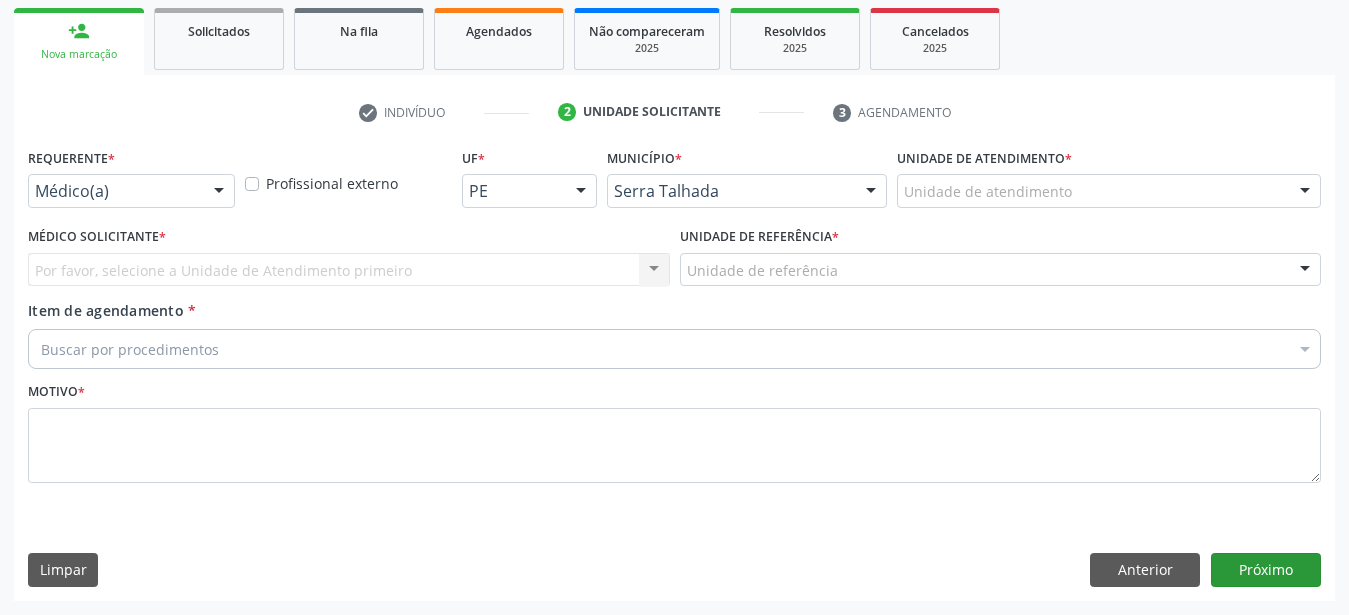 scroll, scrollTop: 307, scrollLeft: 0, axis: vertical 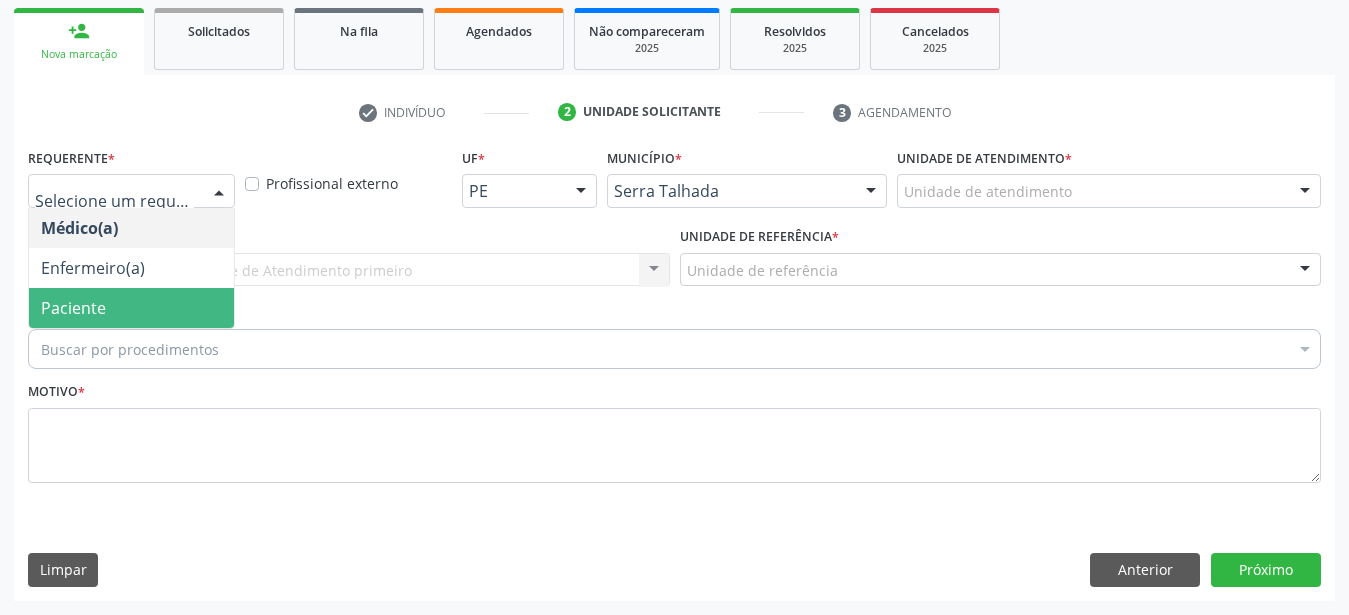 click on "Paciente" at bounding box center (131, 308) 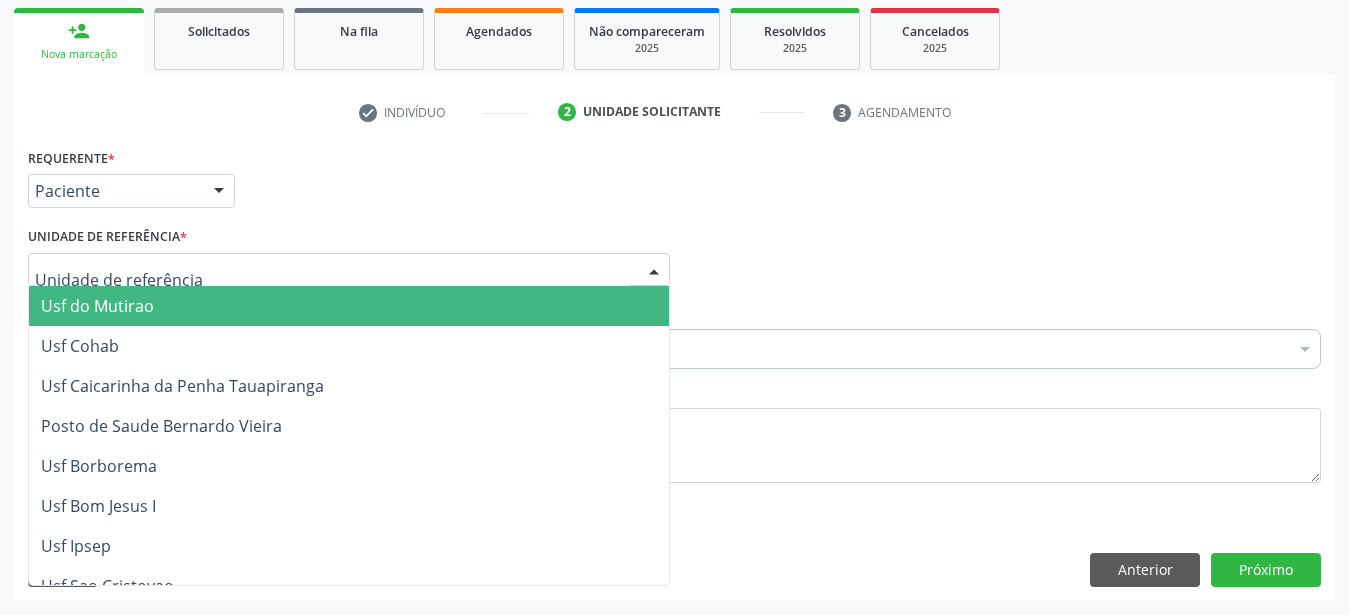 click at bounding box center (332, 280) 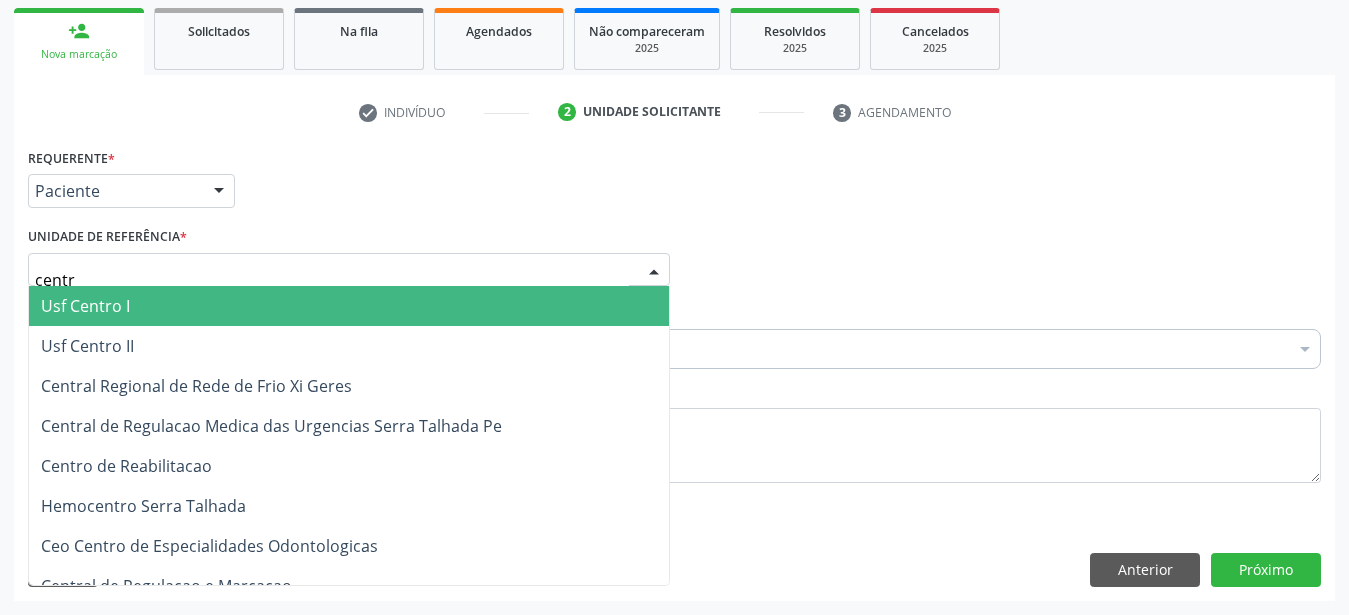 type on "centro" 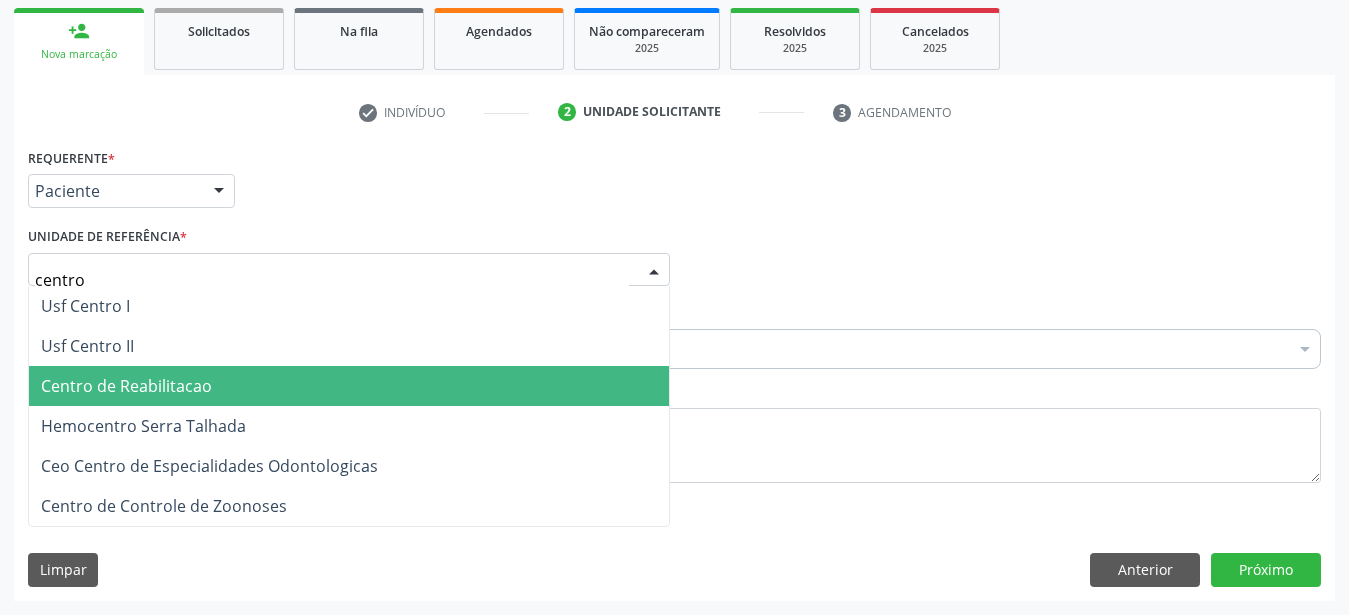 click on "Centro de Reabilitacao" at bounding box center (349, 386) 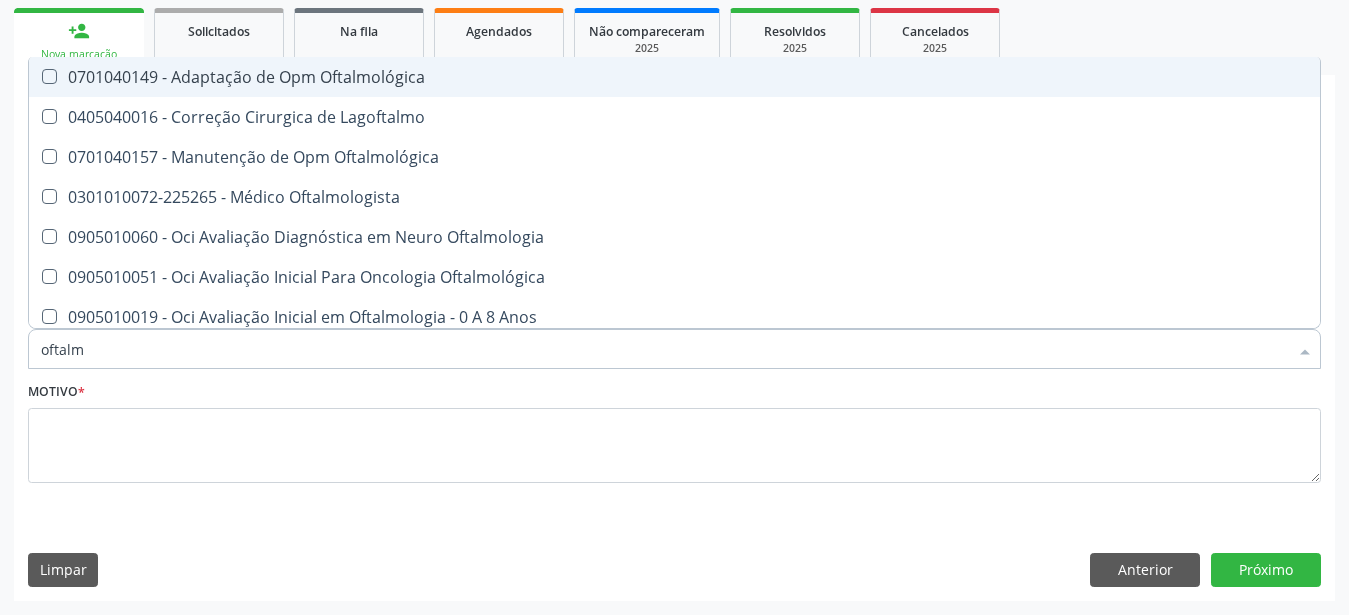 type on "oftalmo" 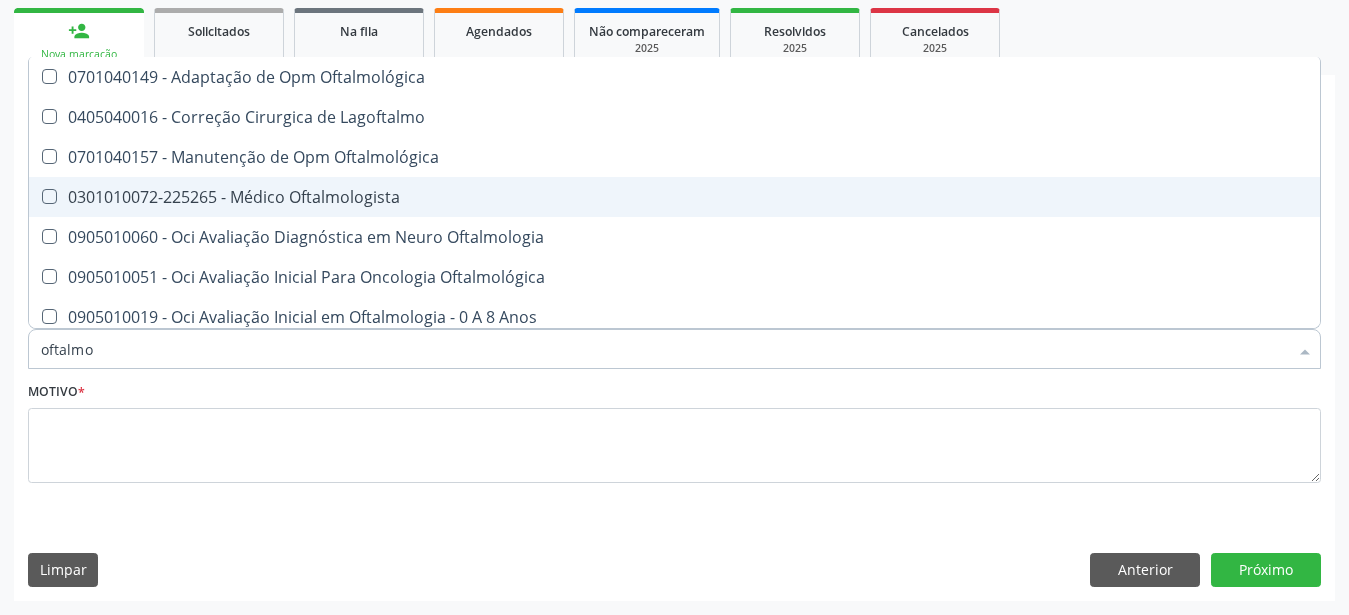 click on "0301010072-225265 - Médico Oftalmologista" at bounding box center (674, 197) 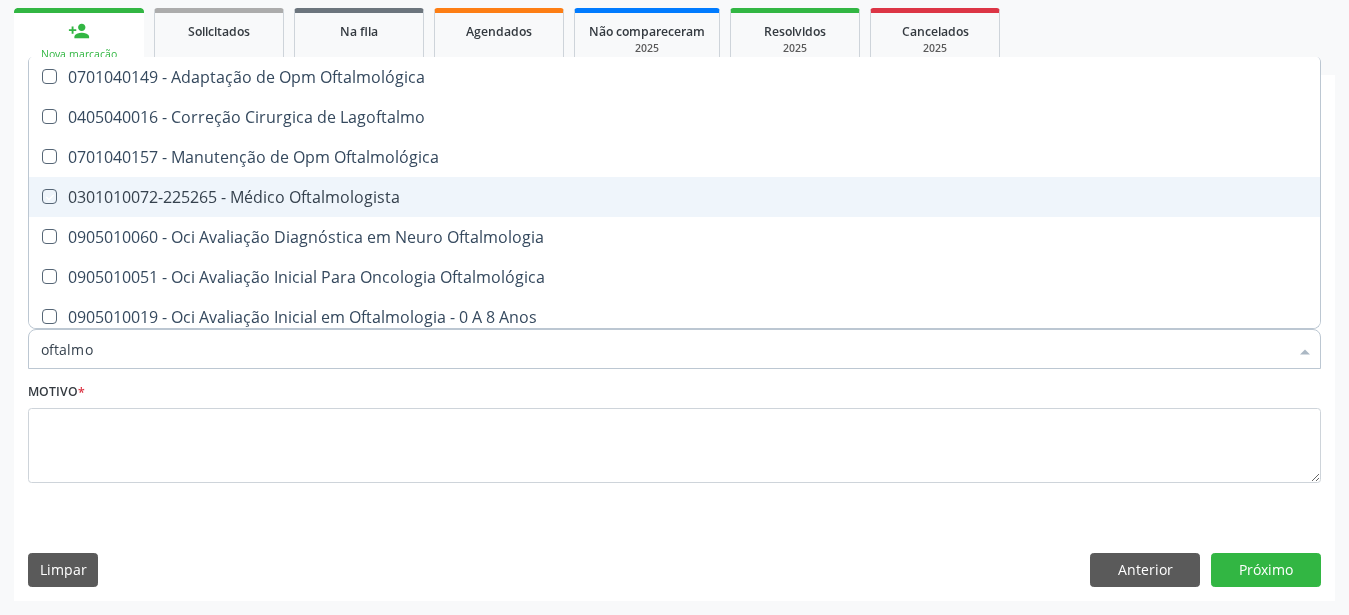 checkbox on "true" 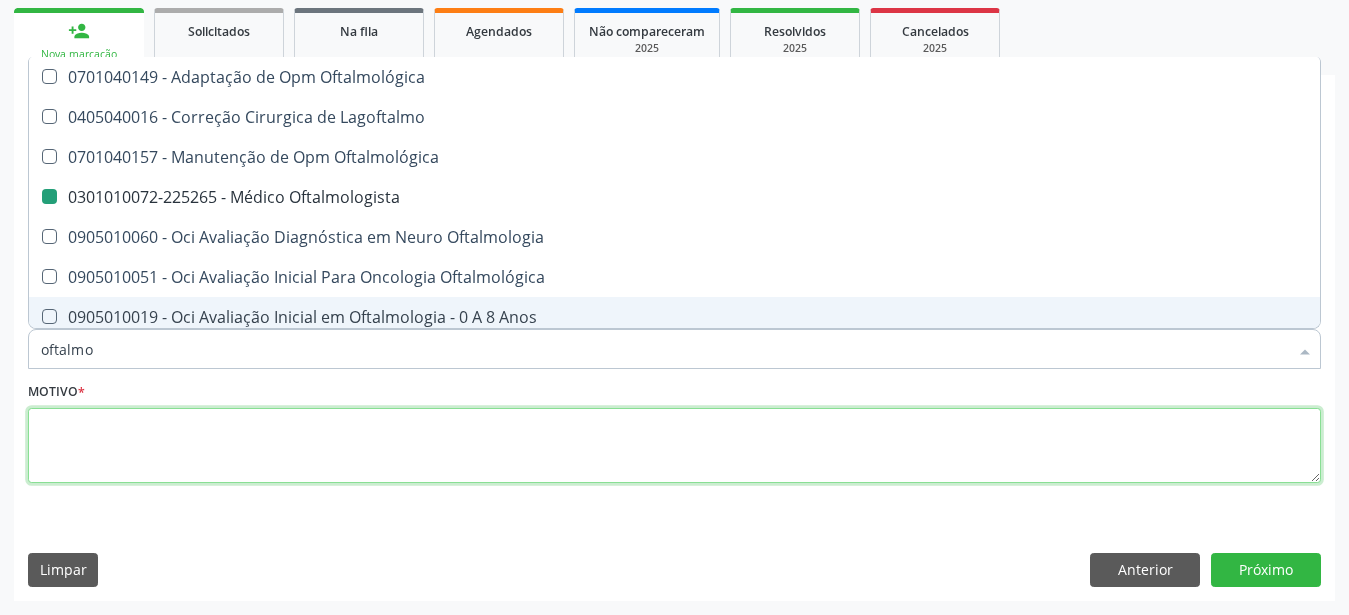 click at bounding box center (674, 446) 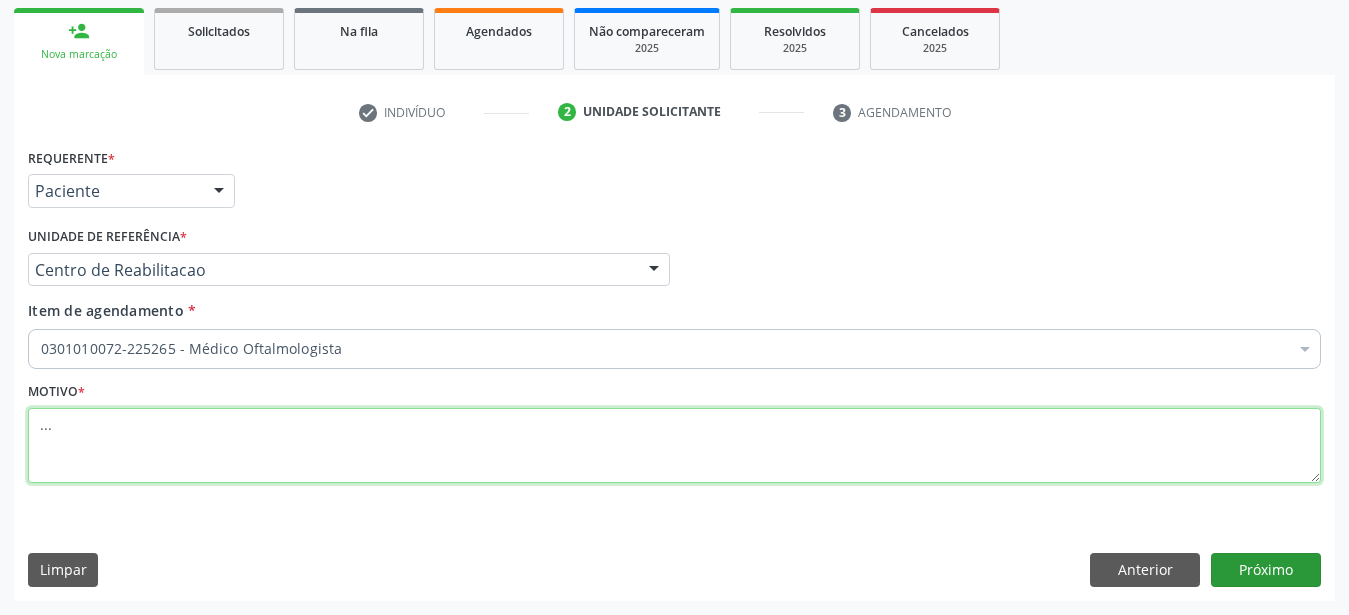type on "..." 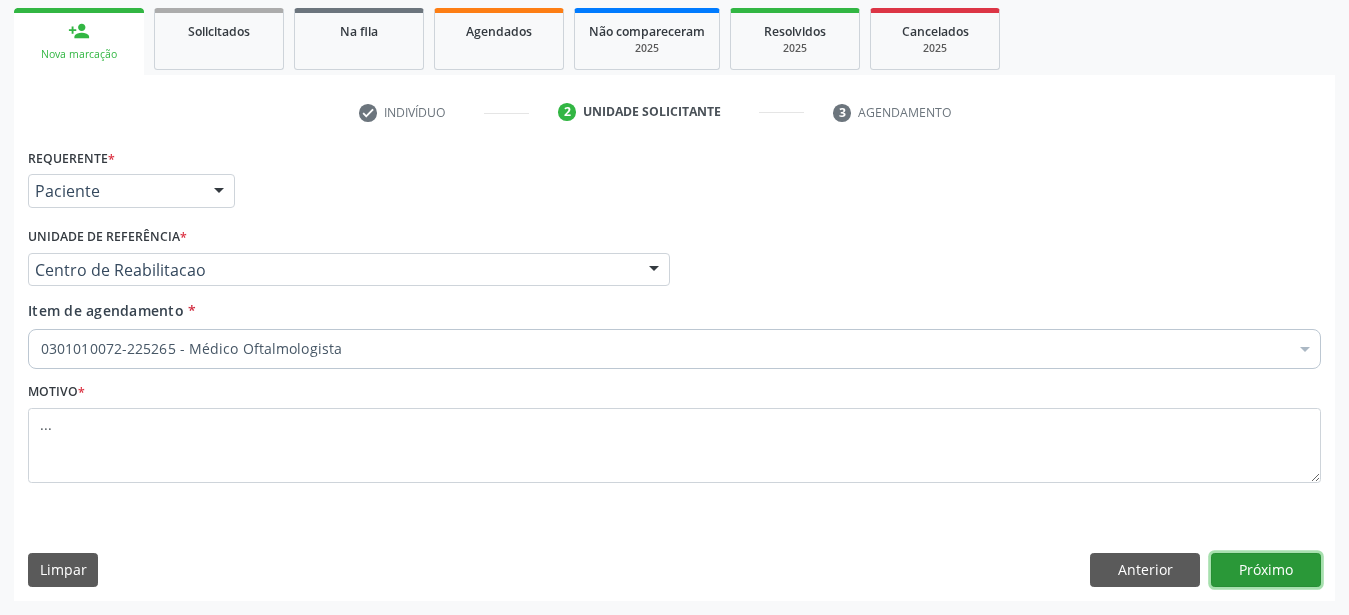 click on "Próximo" at bounding box center [1266, 570] 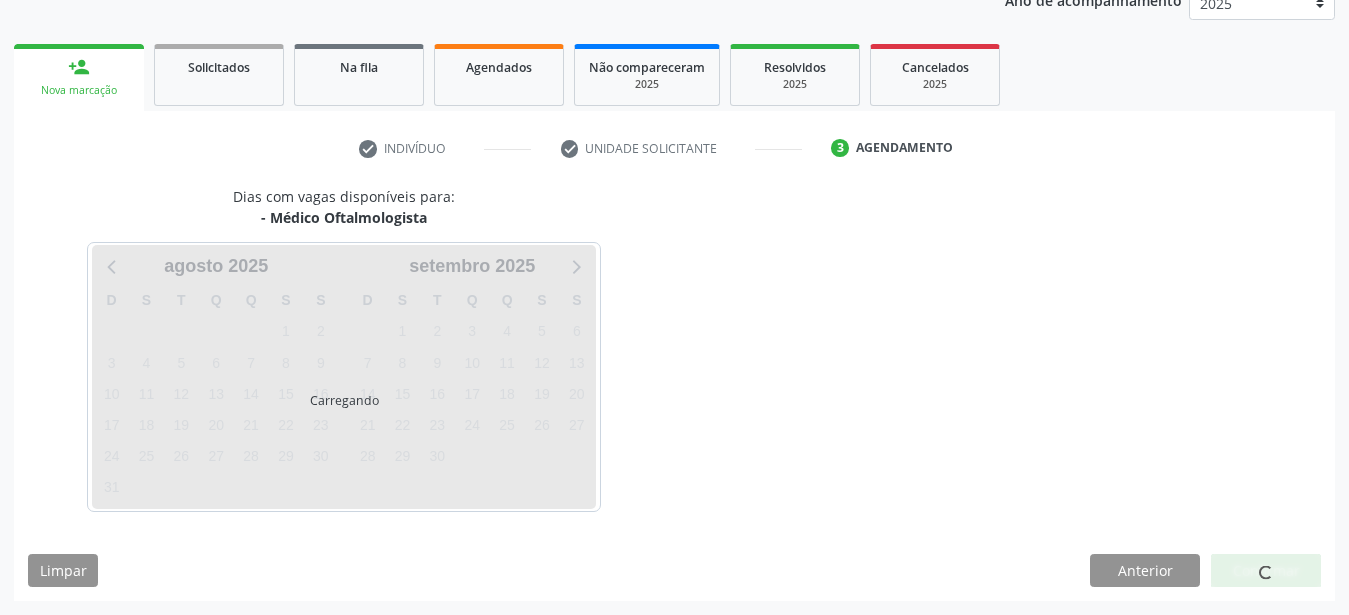 scroll, scrollTop: 255, scrollLeft: 0, axis: vertical 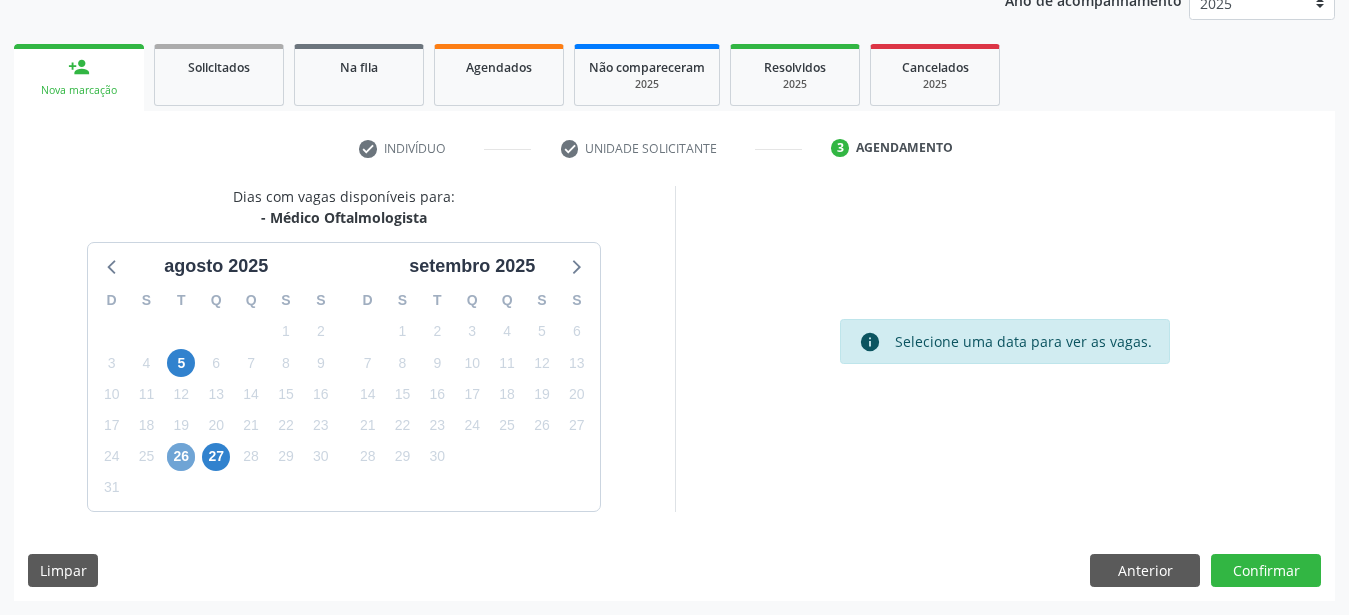 click on "26" at bounding box center [181, 457] 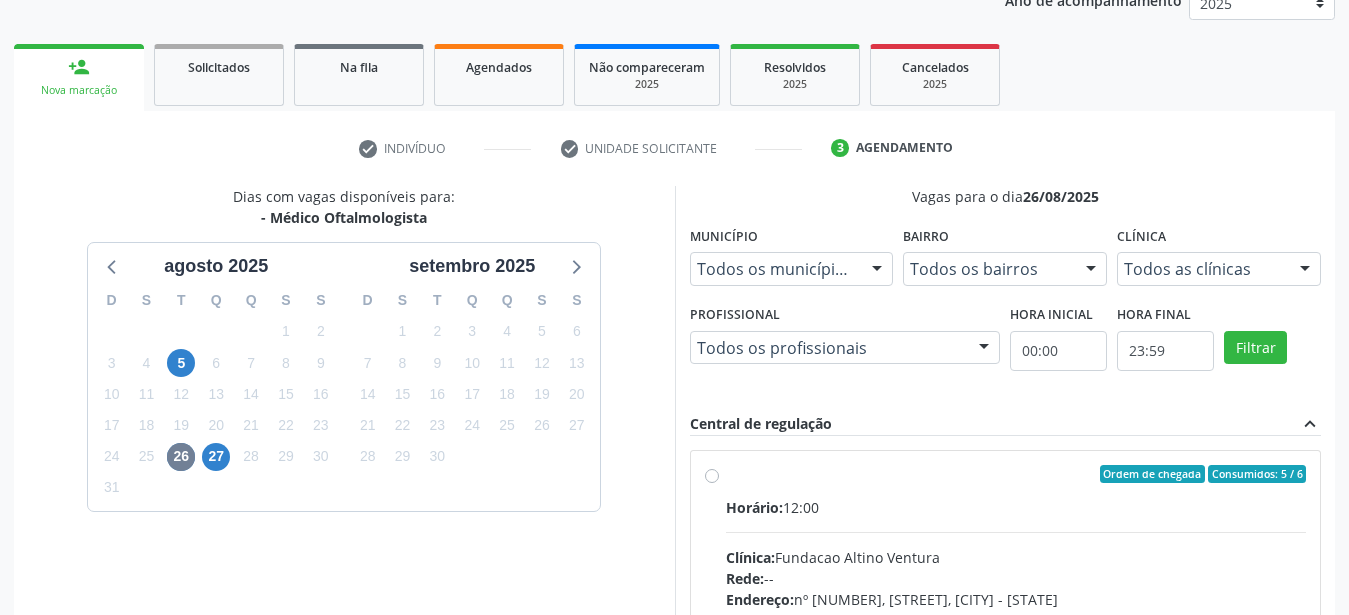 click on "Ordem de chegada
Consumidos: 5 / 6
Horário:   12:00
Clínica:  Fundacao Altino Ventura
Rede:
--
Endereço:   nº 335, Nossa Senhora da Con, Serra Talhada - PE
Telefone:   --
Profissional:
Bruna Vieira Oliveira Carvalho Ventura
Informações adicionais sobre o atendimento
Idade de atendimento:
de 0 a 120 anos
Gênero(s) atendido(s):
Masculino e Feminino
Informações adicionais:
--" at bounding box center [1006, 618] 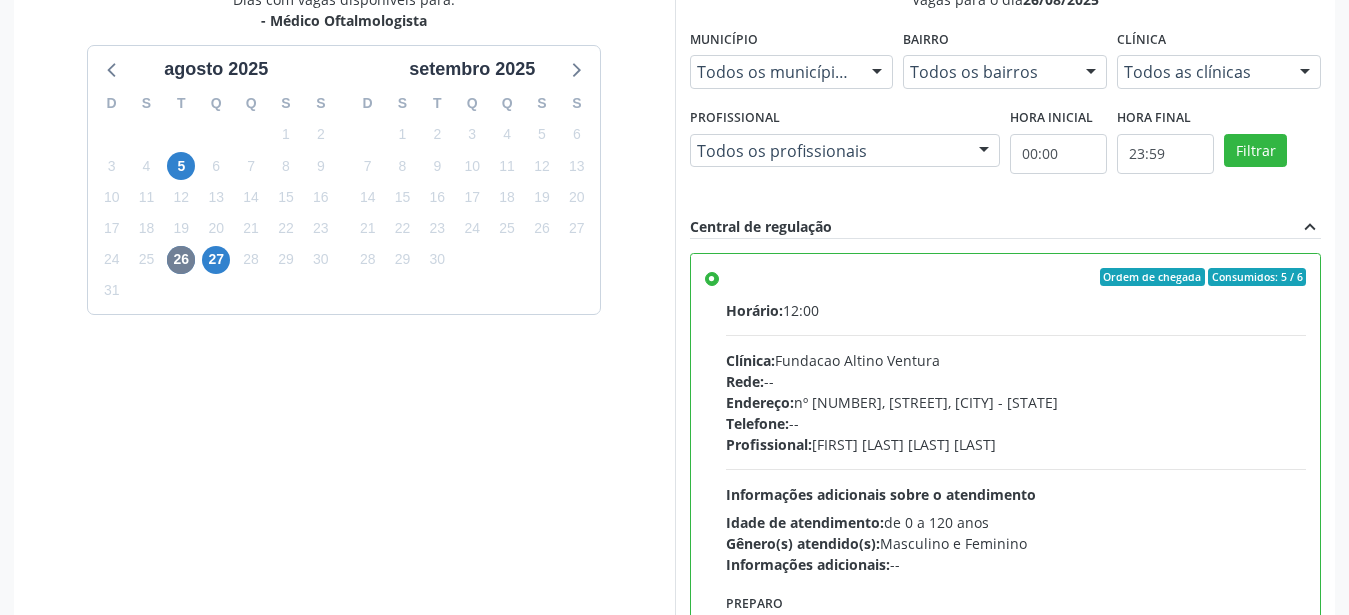 scroll, scrollTop: 579, scrollLeft: 0, axis: vertical 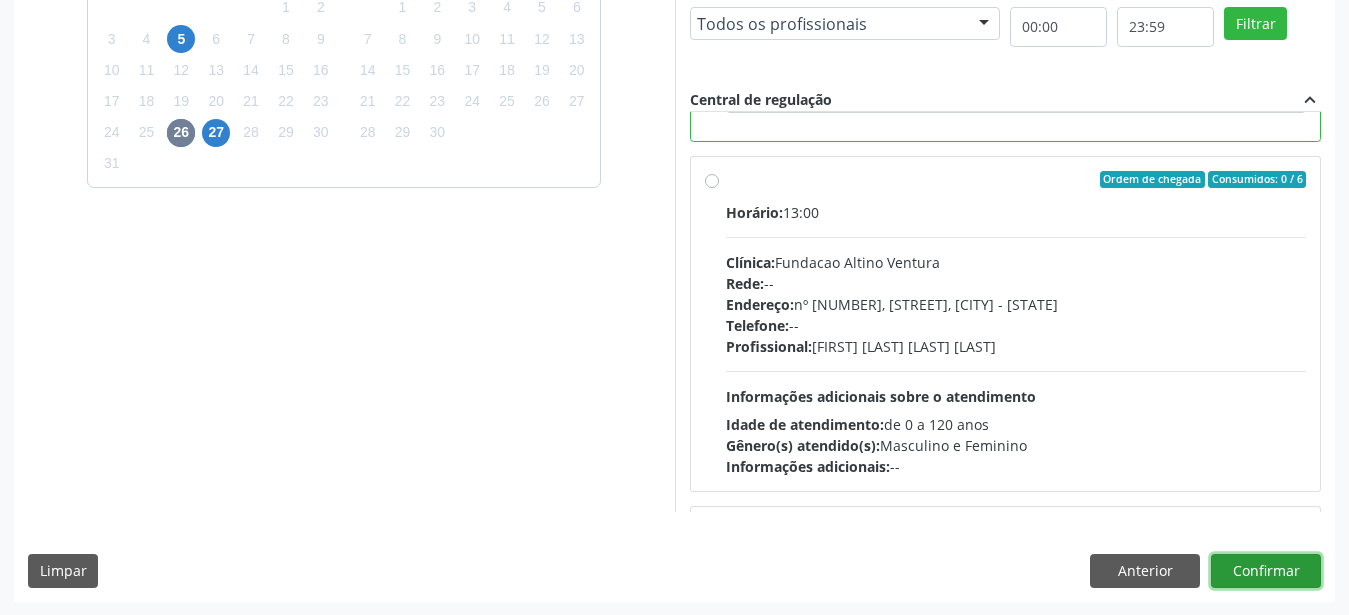 click on "Confirmar" at bounding box center [1266, 571] 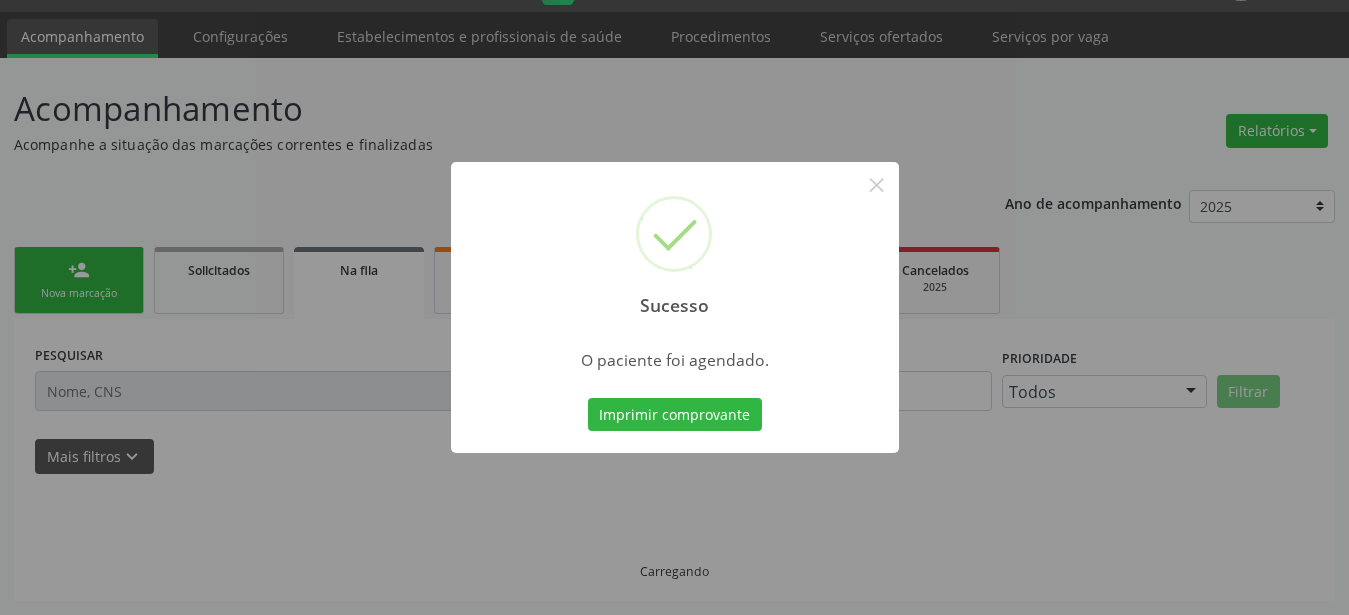 scroll, scrollTop: 51, scrollLeft: 0, axis: vertical 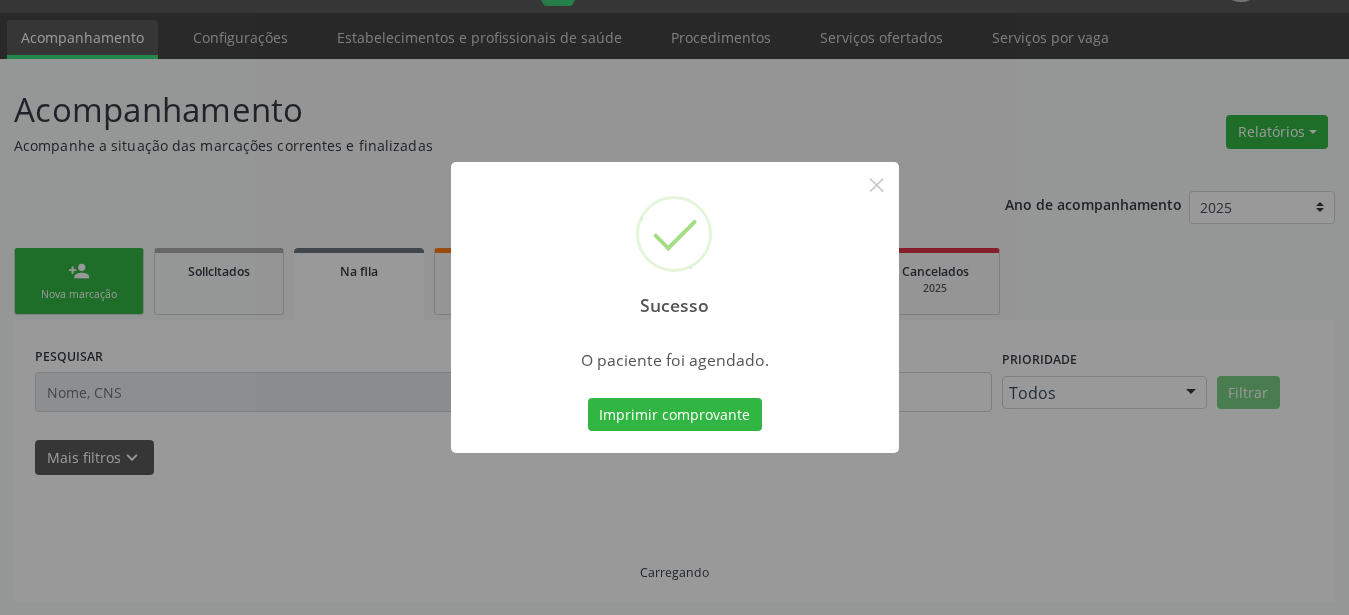 click on "Sucesso ×" at bounding box center (675, 248) 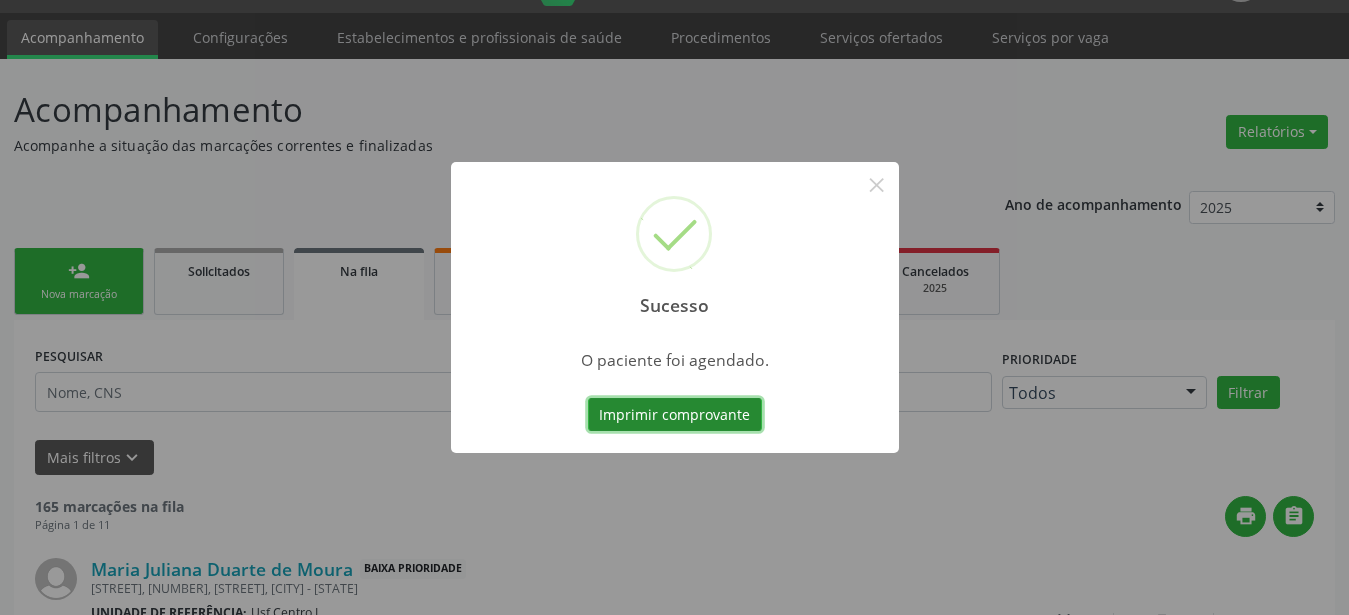 click on "Imprimir comprovante" at bounding box center [675, 415] 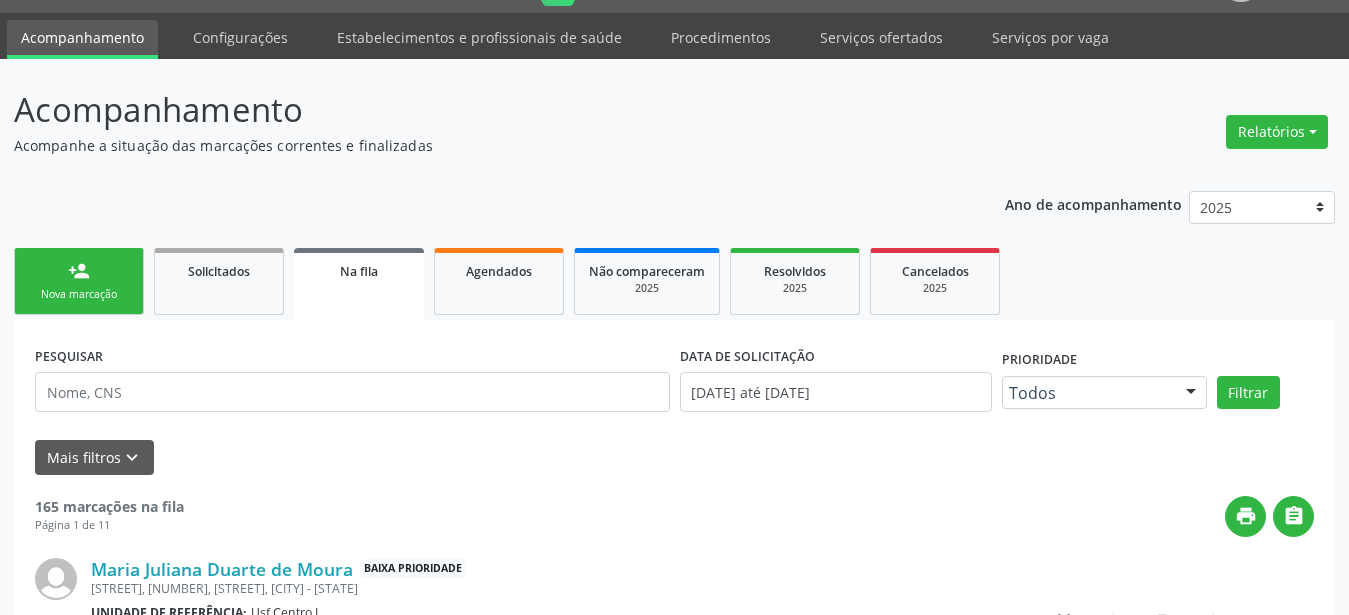 scroll, scrollTop: 50, scrollLeft: 0, axis: vertical 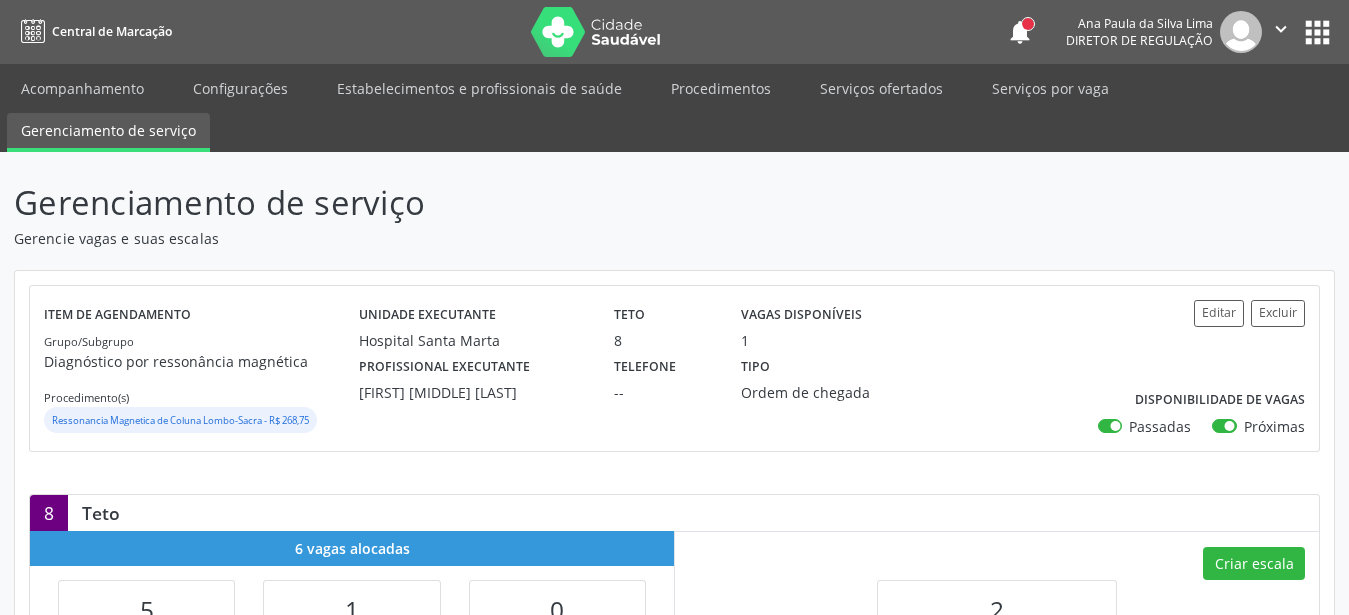 click on "apps" at bounding box center [1317, 32] 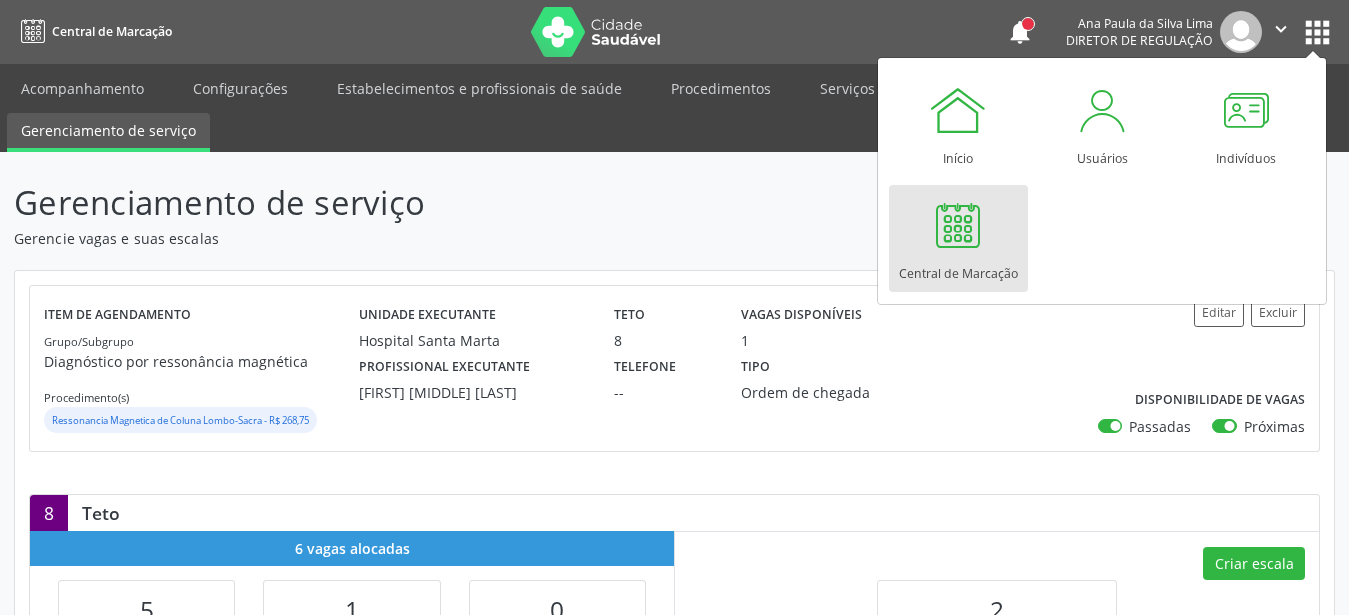 click at bounding box center [958, 225] 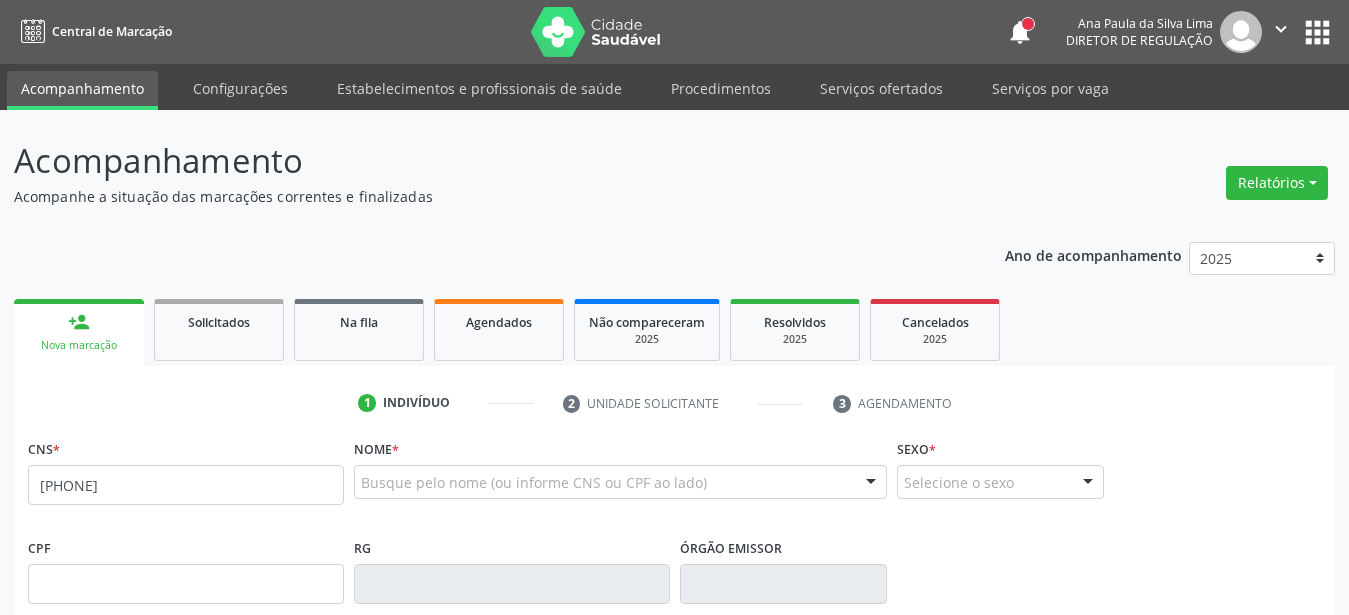 scroll, scrollTop: 0, scrollLeft: 0, axis: both 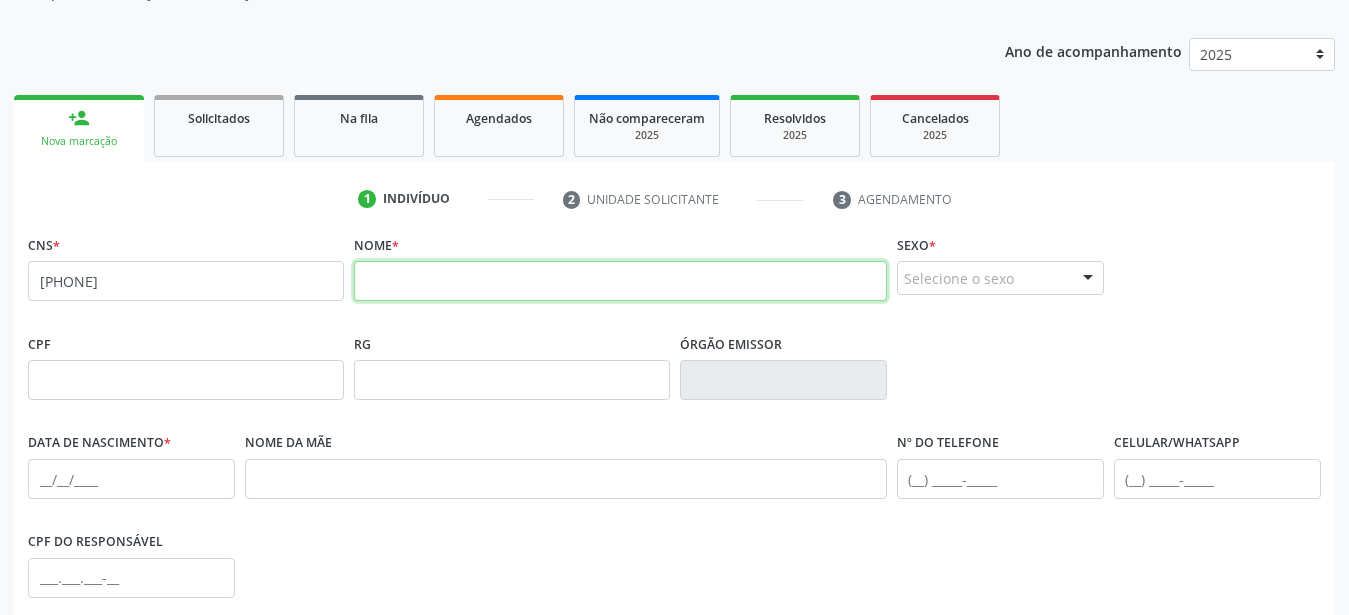 paste on "[FIRST] [LAST]" 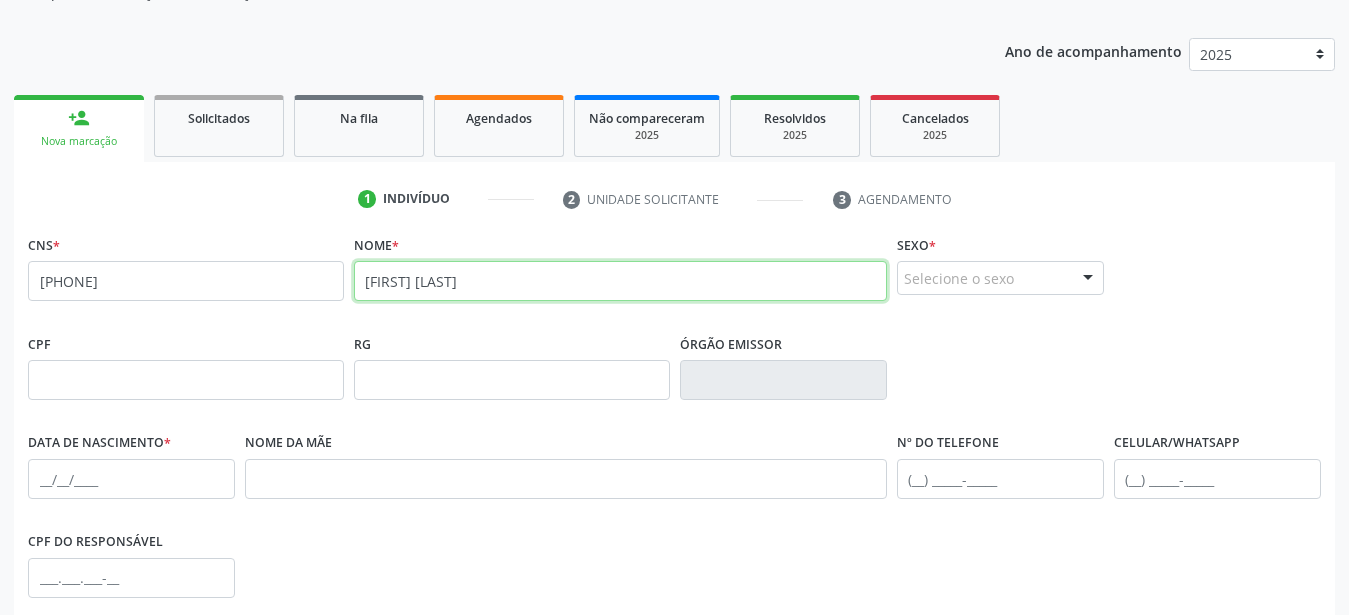 type on "[FIRST] [LAST]" 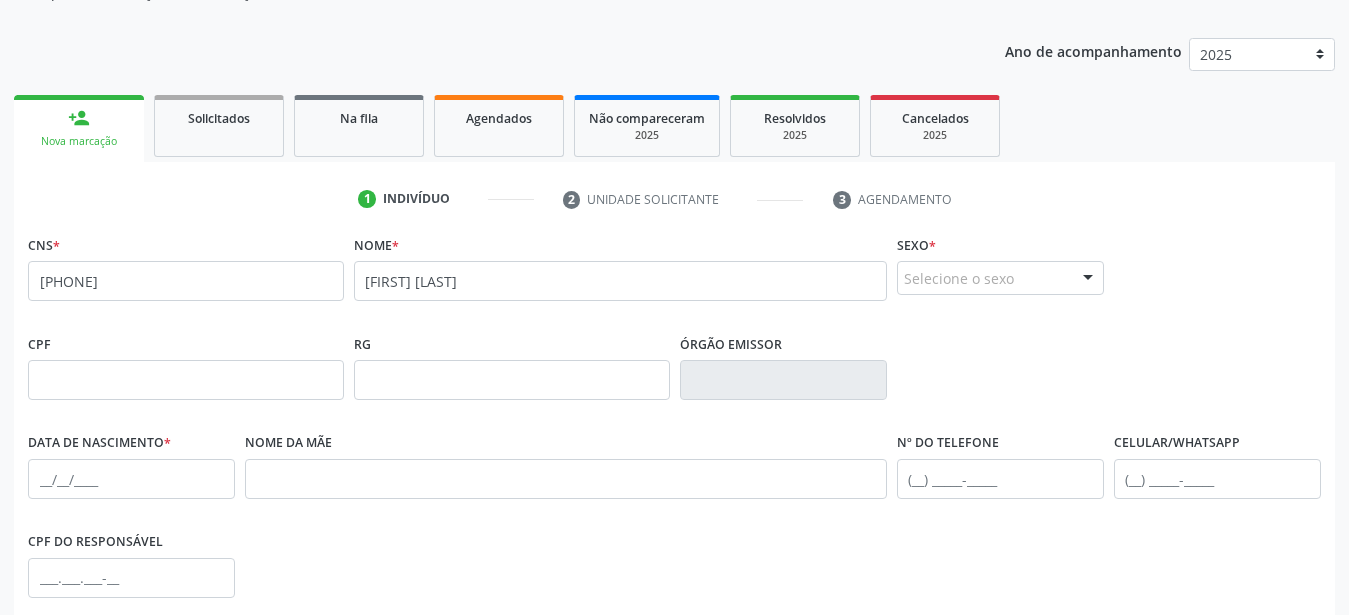 click at bounding box center [1088, 279] 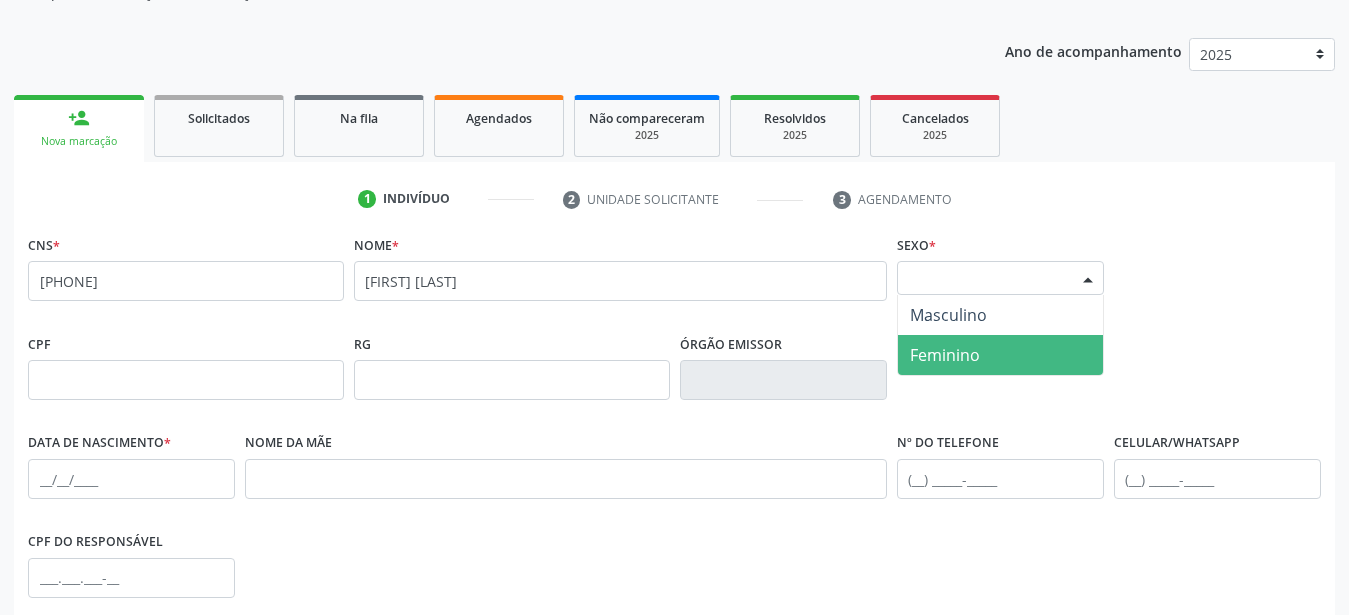 click on "Feminino" at bounding box center (1000, 355) 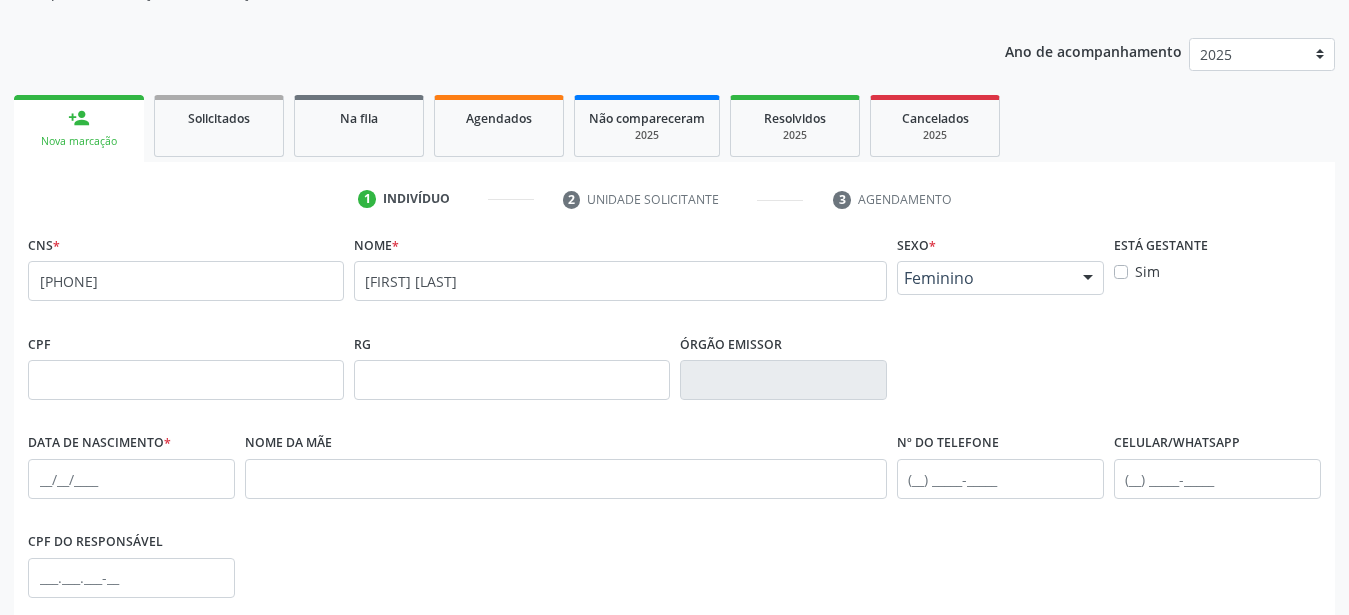 click on "Feminino" at bounding box center [1000, 278] 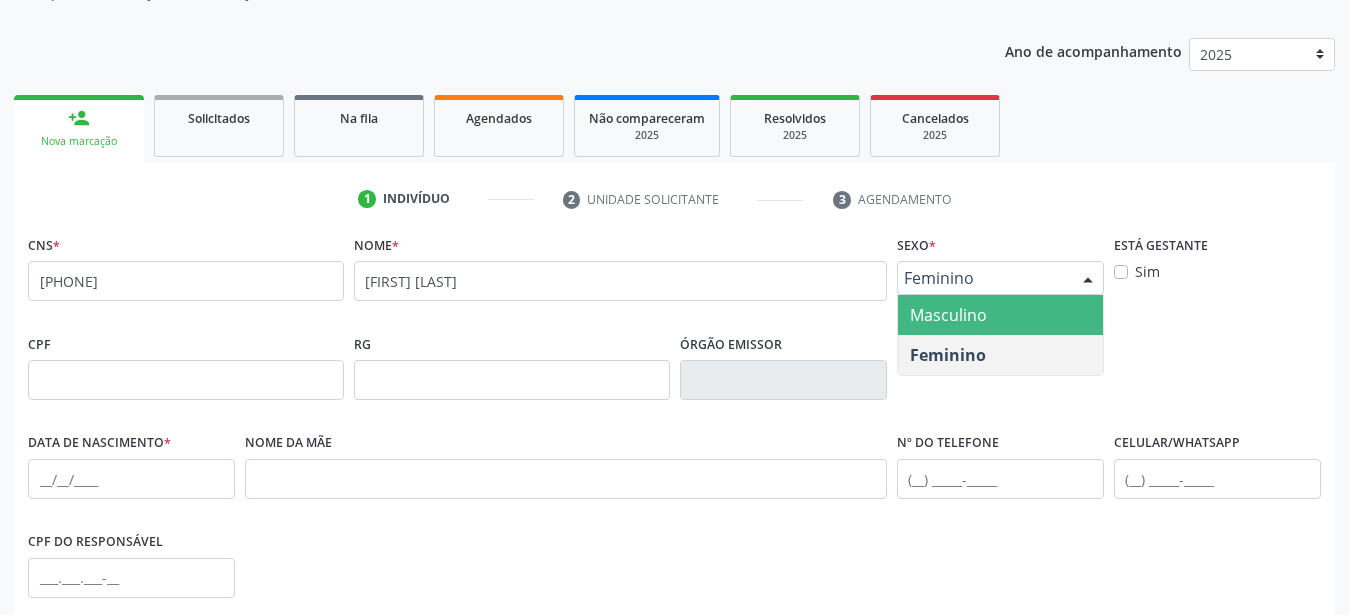 click on "Masculino" at bounding box center [1000, 315] 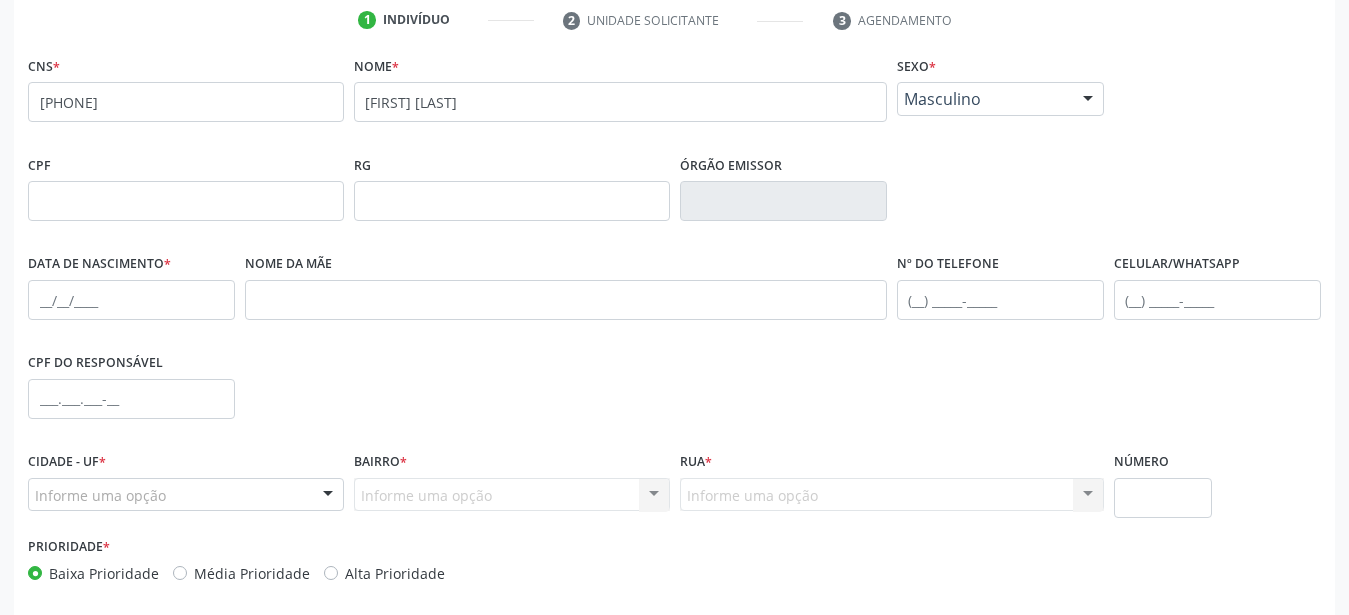 scroll, scrollTop: 408, scrollLeft: 0, axis: vertical 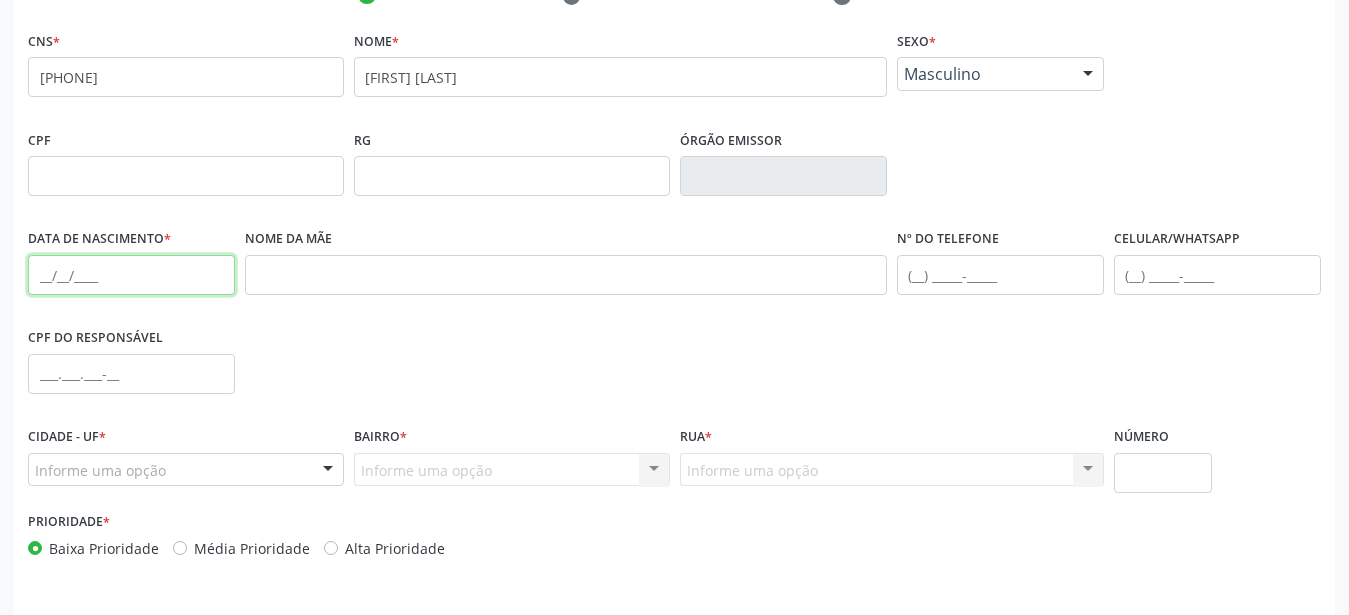 click at bounding box center [131, 275] 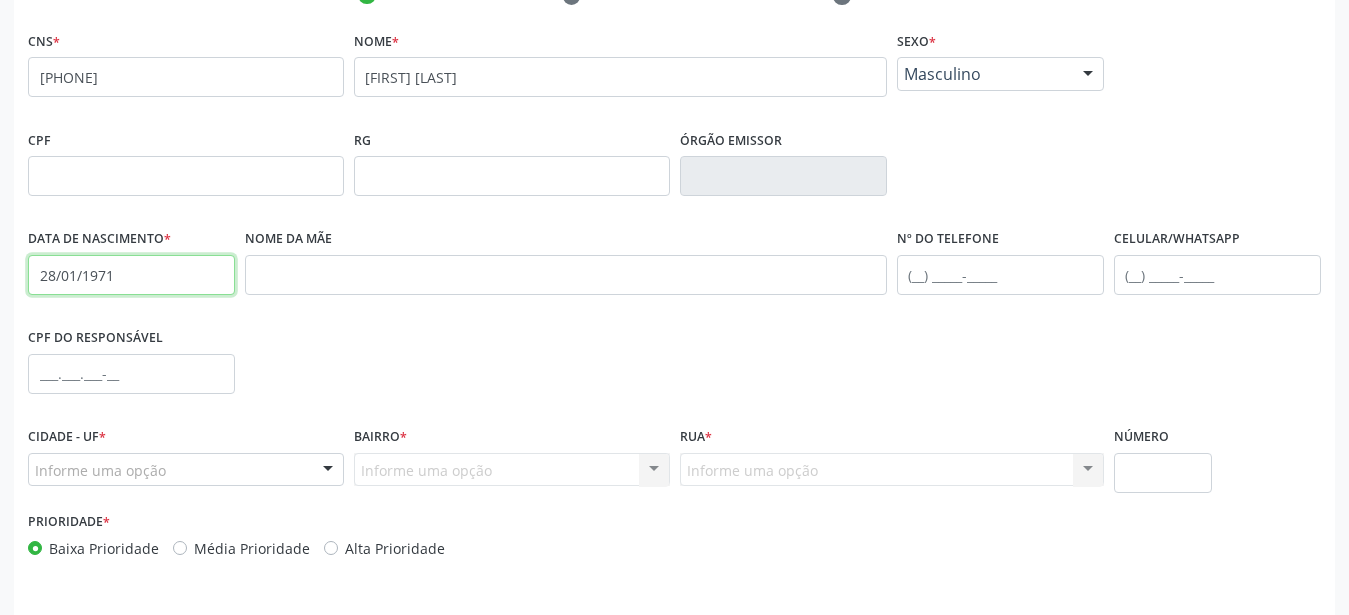 type on "28/01/1971" 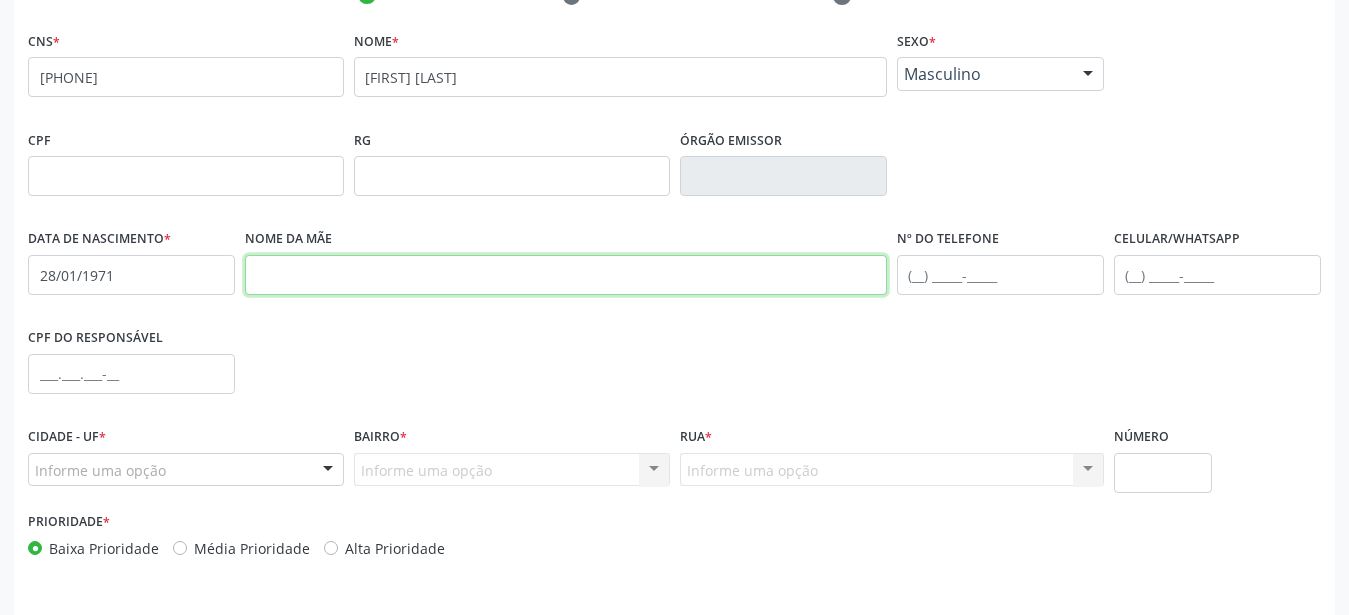 click at bounding box center [566, 275] 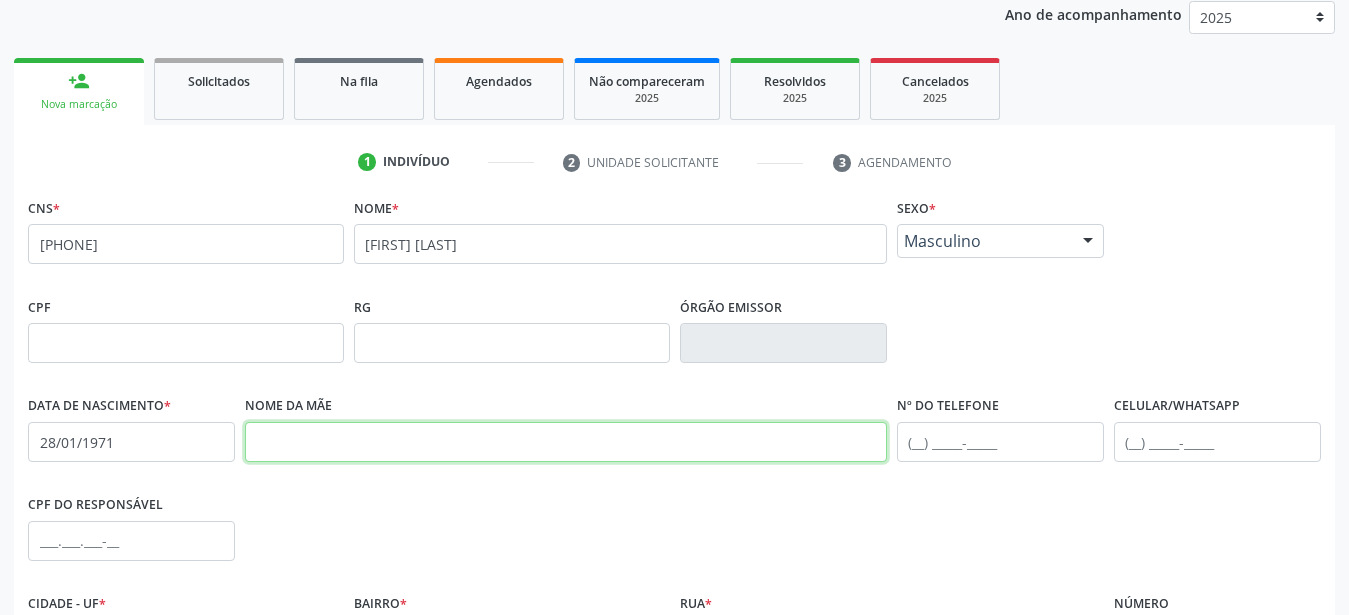 scroll, scrollTop: 102, scrollLeft: 0, axis: vertical 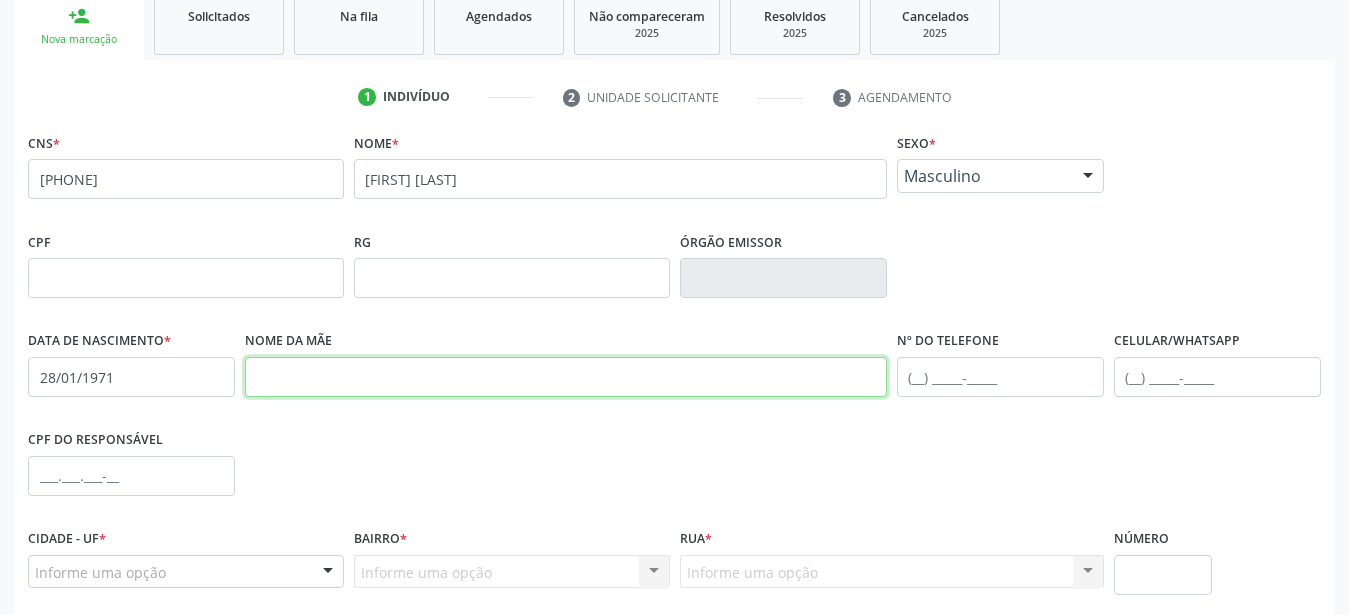 paste on "[FIRST] [LAST]" 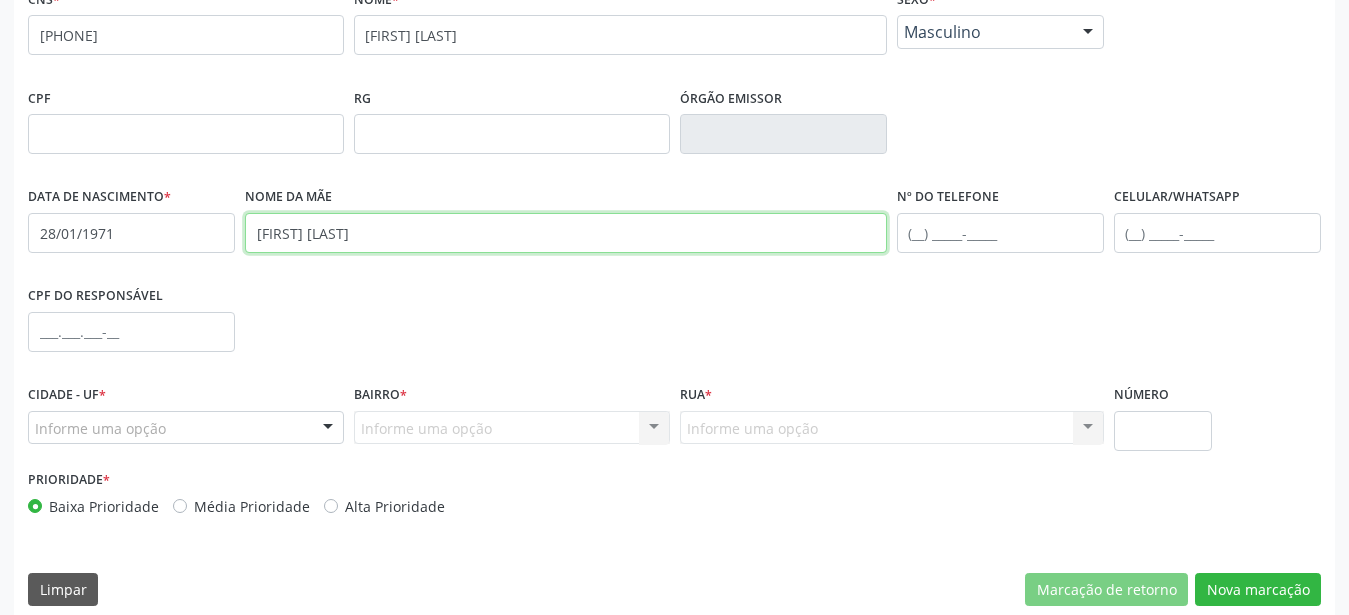 scroll, scrollTop: 469, scrollLeft: 0, axis: vertical 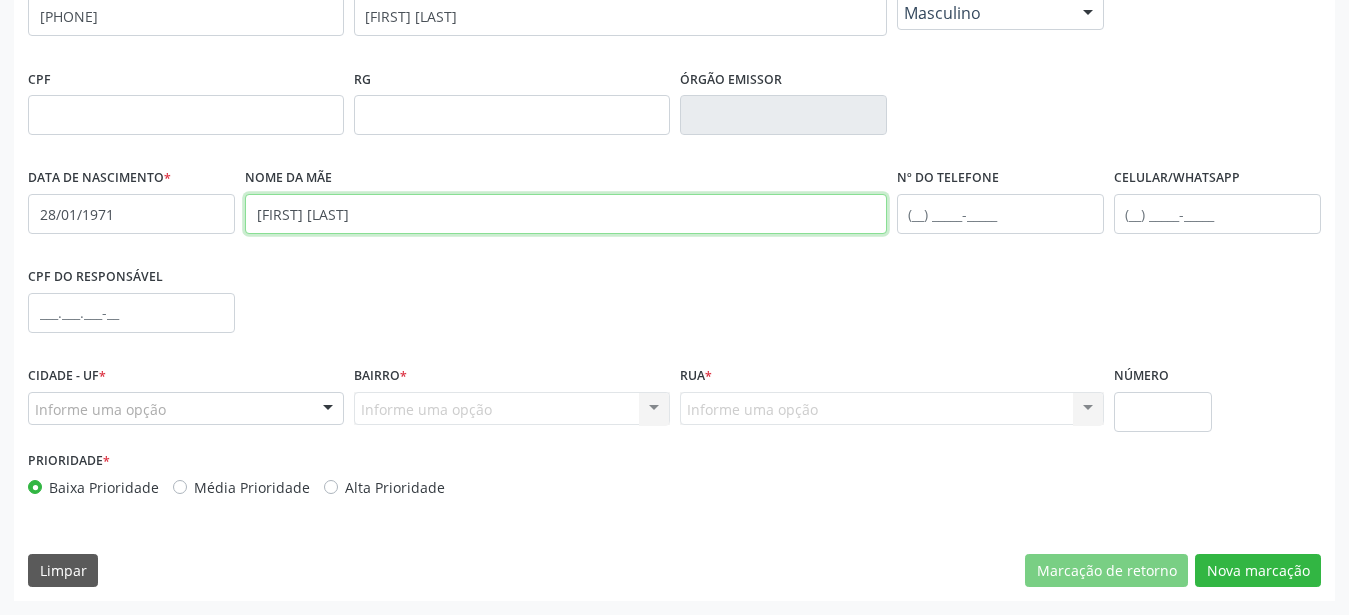 type on "[FIRST] [LAST]" 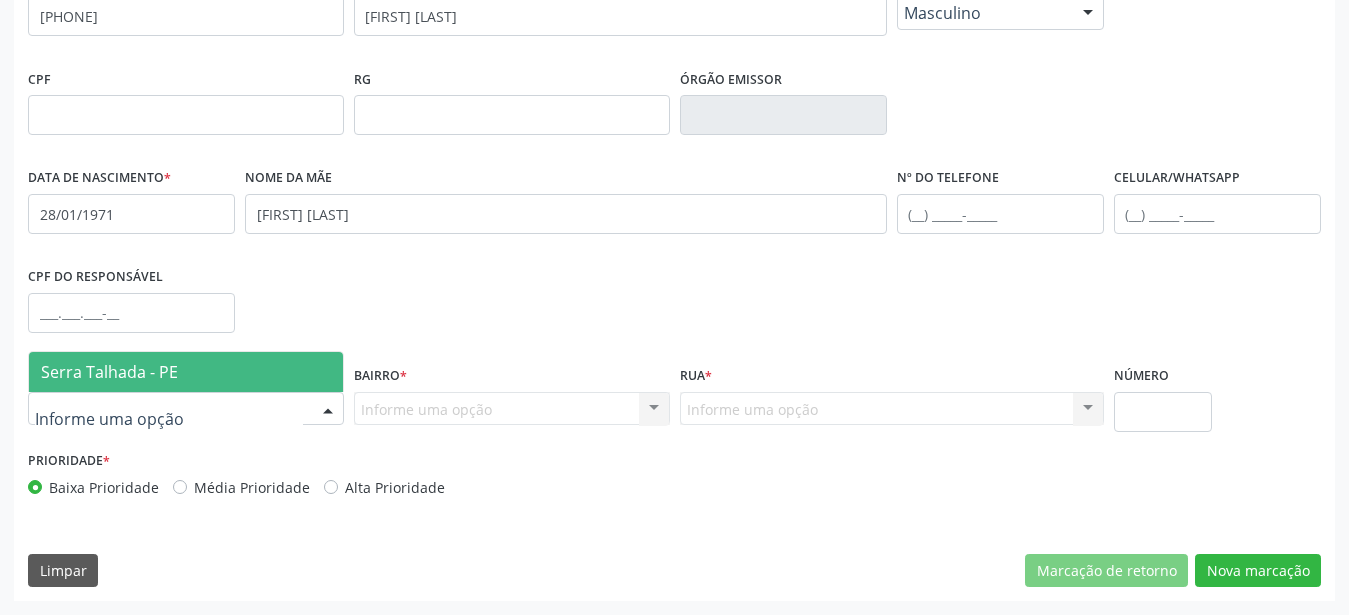 click on "Serra Talhada - PE" at bounding box center (186, 372) 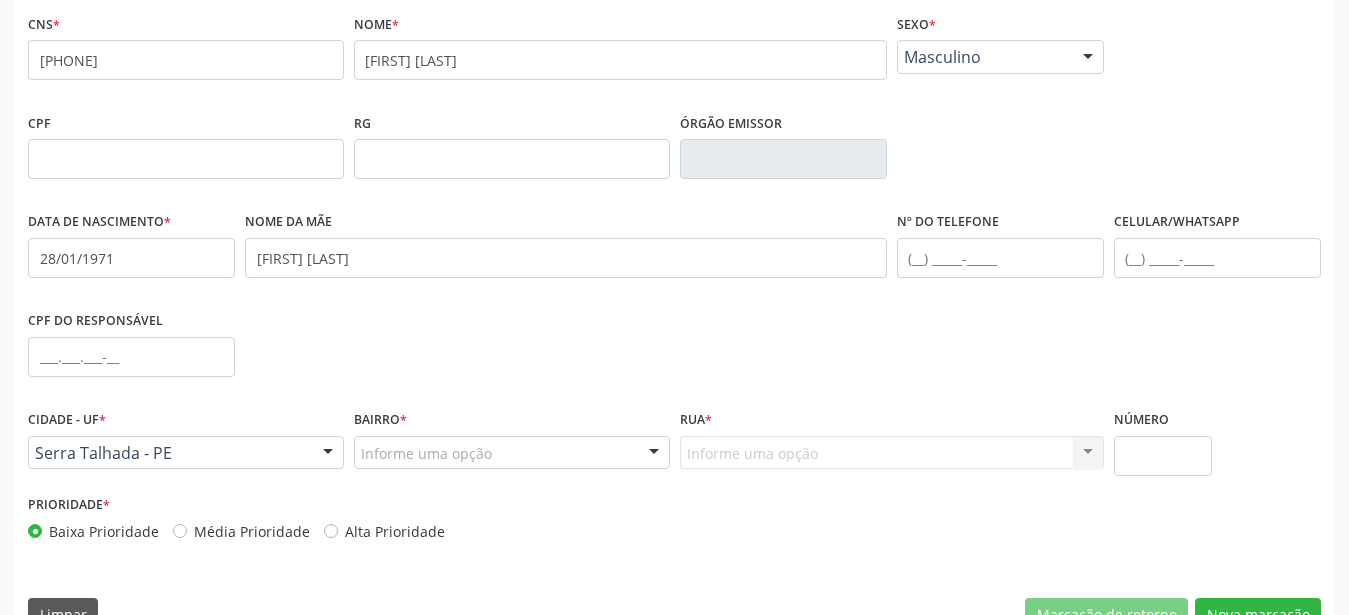 scroll, scrollTop: 469, scrollLeft: 0, axis: vertical 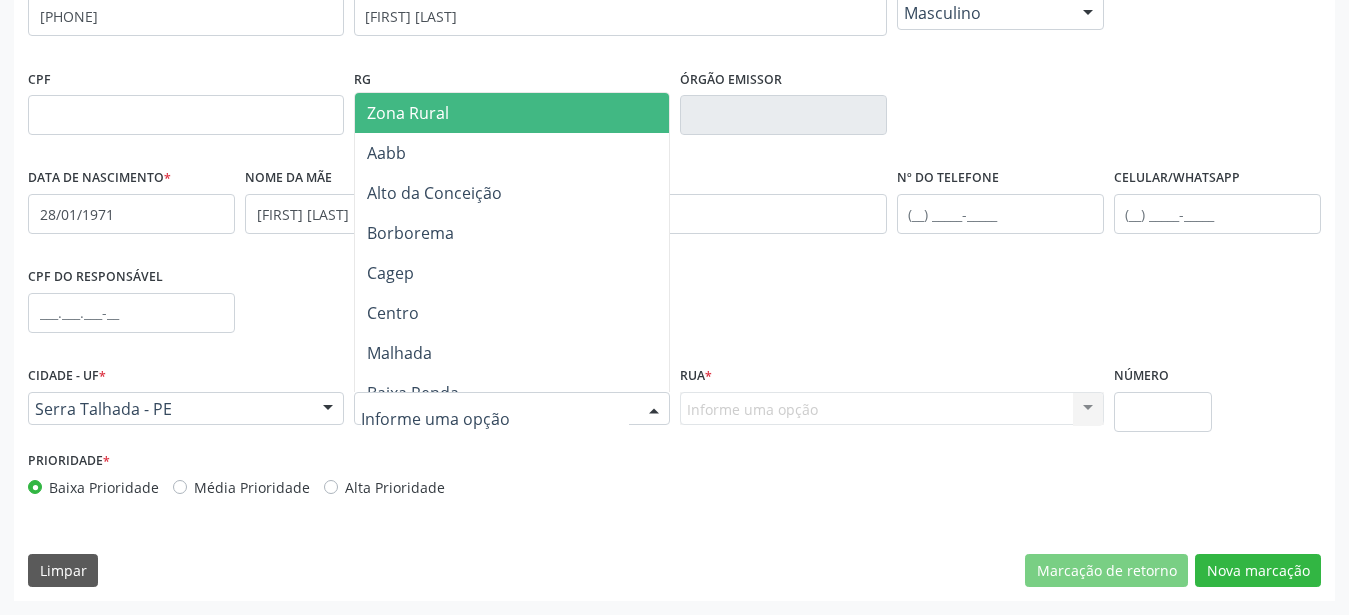 click on "Zona Rural" at bounding box center (512, 113) 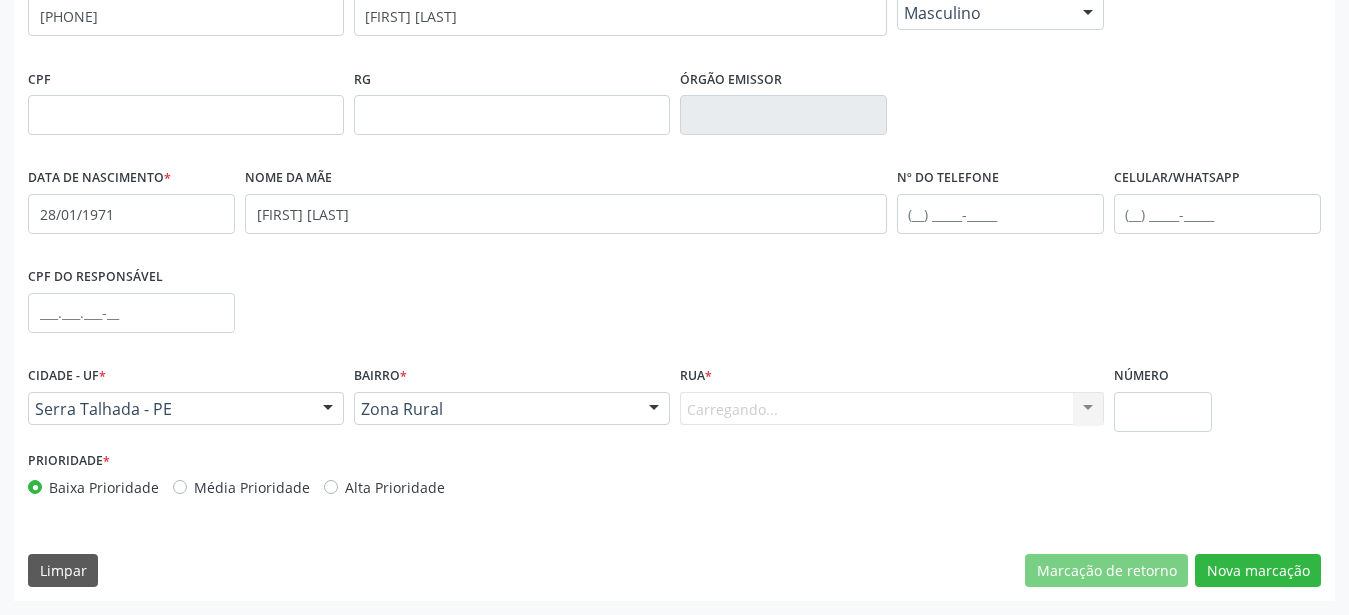click on "Carregando...
Nenhum resultado encontrado para: "   "
Nenhuma opção encontrada. Digite para adicionar." at bounding box center (892, 409) 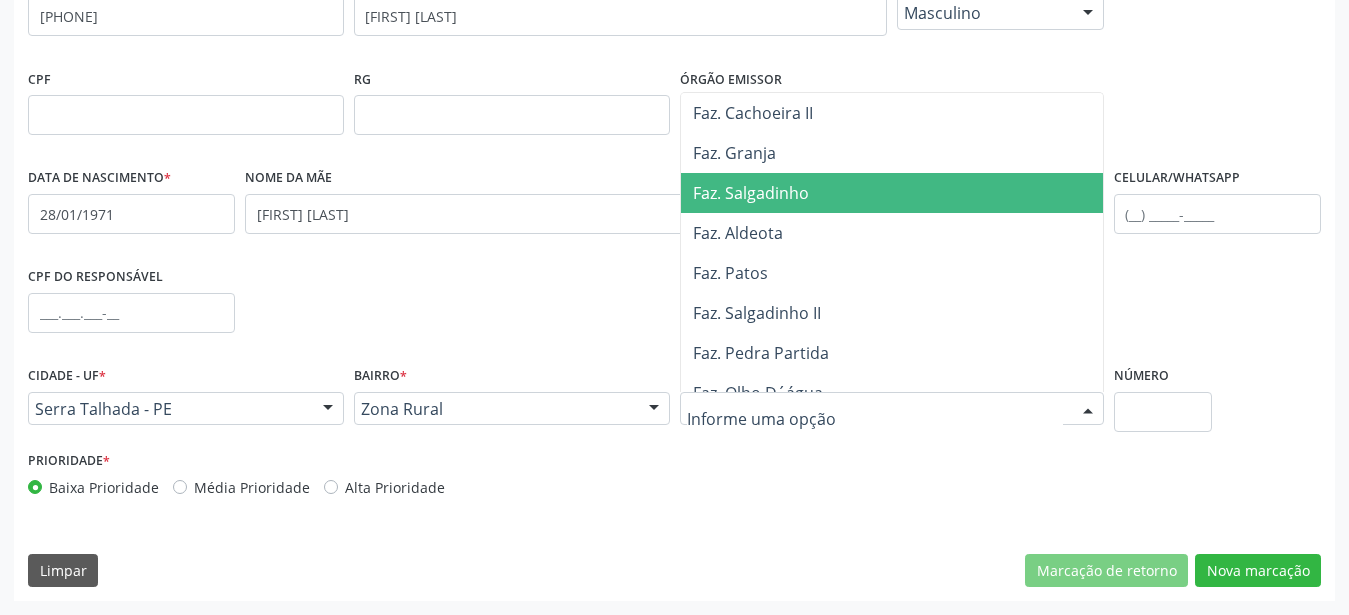 click on "Faz. Salgadinho" at bounding box center [897, 193] 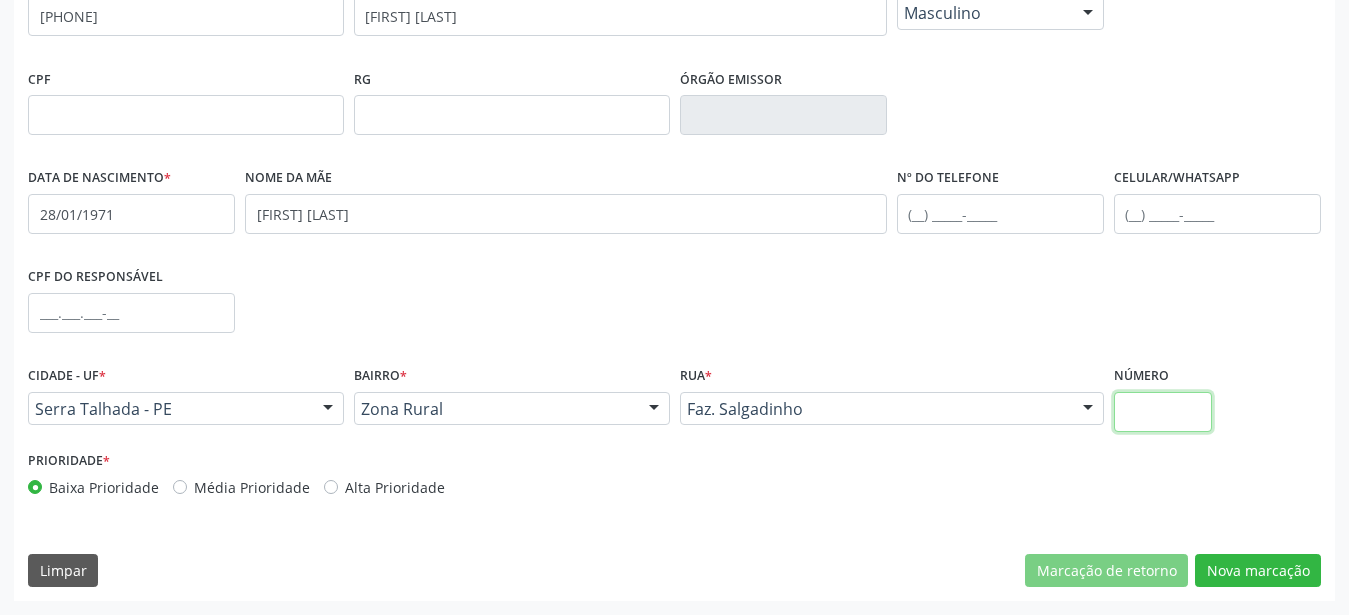 click at bounding box center [1163, 412] 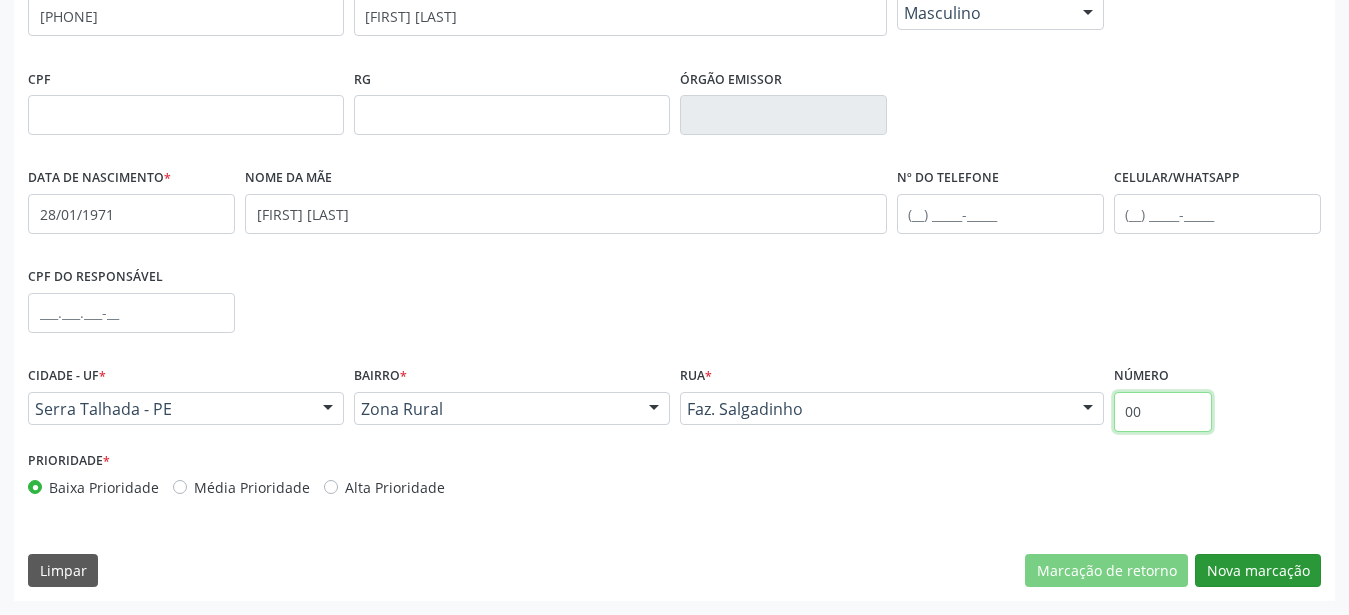 type on "00" 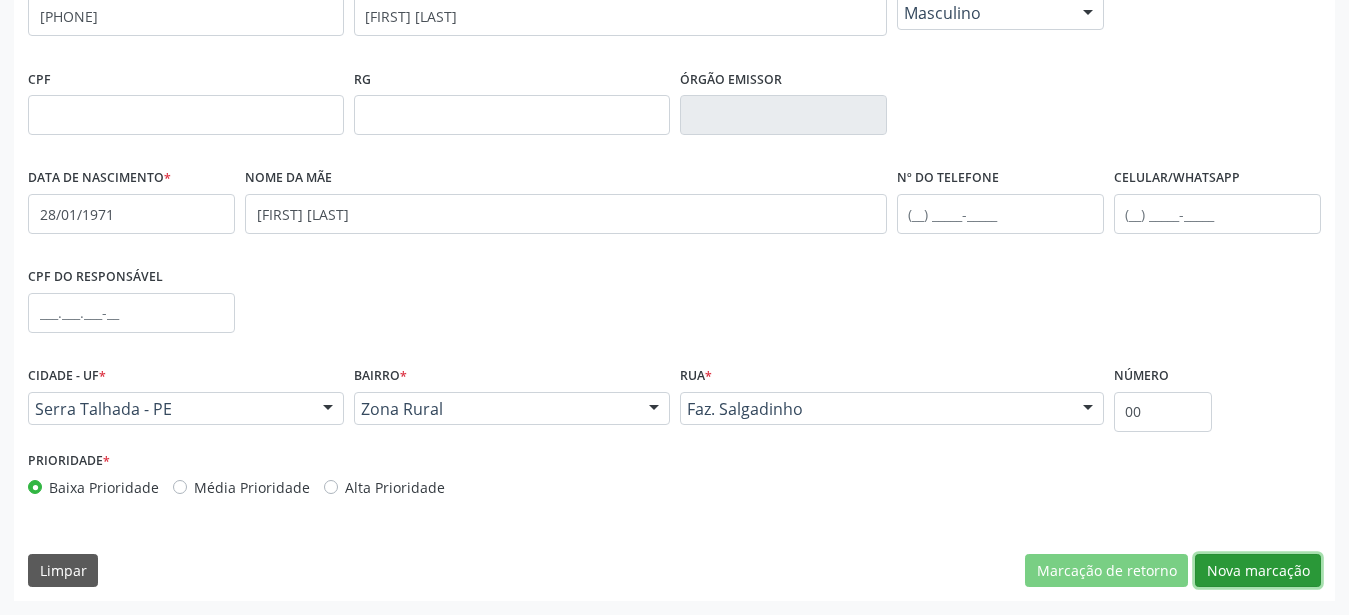 click on "Nova marcação" at bounding box center (1258, 571) 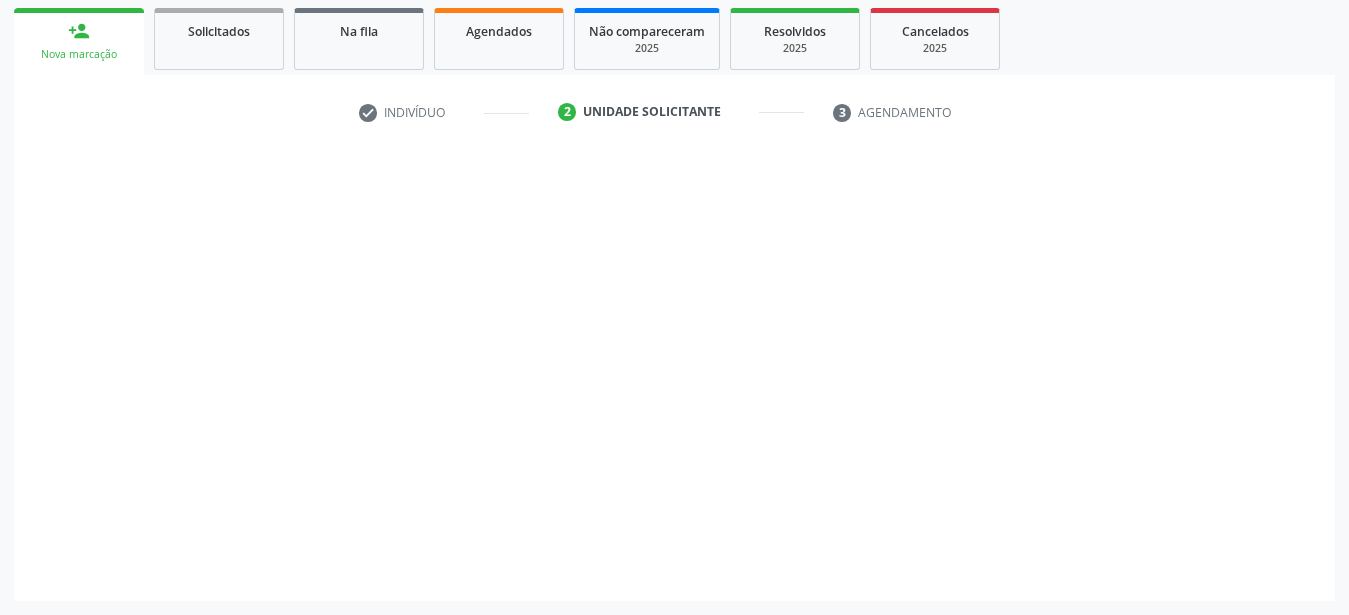scroll, scrollTop: 307, scrollLeft: 0, axis: vertical 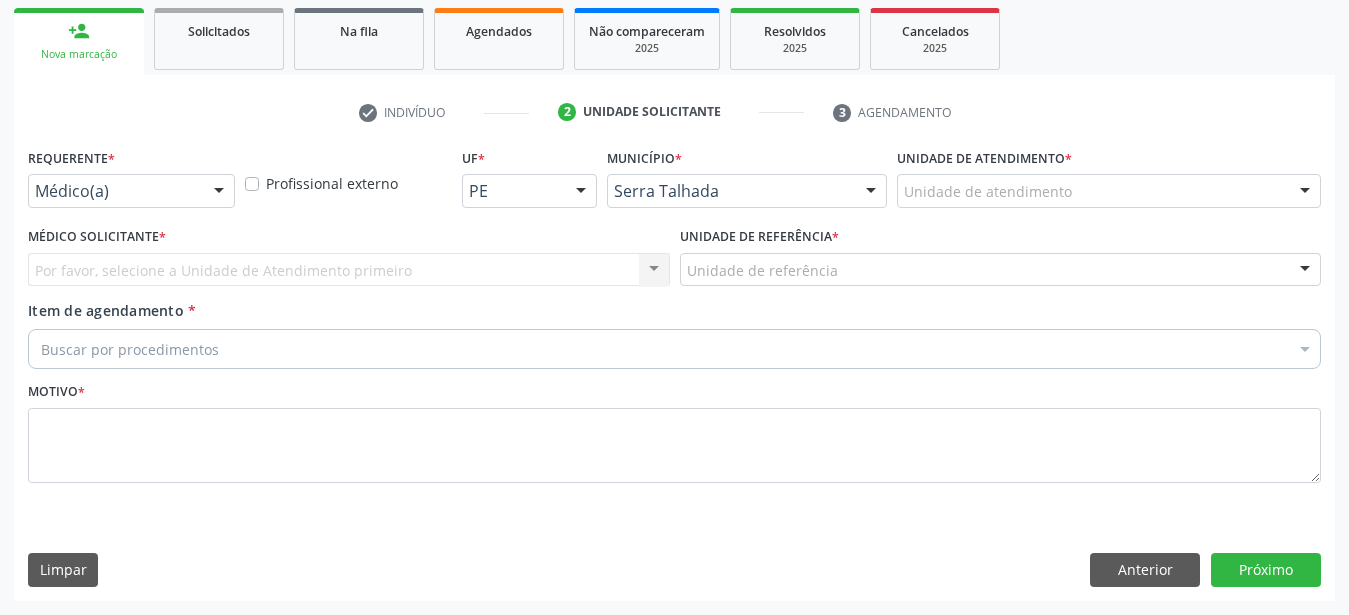 click on "Médico(a)" at bounding box center [131, 191] 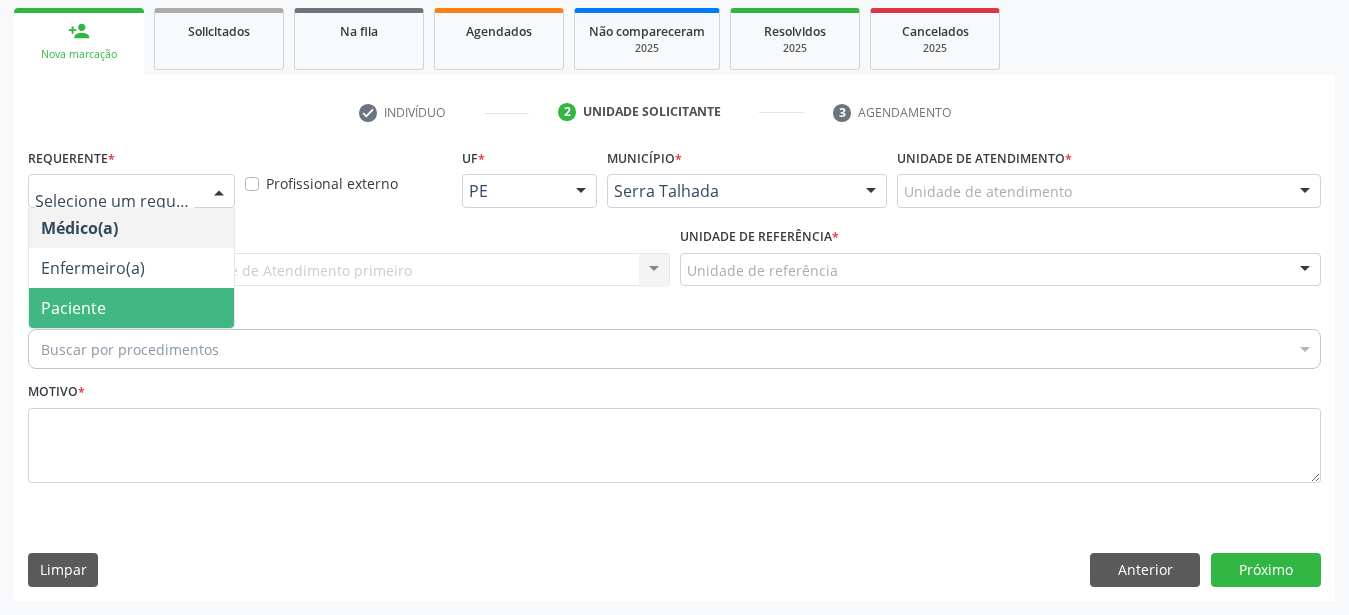 drag, startPoint x: 116, startPoint y: 278, endPoint x: 108, endPoint y: 260, distance: 19.697716 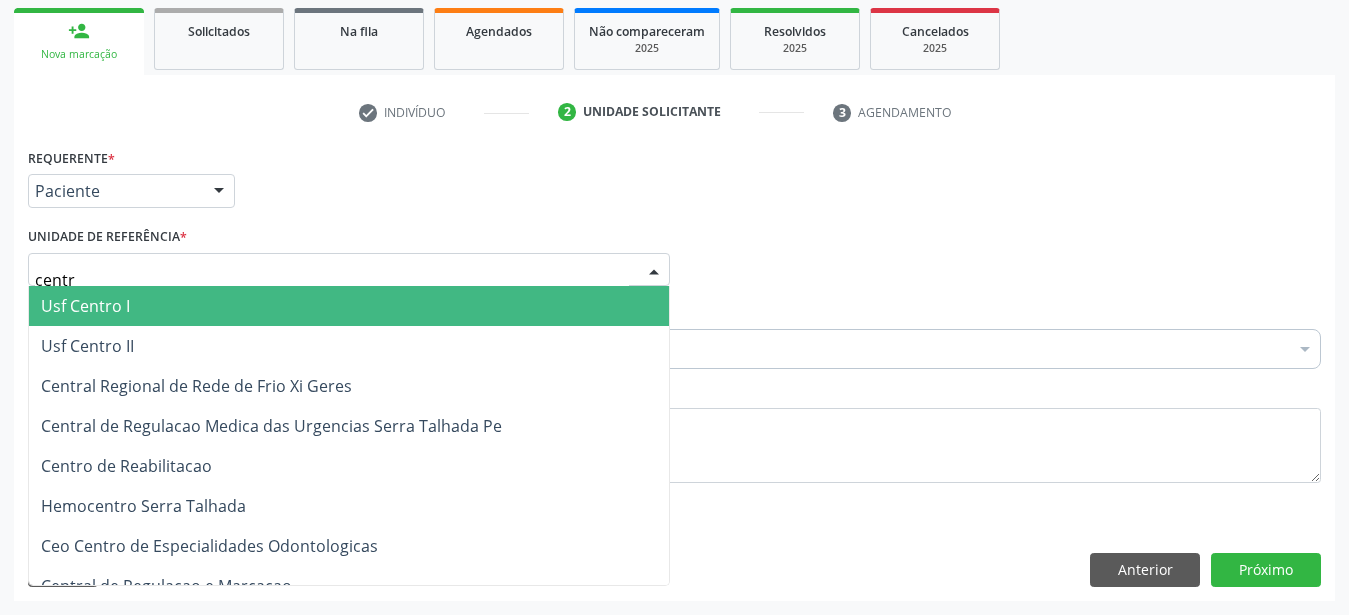 type on "centro" 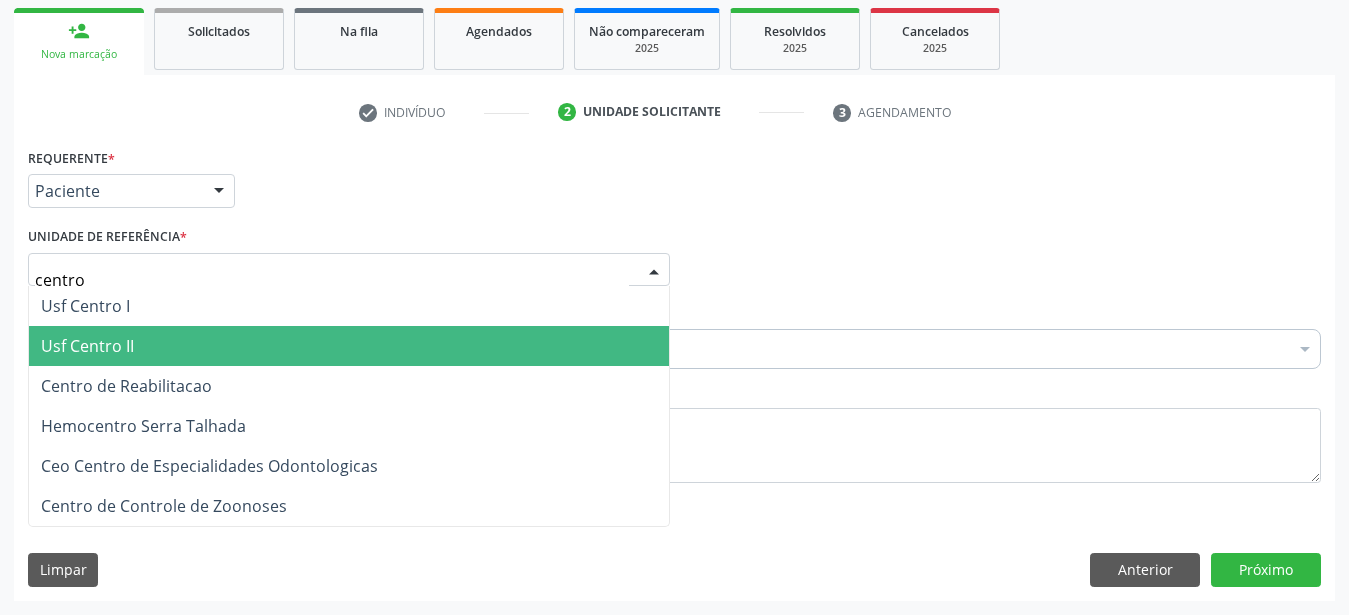 click on "Centro de Reabilitacao" at bounding box center (126, 386) 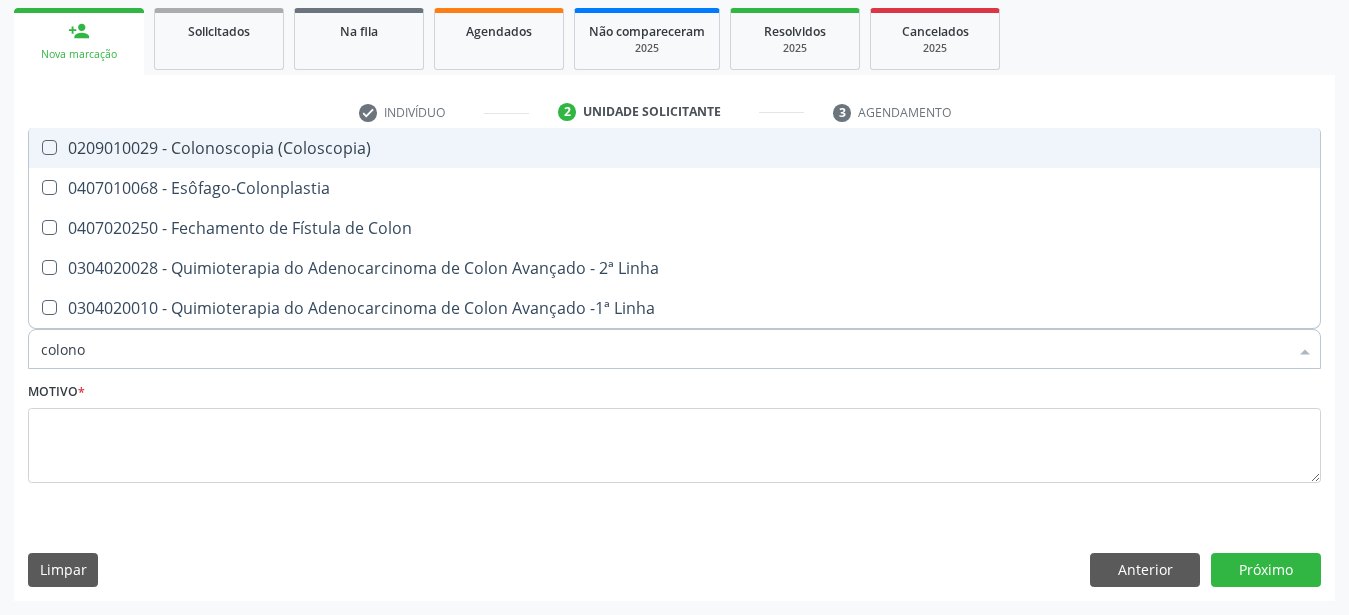 type on "colonos" 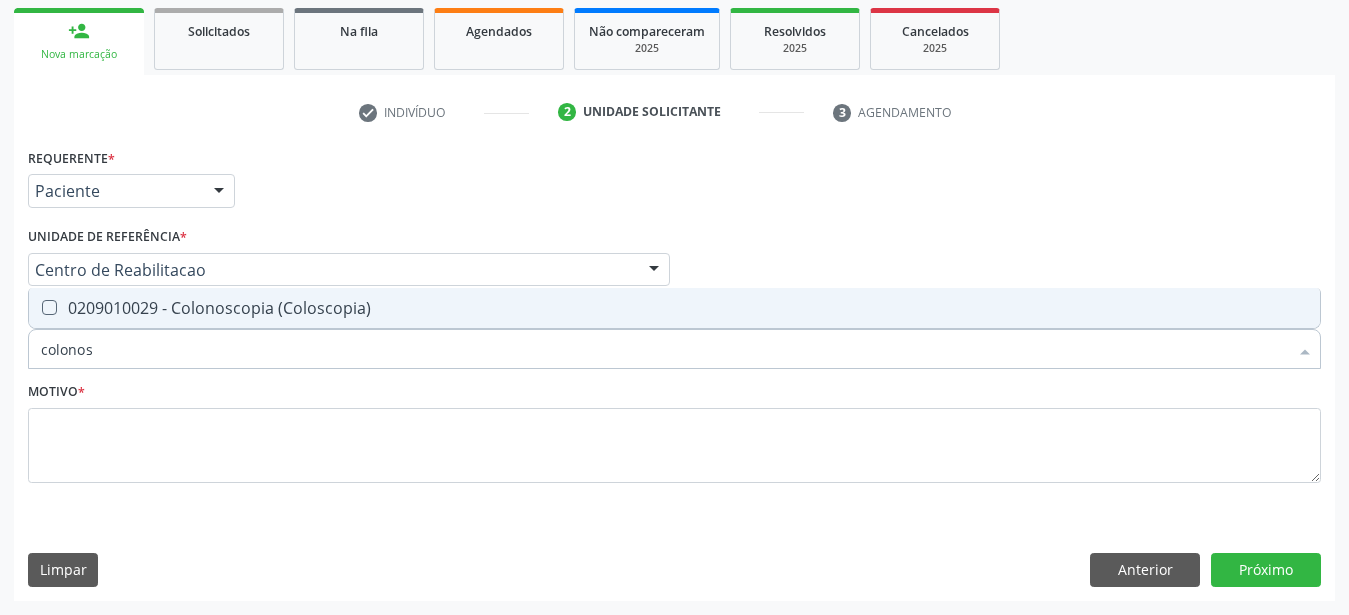 click on "0209010029 - Colonoscopia (Coloscopia)" at bounding box center (674, 308) 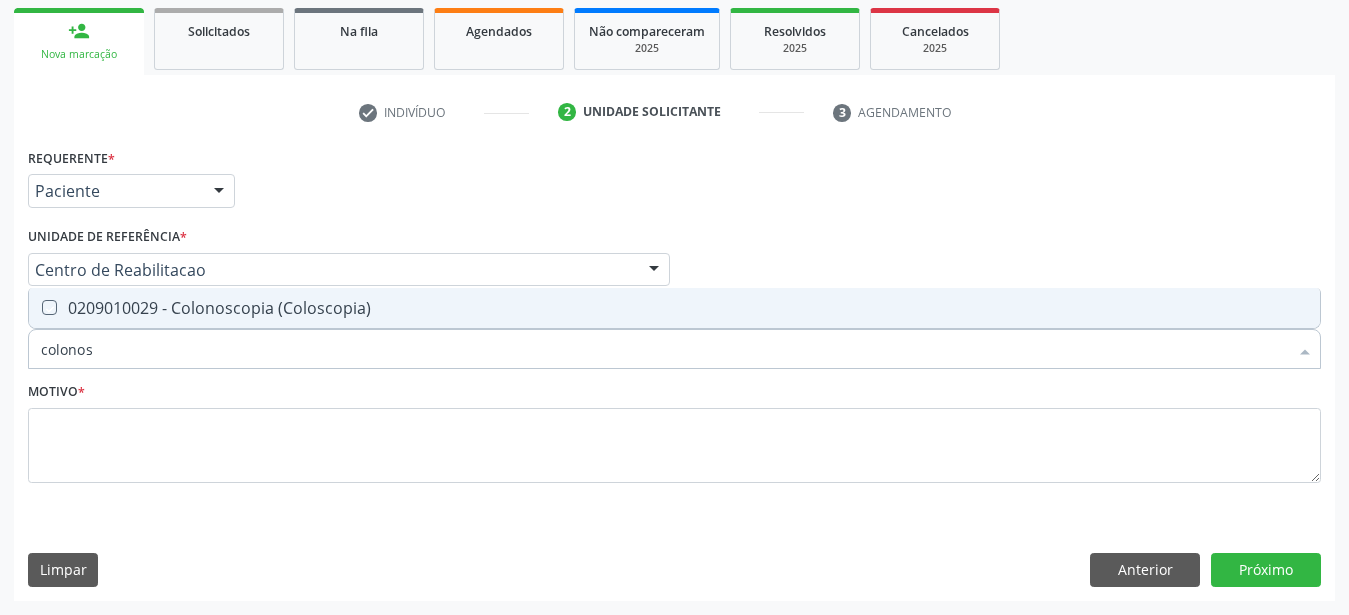 checkbox on "true" 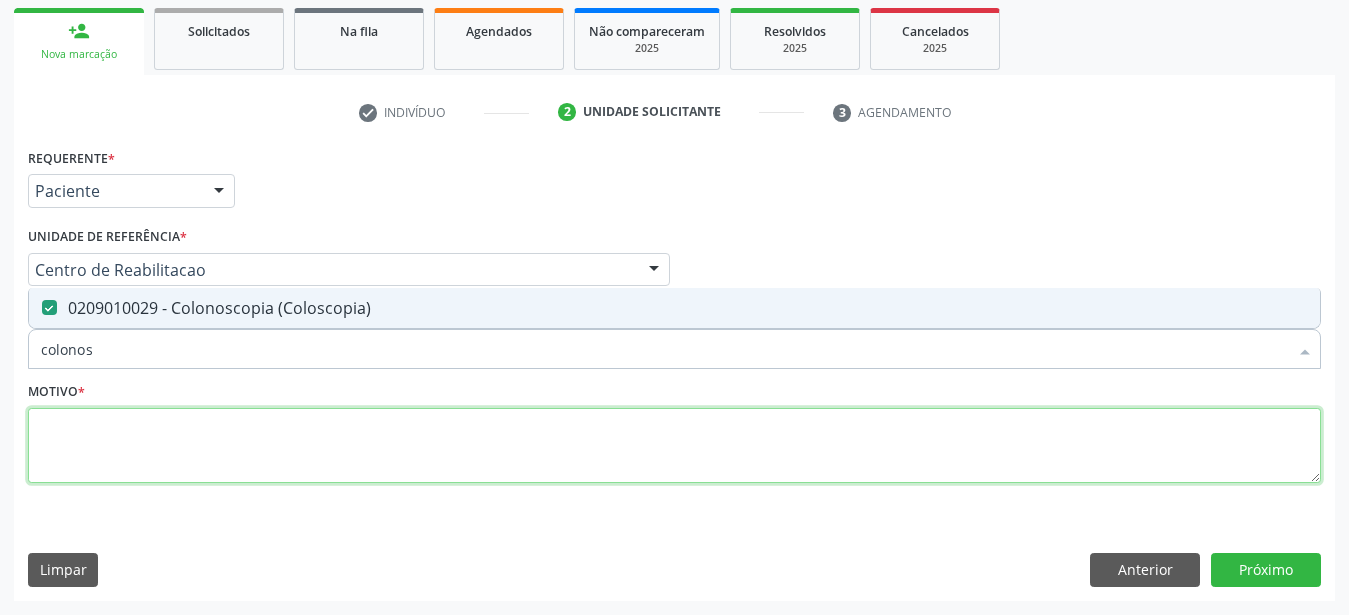 click at bounding box center (674, 446) 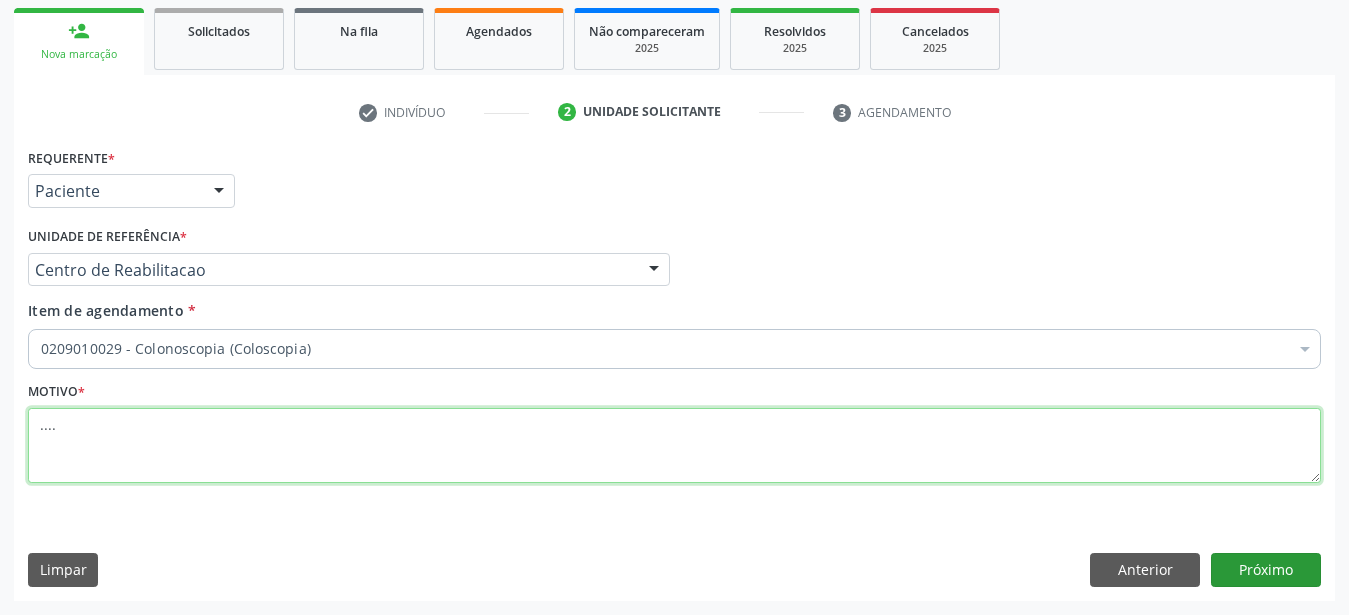 type on "...." 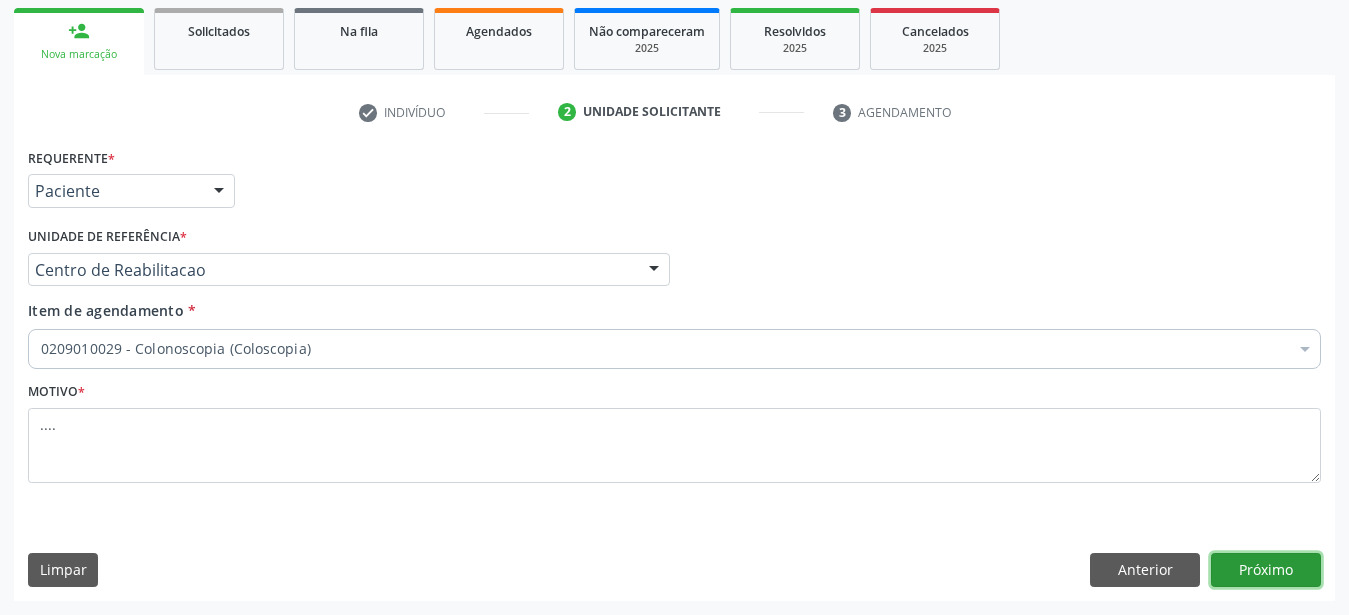 click on "Próximo" at bounding box center [1266, 570] 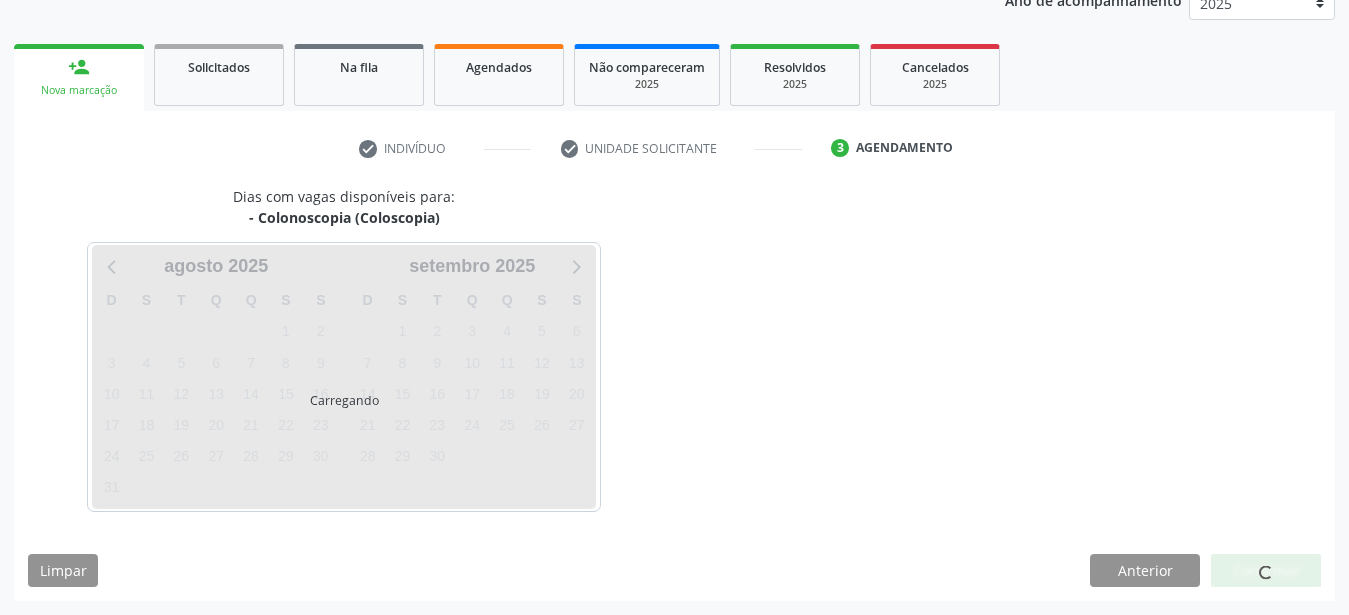 scroll, scrollTop: 255, scrollLeft: 0, axis: vertical 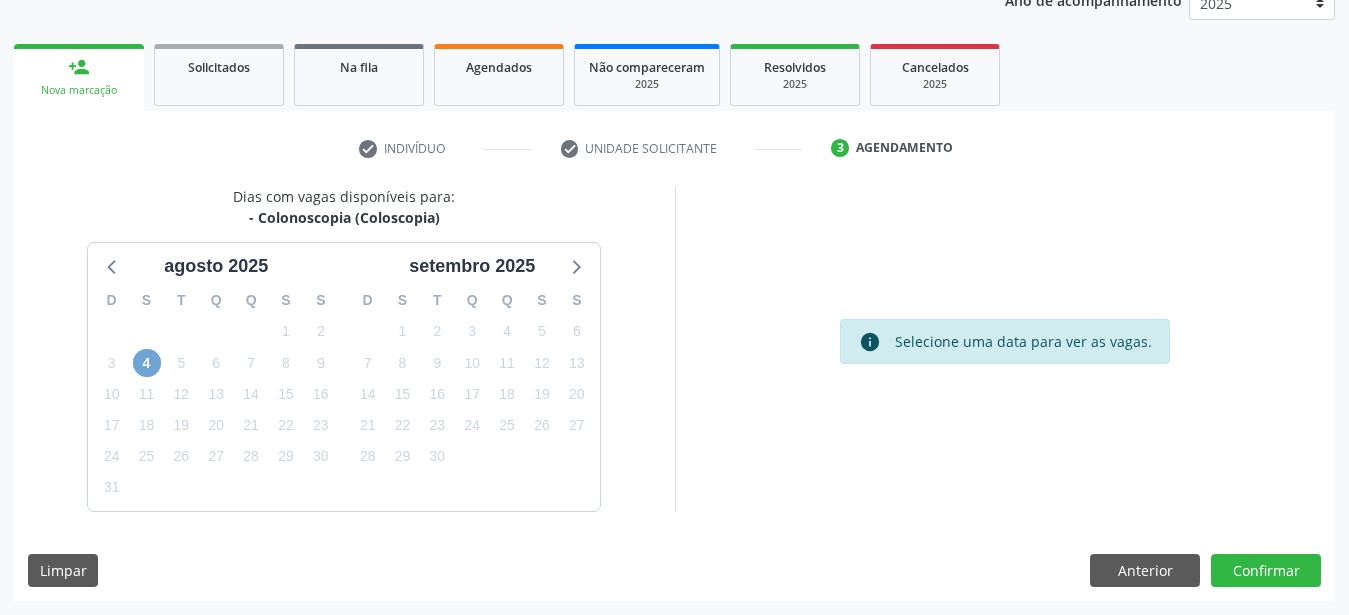 click on "4" at bounding box center (147, 363) 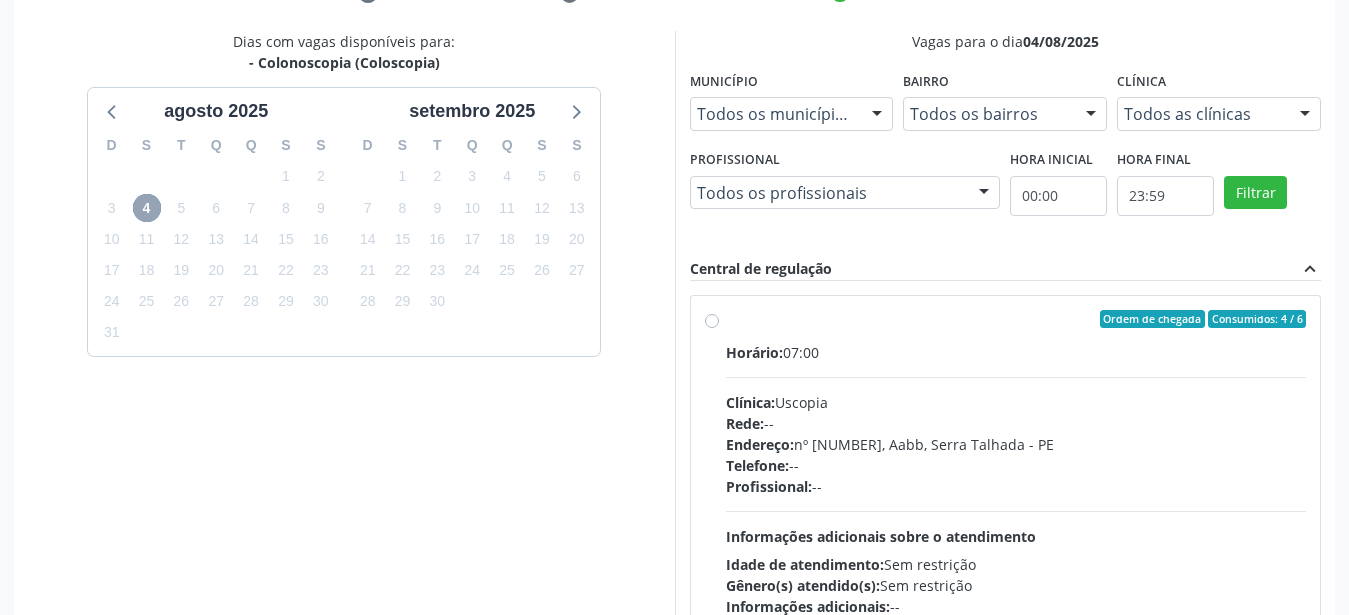 scroll, scrollTop: 459, scrollLeft: 0, axis: vertical 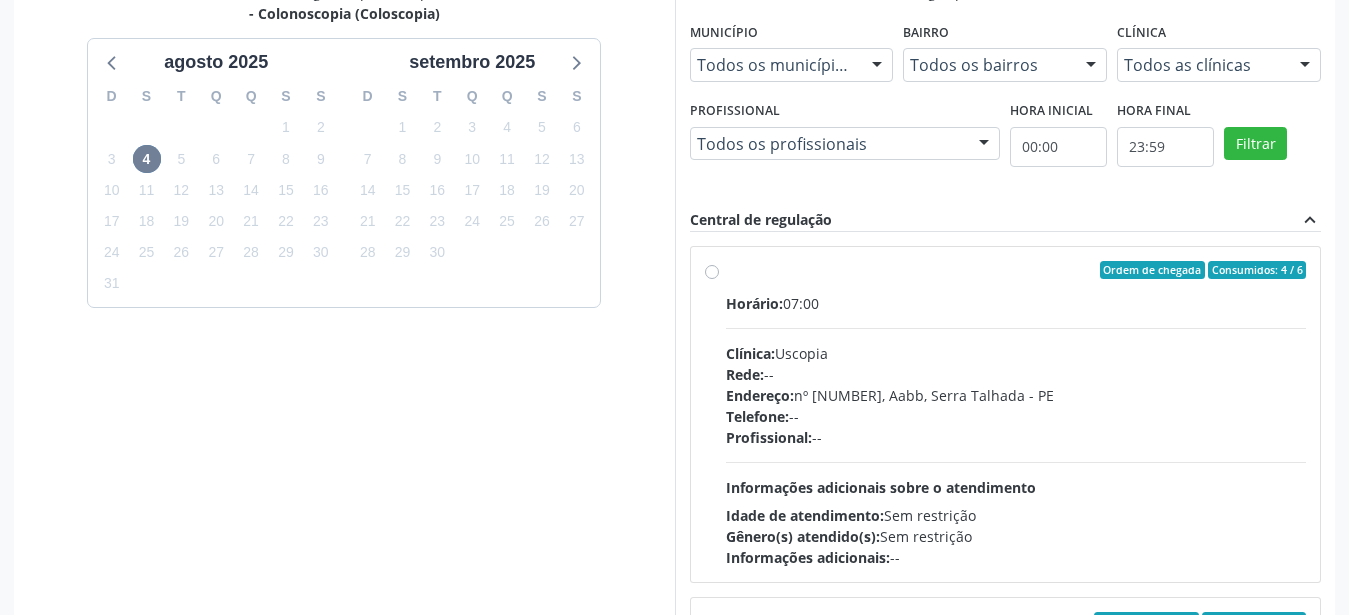 click on "Ordem de chegada
Consumidos: 4 / 6
Horário:   07:00
Clínica:  Uscopia
Rede:
--
Endereço:   nº 400, Aabb, Serra Talhada - PE
Telefone:   --
Profissional:
--
Informações adicionais sobre o atendimento
Idade de atendimento:
Sem restrição
Gênero(s) atendido(s):
Sem restrição
Informações adicionais:
--" at bounding box center (1016, 414) 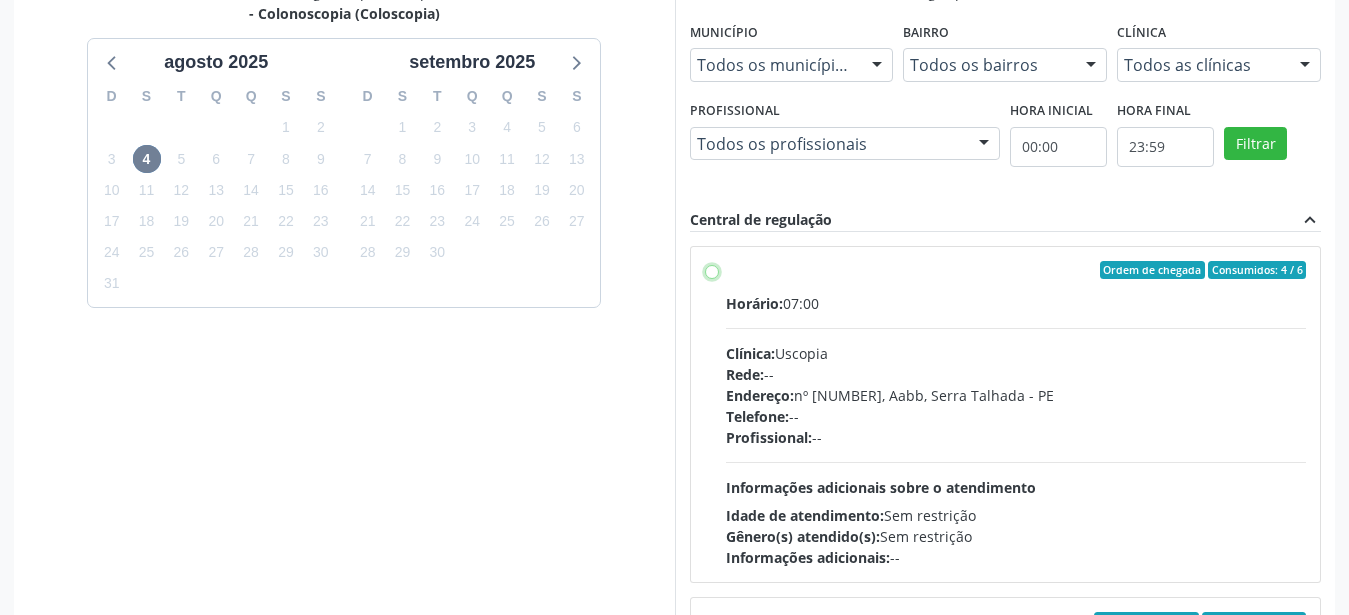 radio on "true" 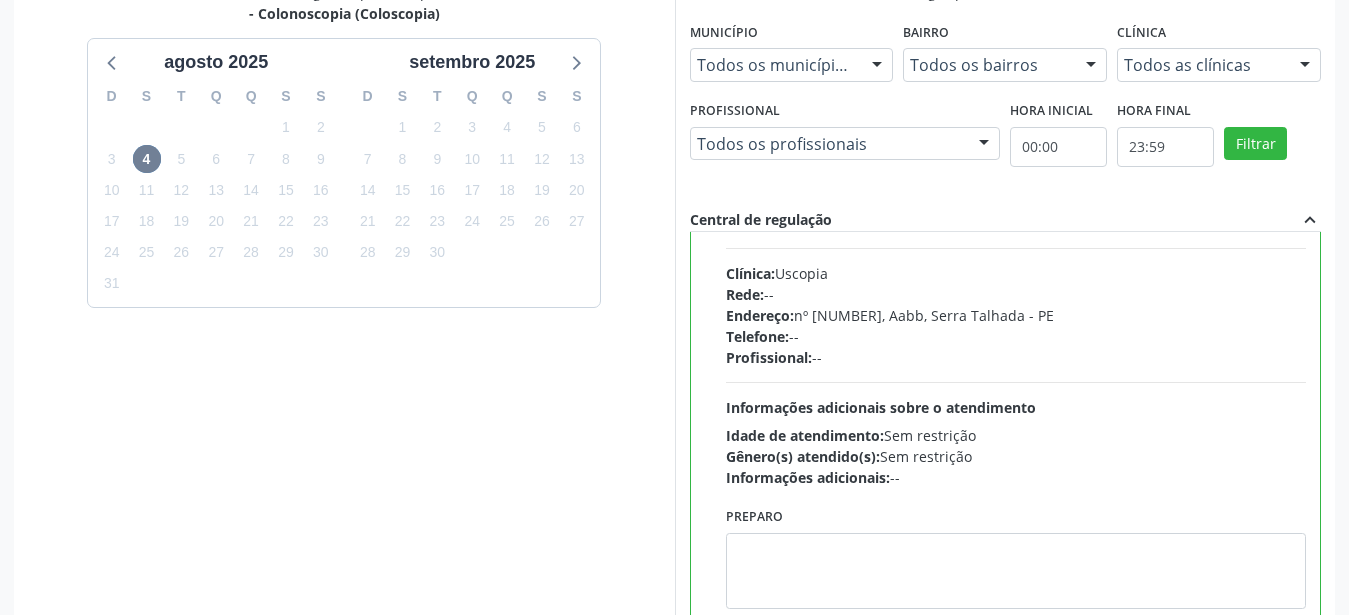 scroll, scrollTop: 228, scrollLeft: 0, axis: vertical 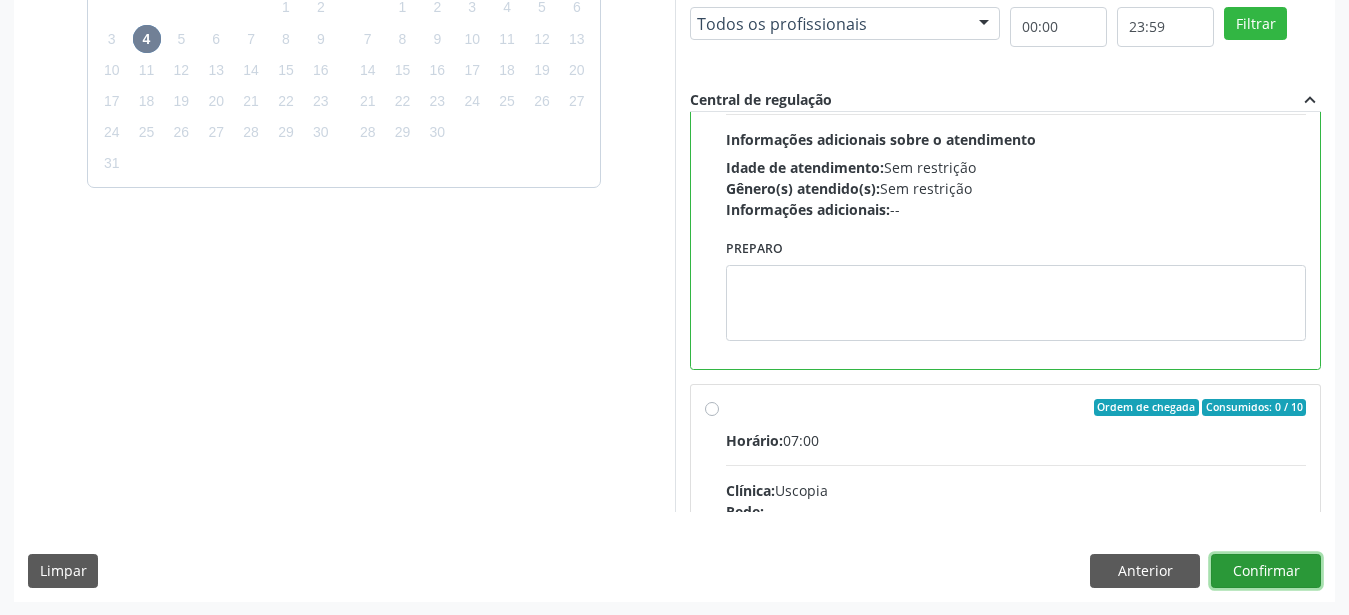click on "Confirmar" at bounding box center (1266, 571) 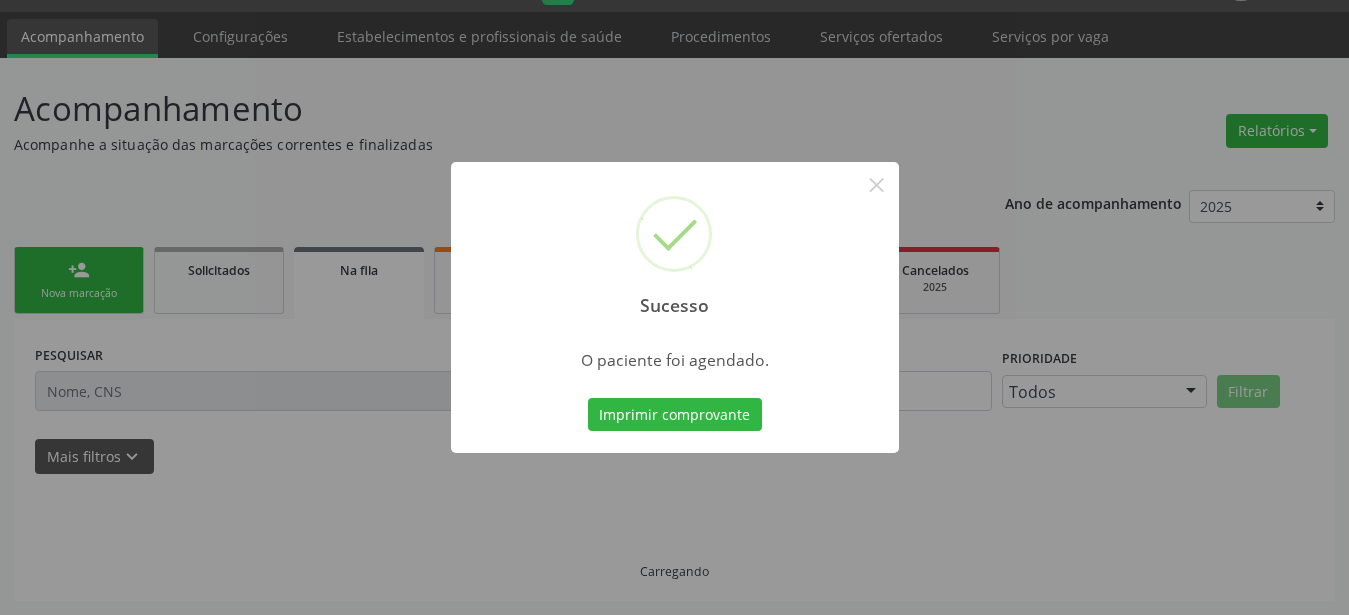 scroll, scrollTop: 51, scrollLeft: 0, axis: vertical 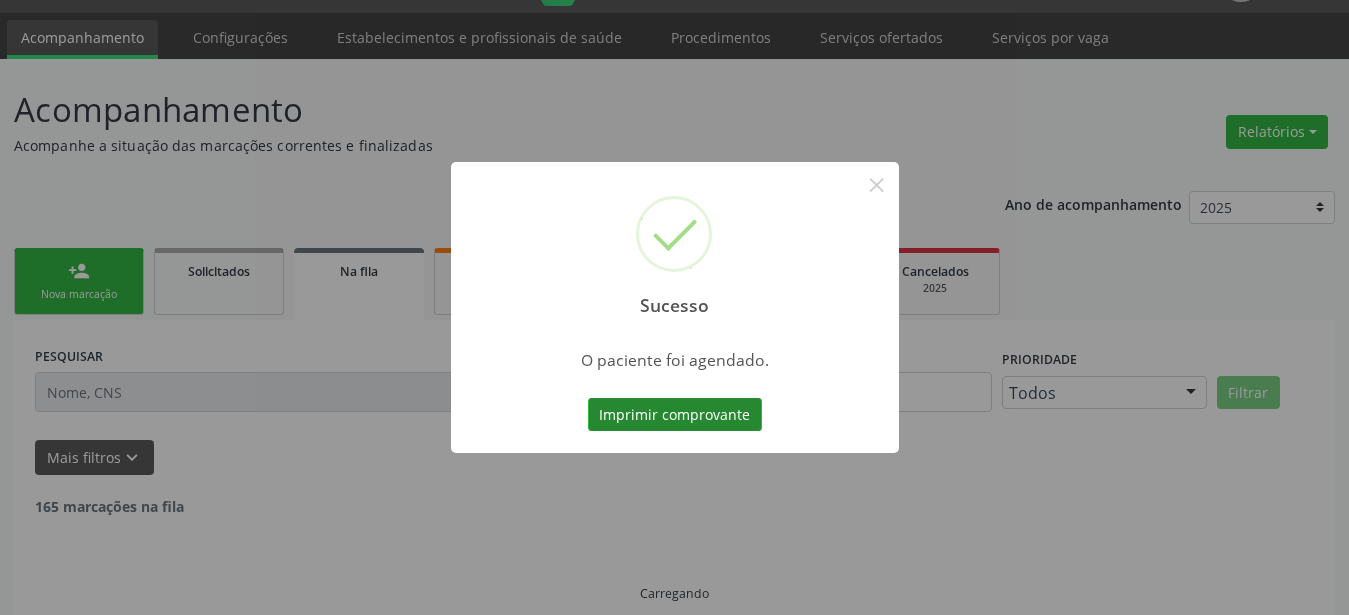 click on "Imprimir comprovante" at bounding box center [675, 415] 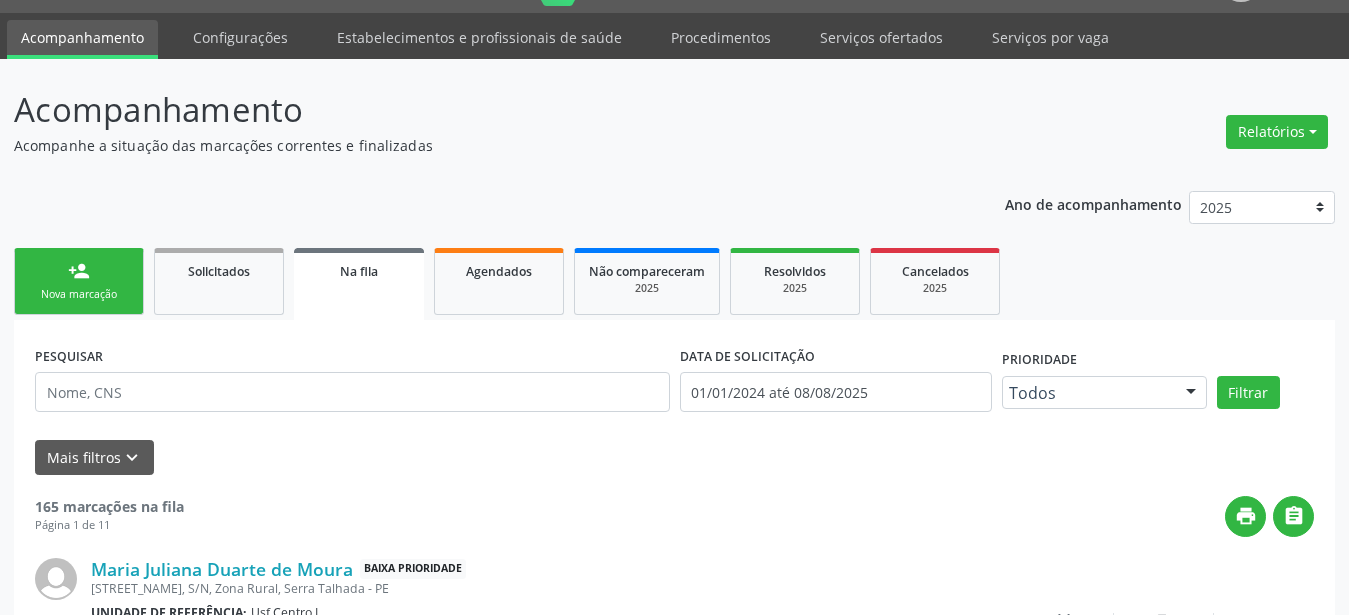 scroll, scrollTop: 50, scrollLeft: 0, axis: vertical 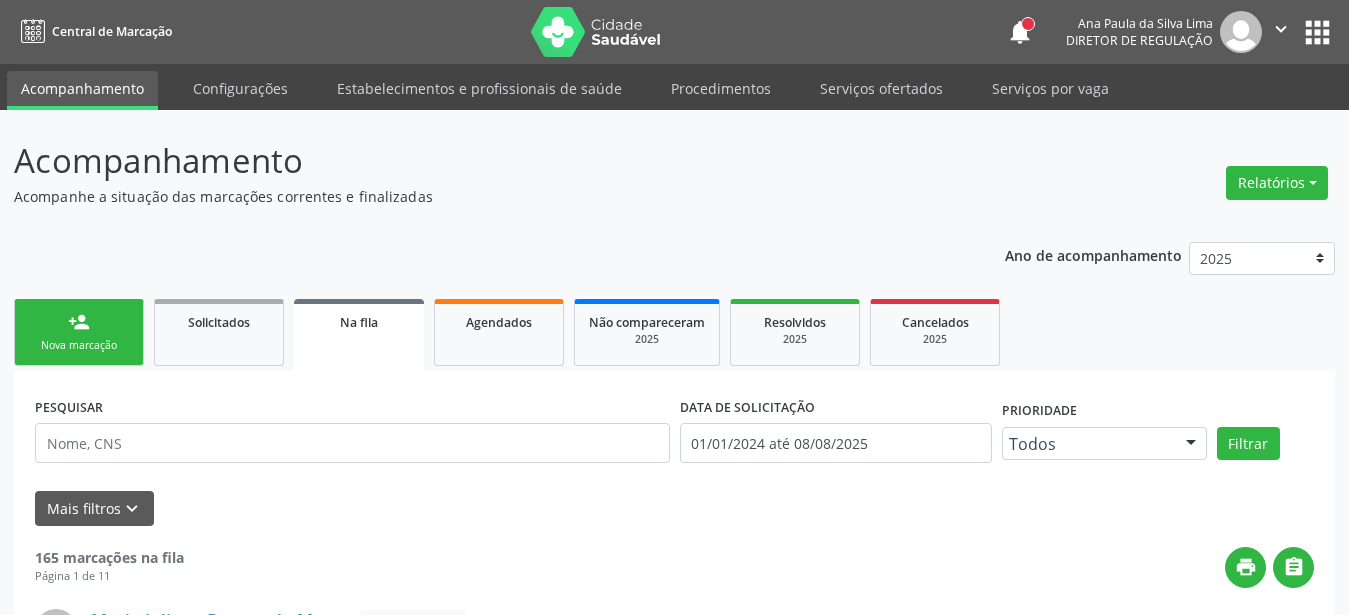 click on "apps" at bounding box center [1317, 32] 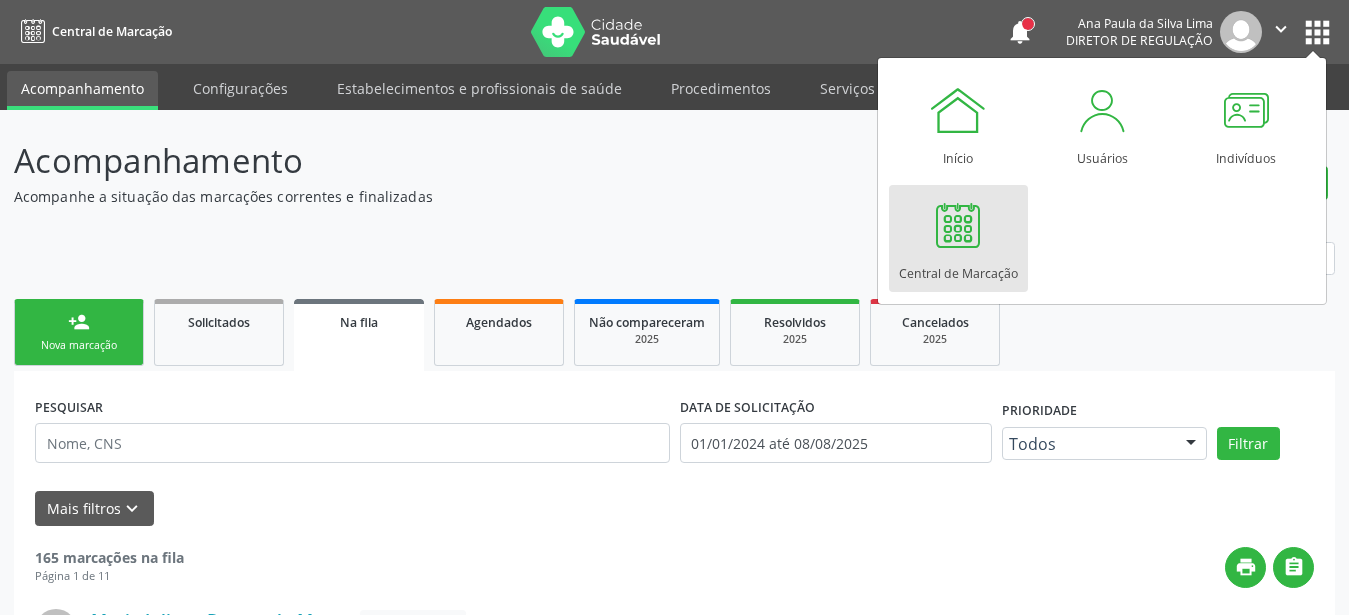 click at bounding box center [958, 225] 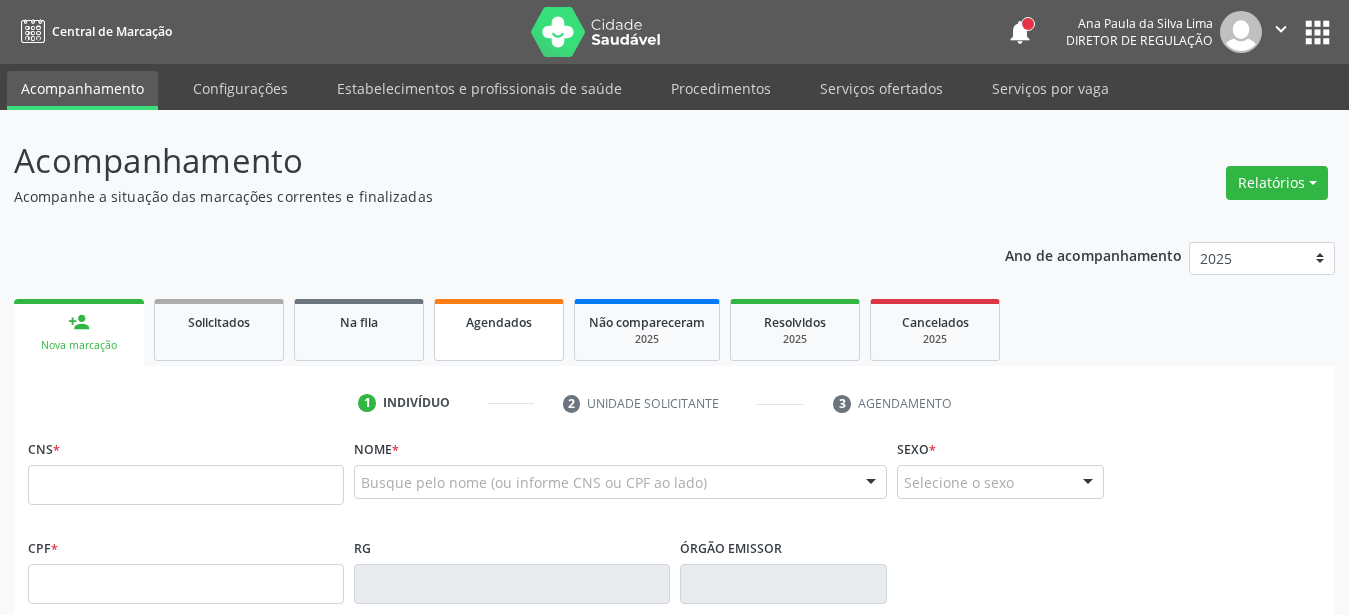 scroll, scrollTop: 0, scrollLeft: 0, axis: both 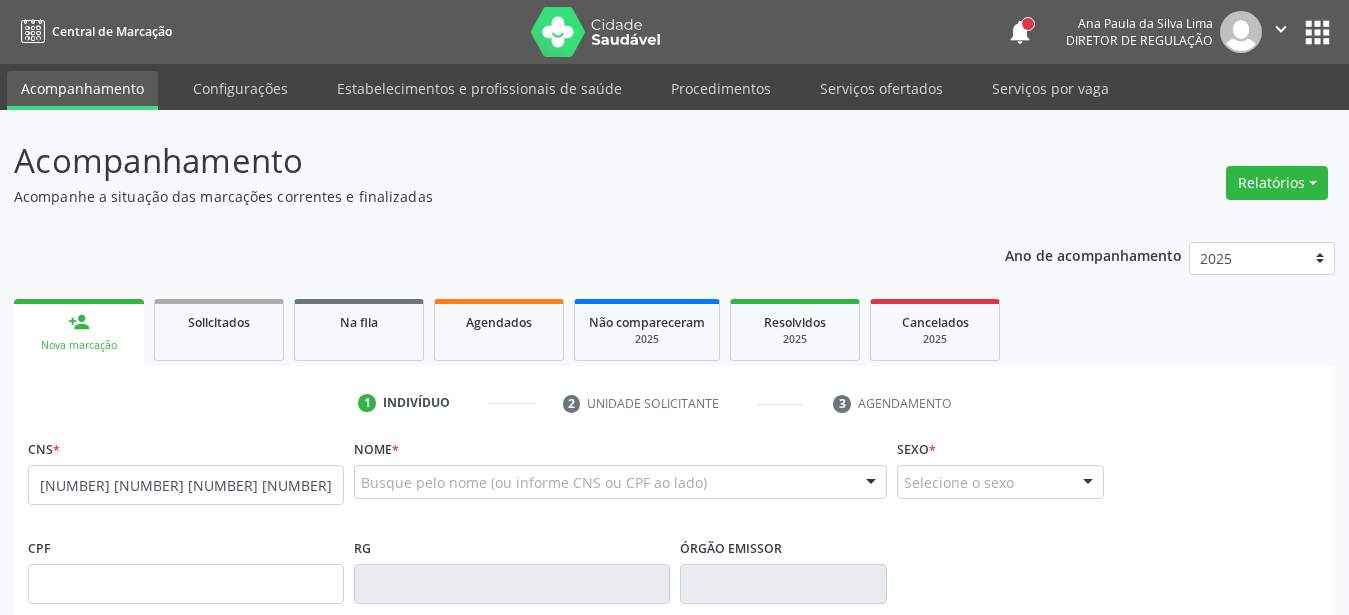 type on "[NUMBER] [NUMBER] [NUMBER] [NUMBER]" 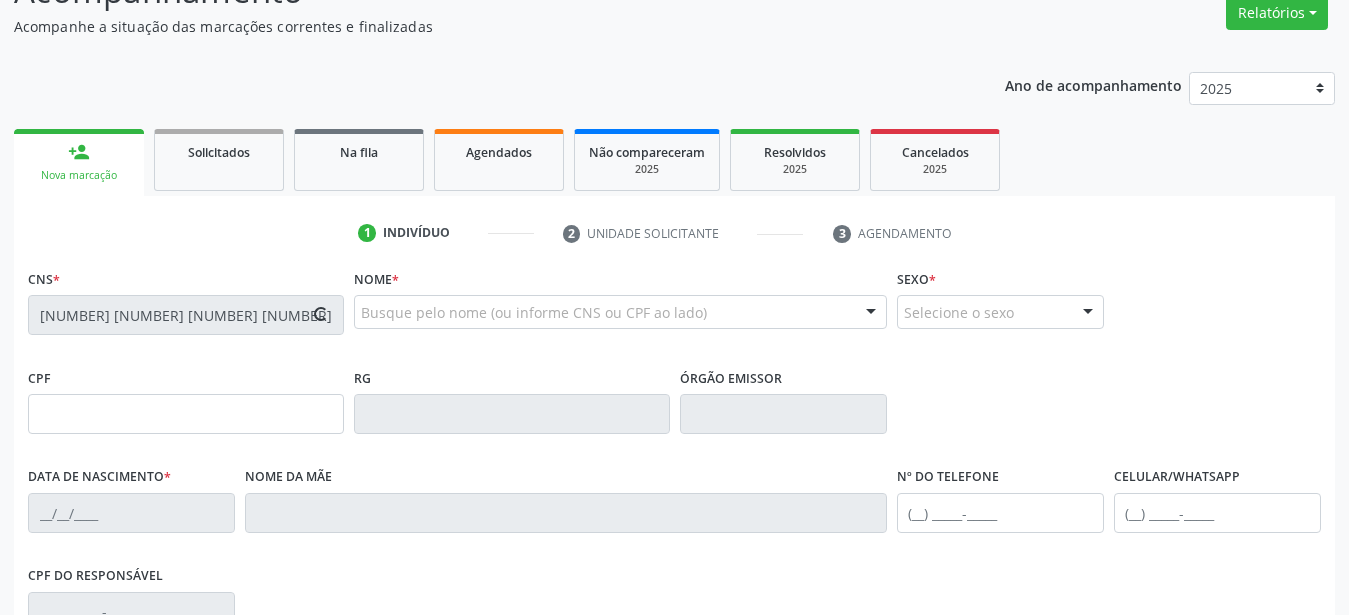 scroll, scrollTop: 306, scrollLeft: 0, axis: vertical 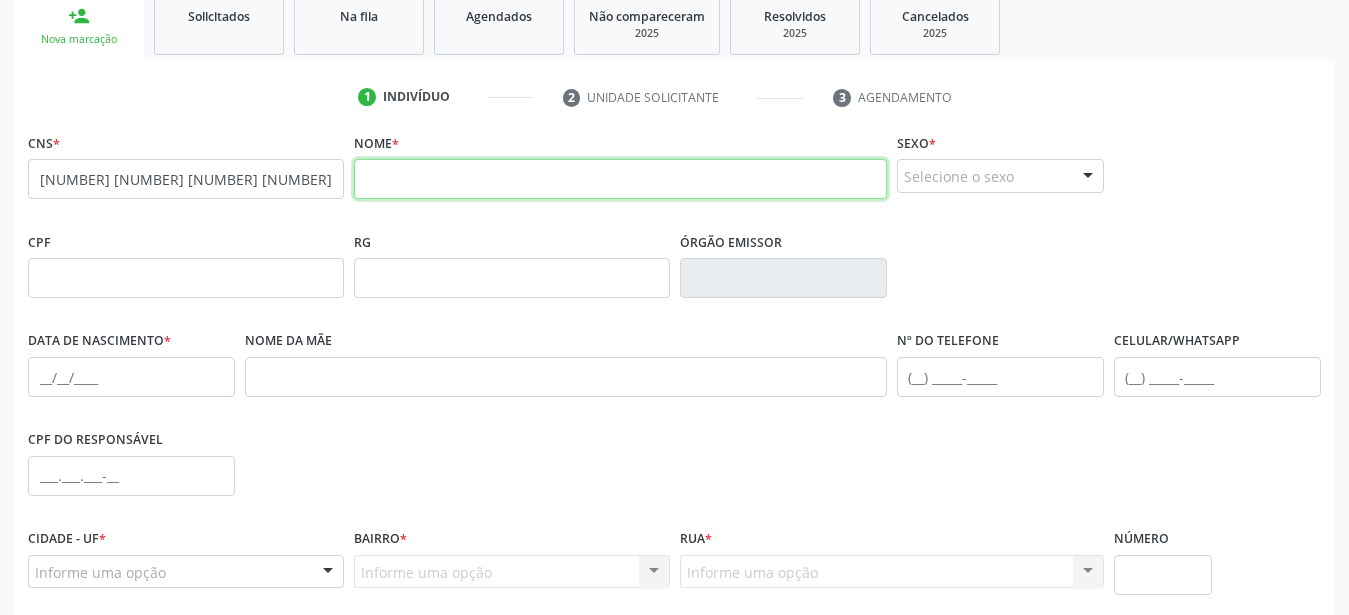 click at bounding box center [620, 179] 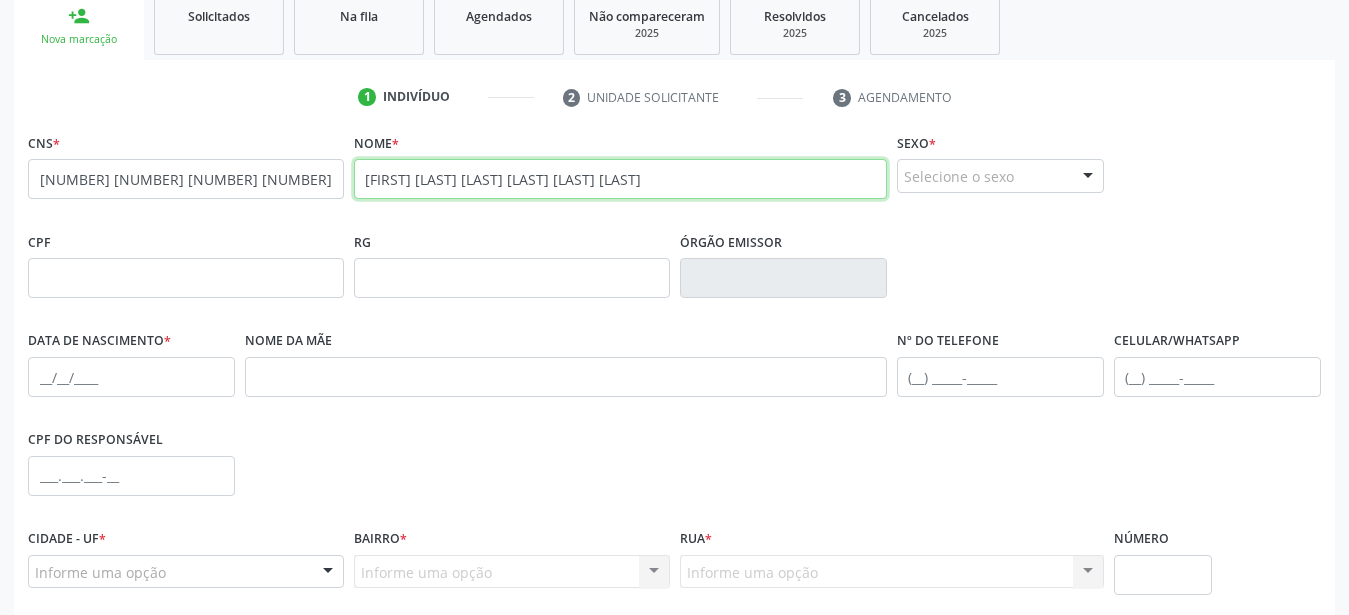 type on "[FIRST] [LAST] [LAST] [LAST] [LAST] [LAST]" 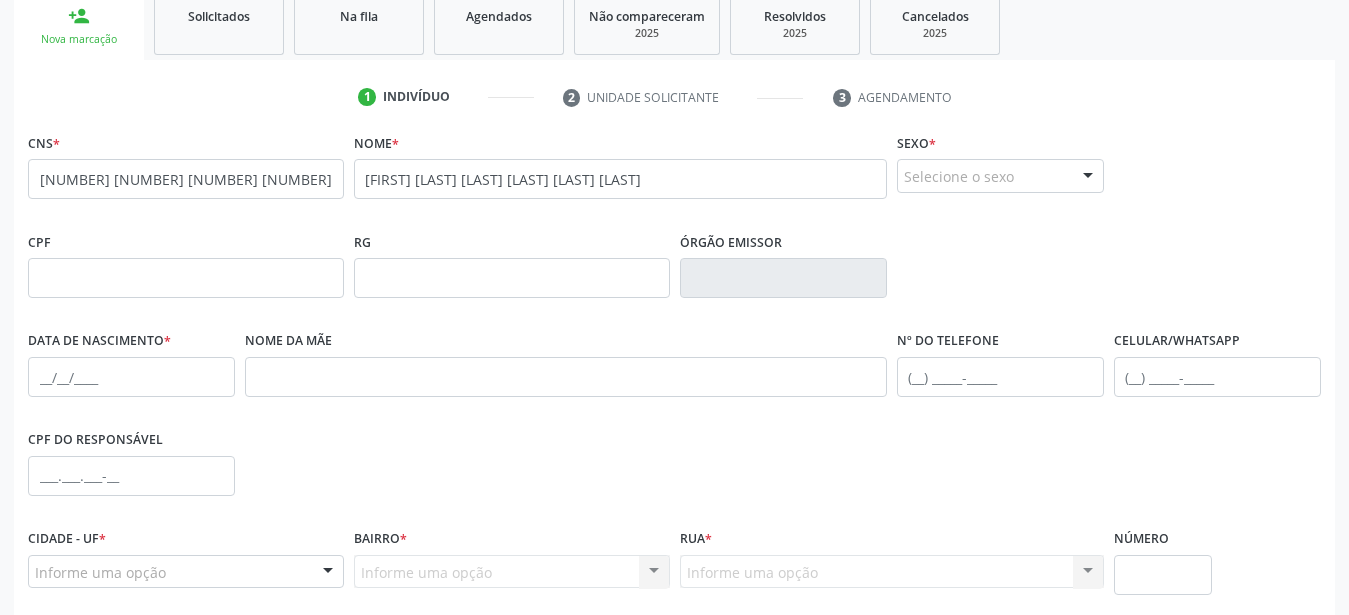 click on "Selecione o sexo" at bounding box center (1000, 176) 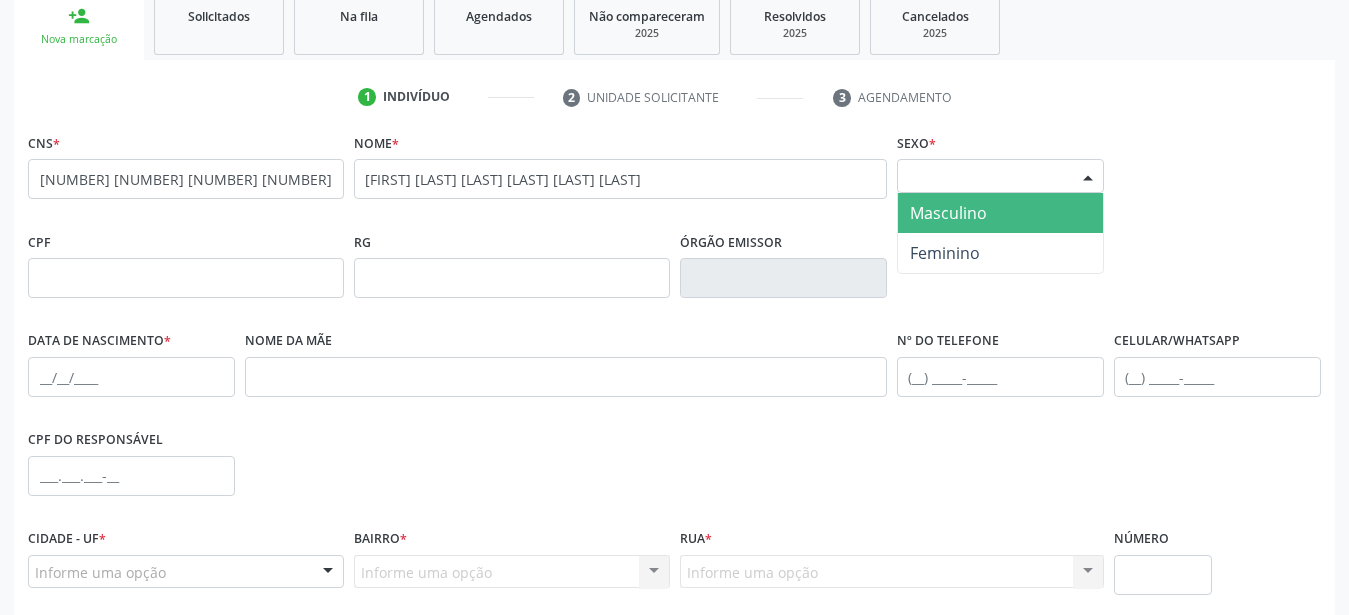 click on "Masculino" at bounding box center [1000, 213] 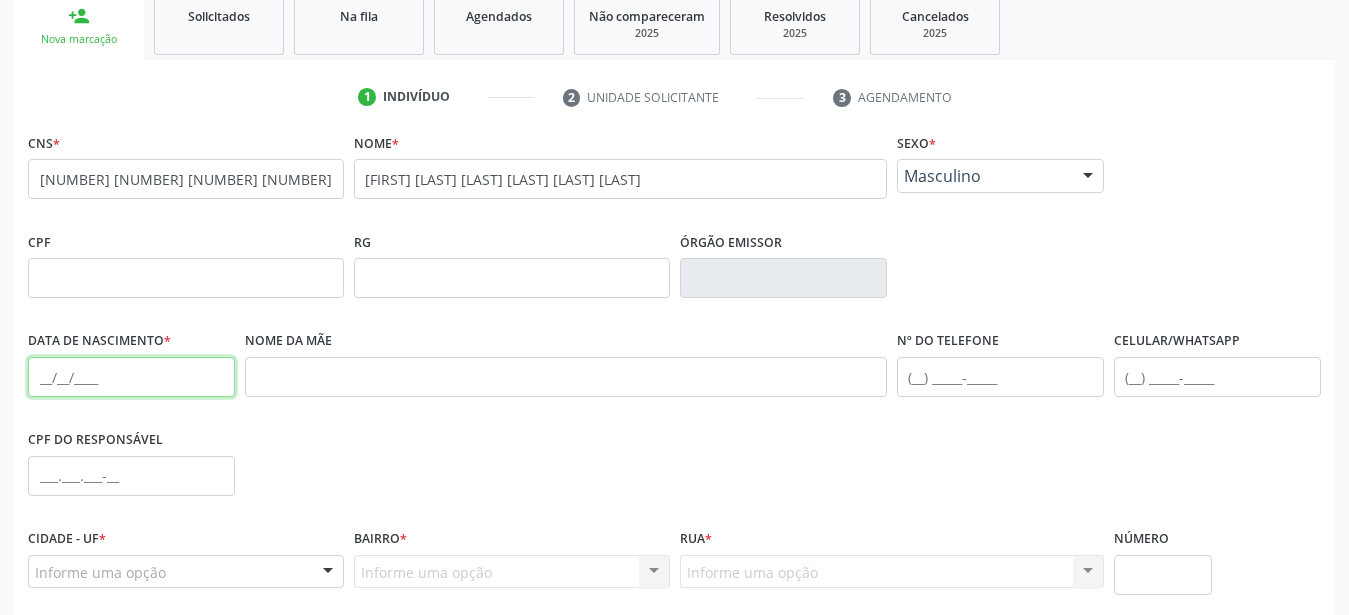 click at bounding box center (131, 377) 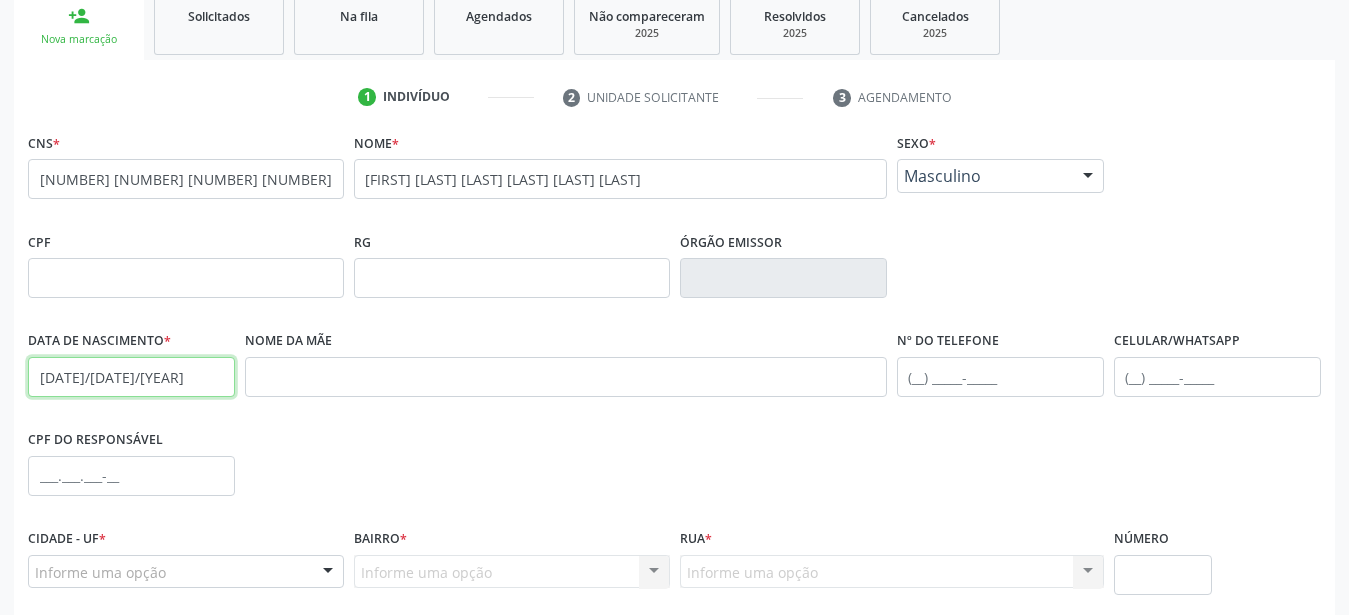 type on "01/09/1994" 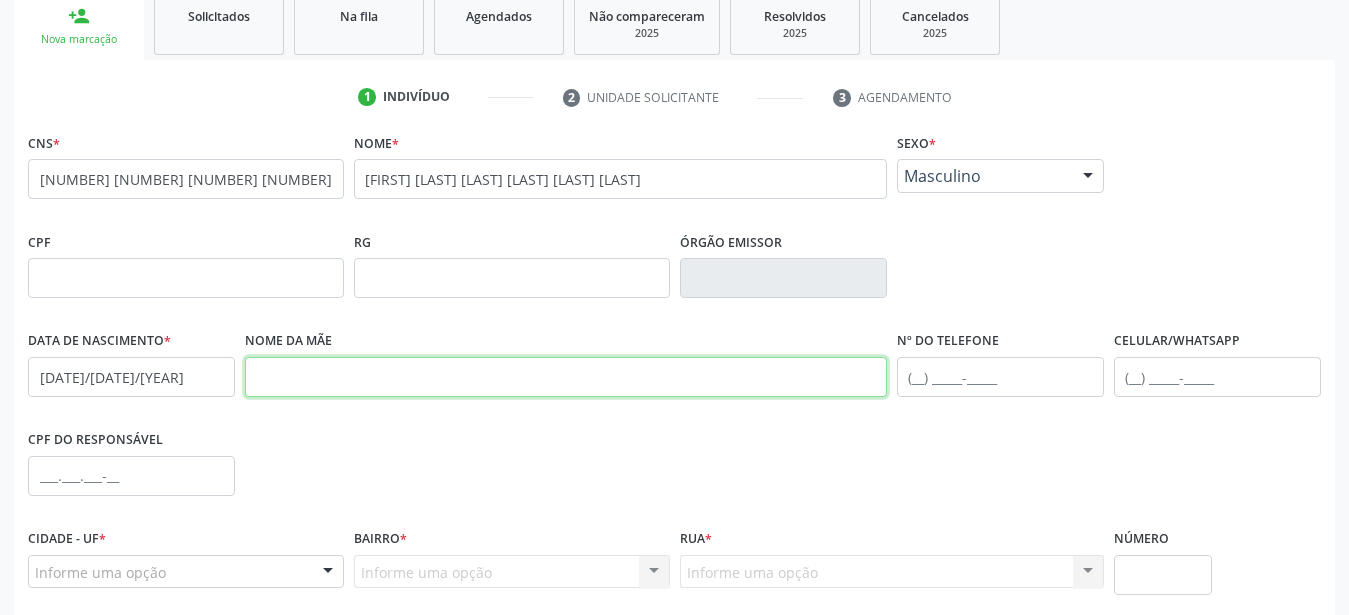 click at bounding box center (566, 377) 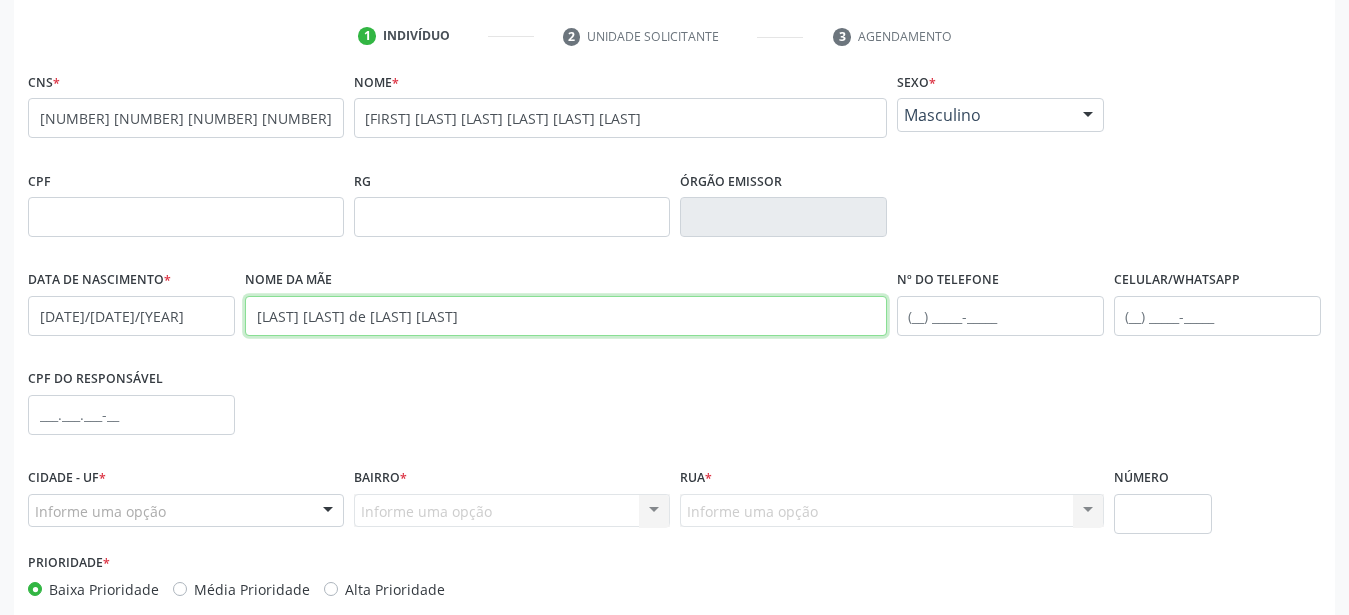 scroll, scrollTop: 408, scrollLeft: 0, axis: vertical 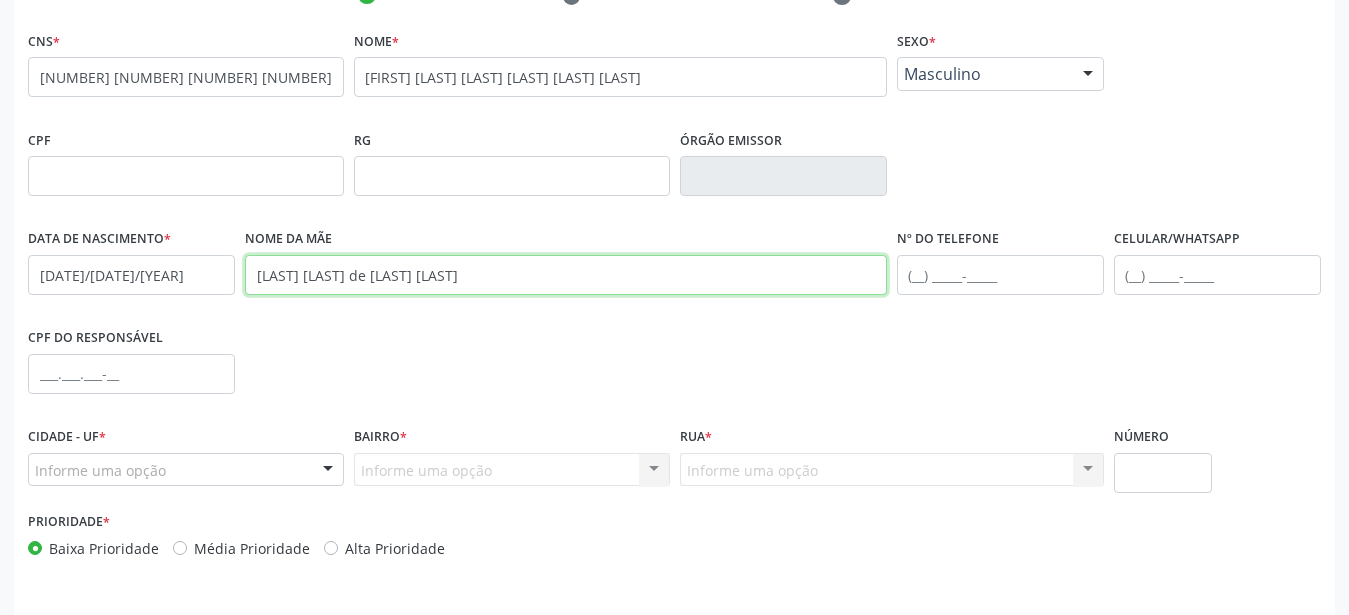 type on "marineide maria de carvalho" 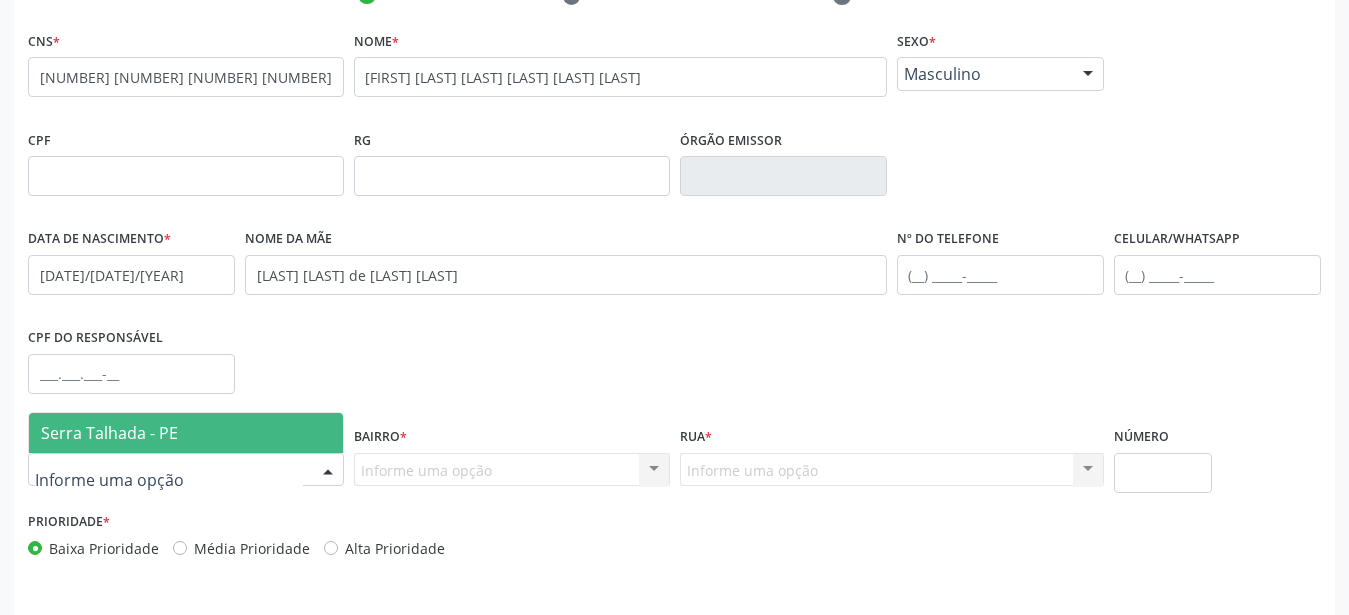 drag, startPoint x: 201, startPoint y: 472, endPoint x: 207, endPoint y: 452, distance: 20.880613 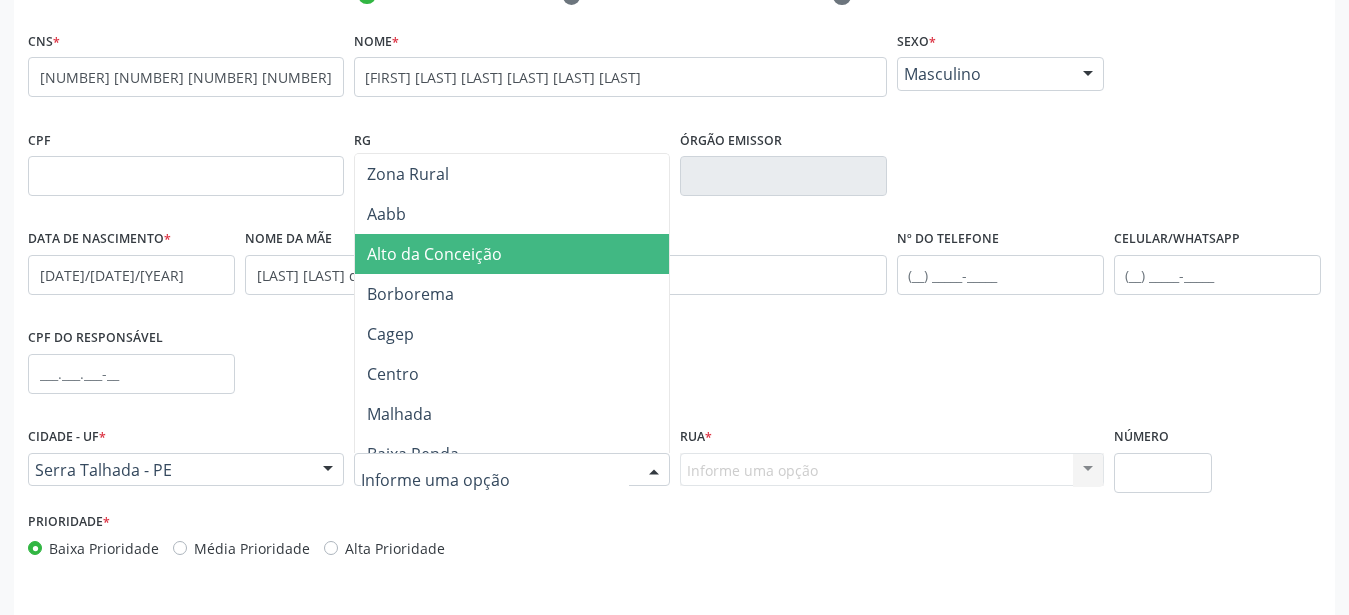 click on "Alto da Conceição" at bounding box center [434, 254] 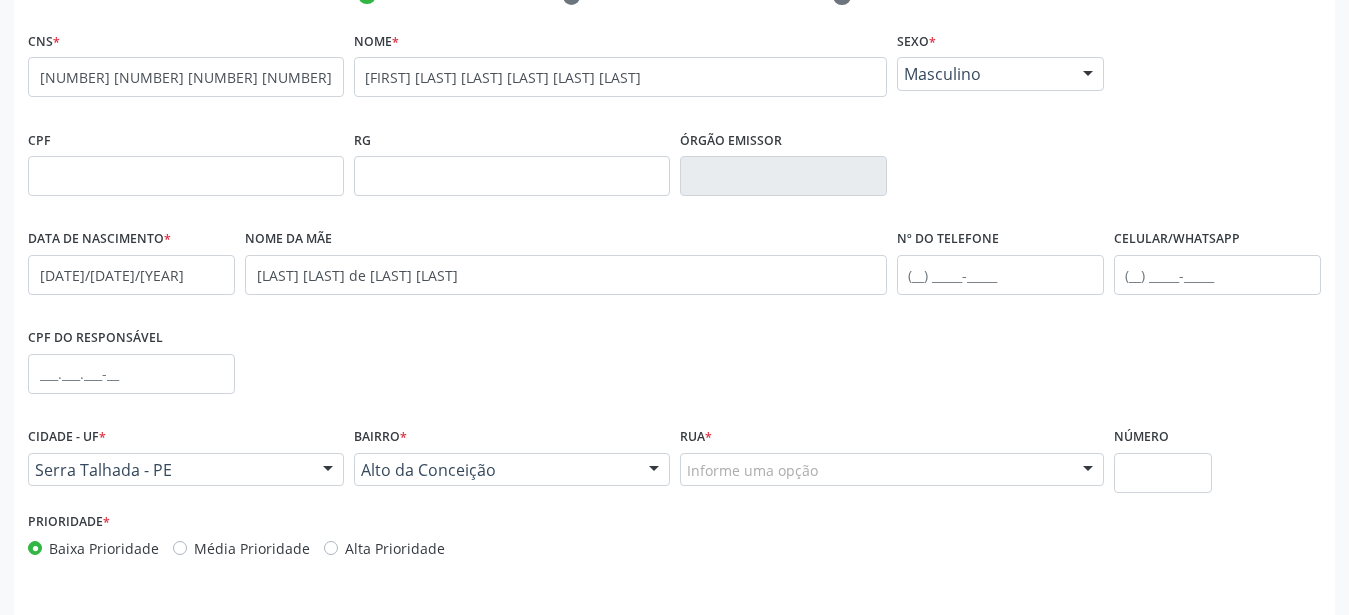 drag, startPoint x: 462, startPoint y: 449, endPoint x: 461, endPoint y: 477, distance: 28.01785 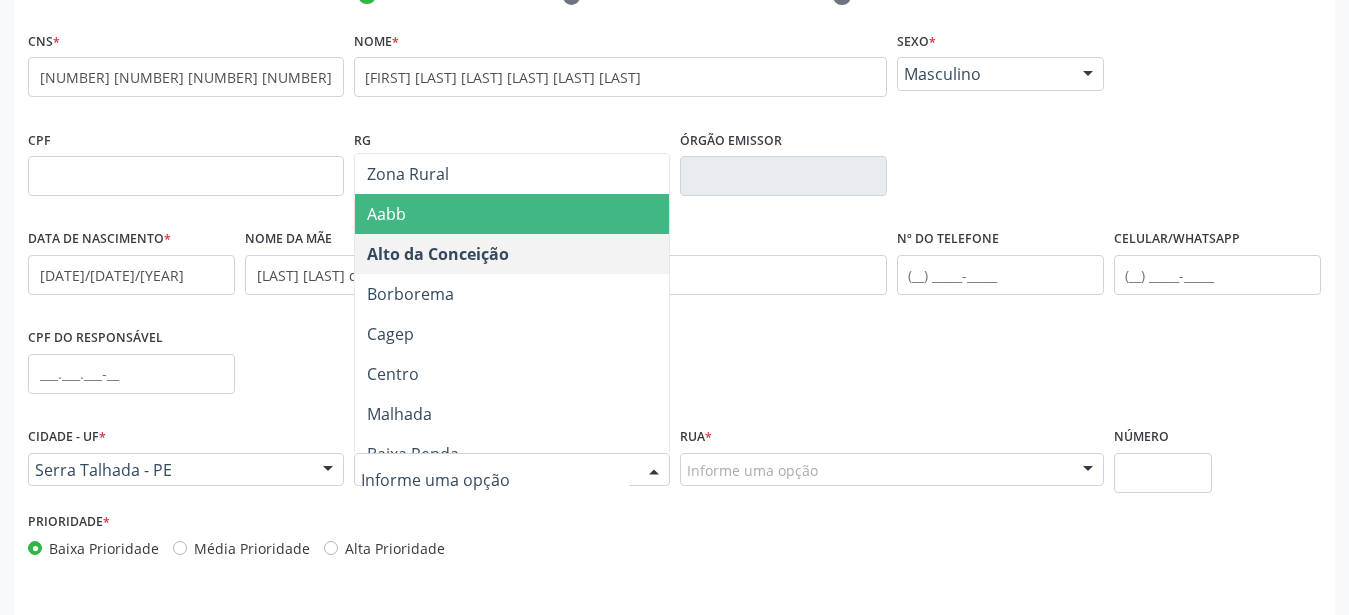 click on "Aabb" at bounding box center (386, 214) 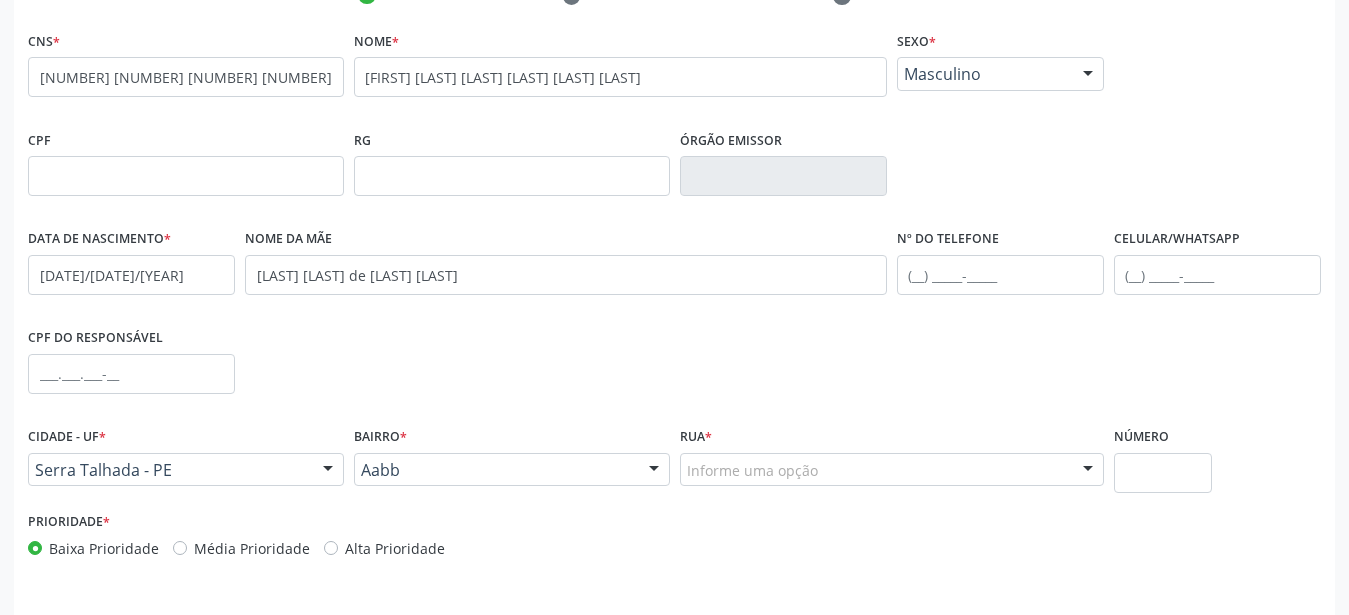 drag, startPoint x: 736, startPoint y: 454, endPoint x: 747, endPoint y: 460, distance: 12.529964 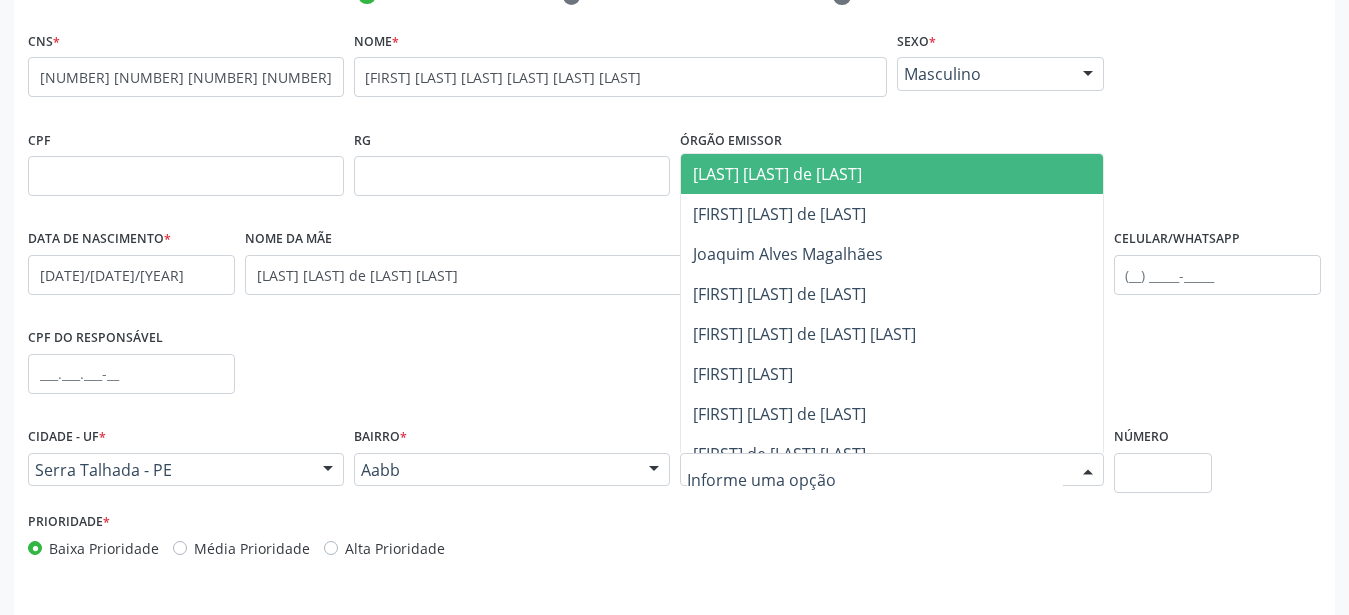 click on "Luiz Olavo de Andrade" at bounding box center [892, 174] 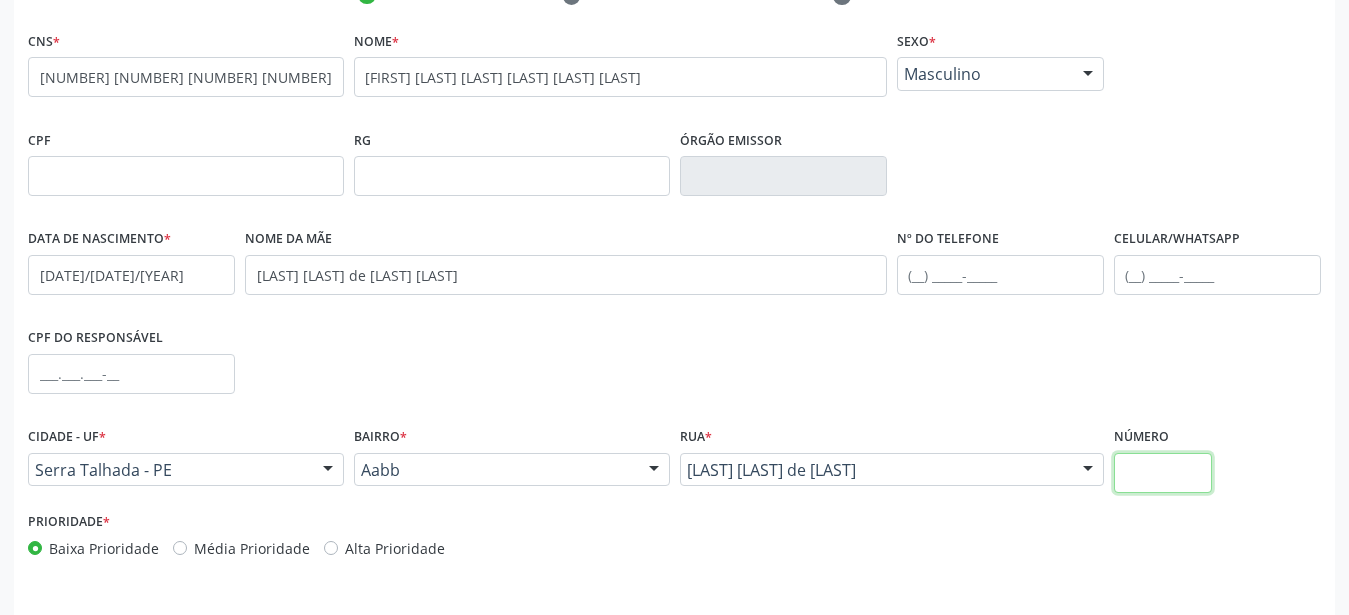 click at bounding box center [1163, 473] 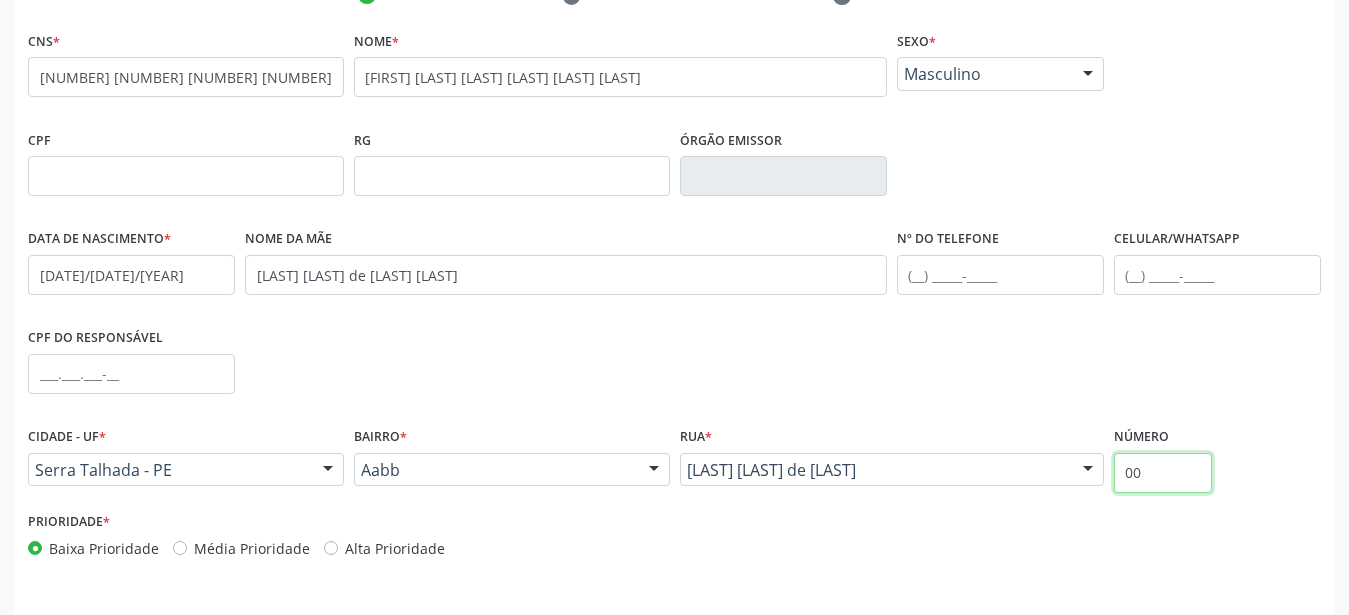 type on "00" 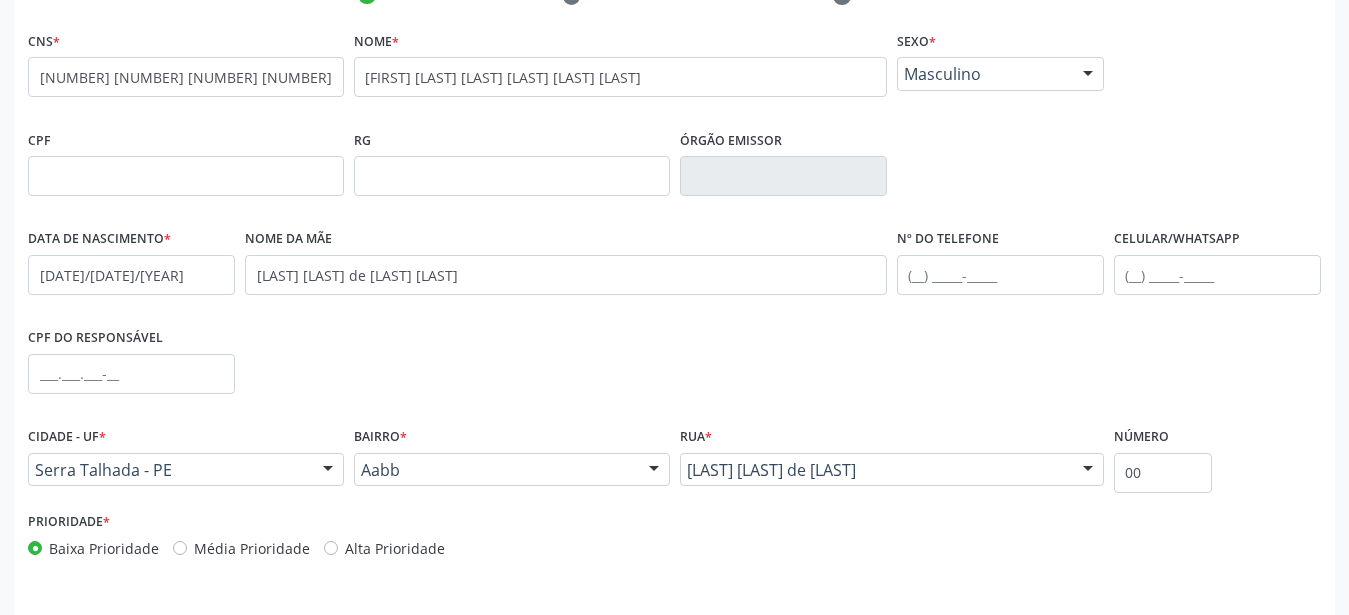 click on "Nome da mãe
marineide maria de carvalho" at bounding box center [566, 273] 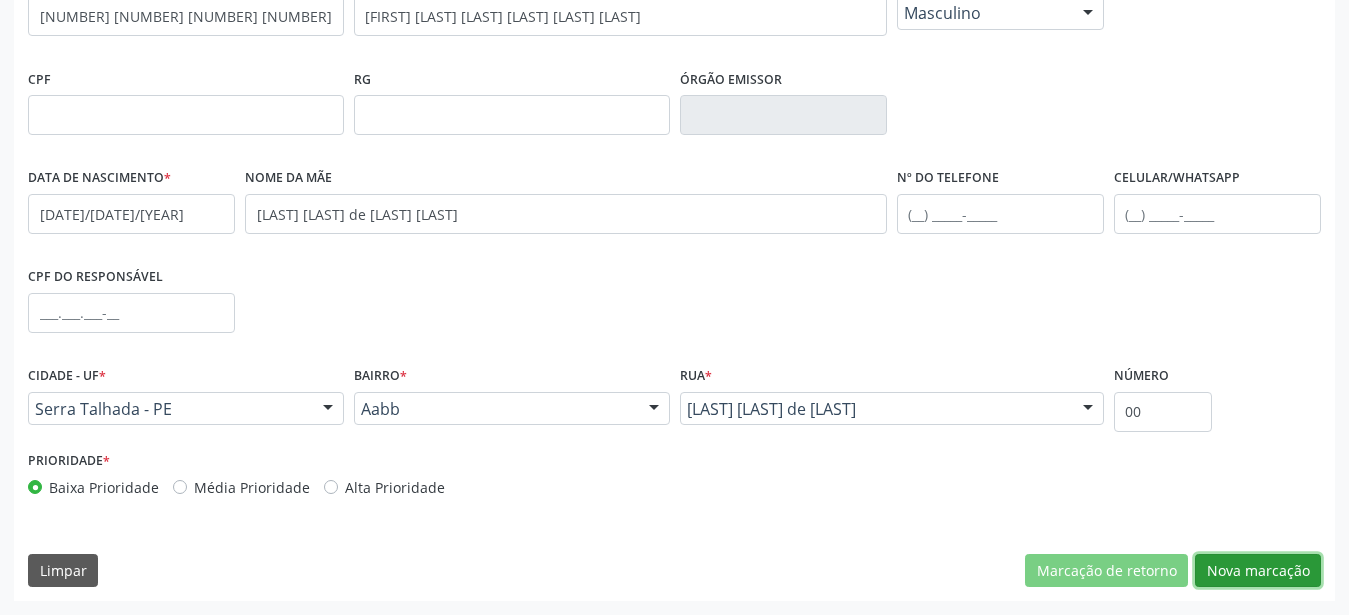 drag, startPoint x: 1259, startPoint y: 577, endPoint x: 1229, endPoint y: 591, distance: 33.105892 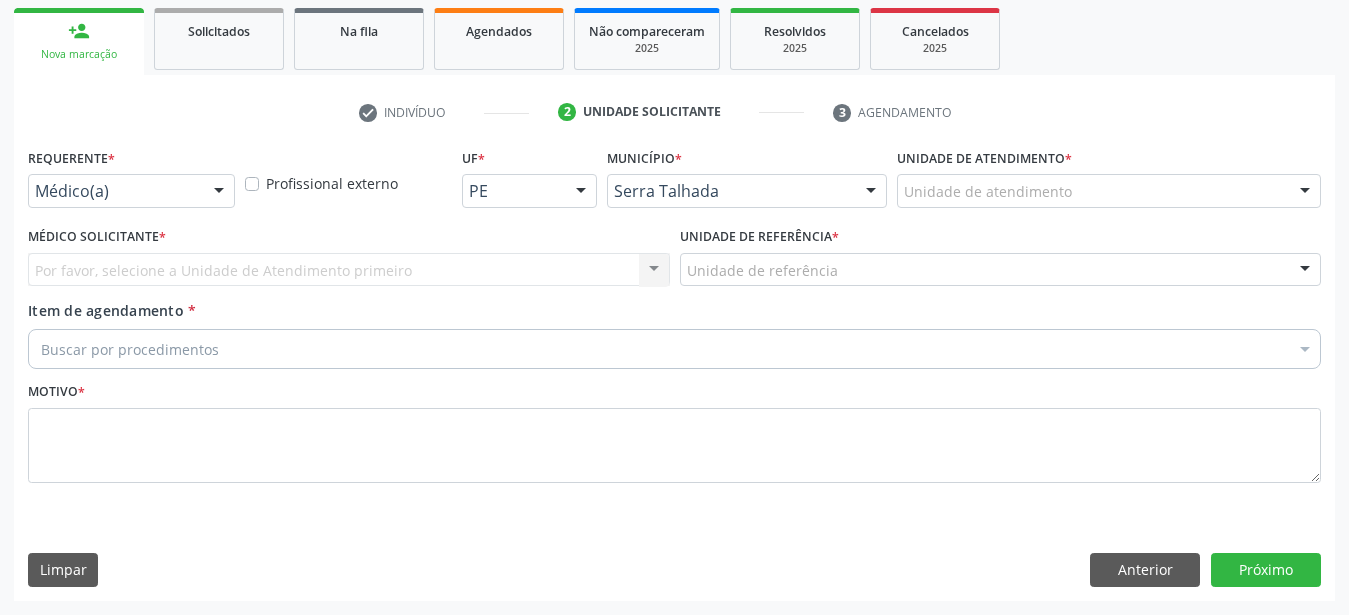 scroll, scrollTop: 307, scrollLeft: 0, axis: vertical 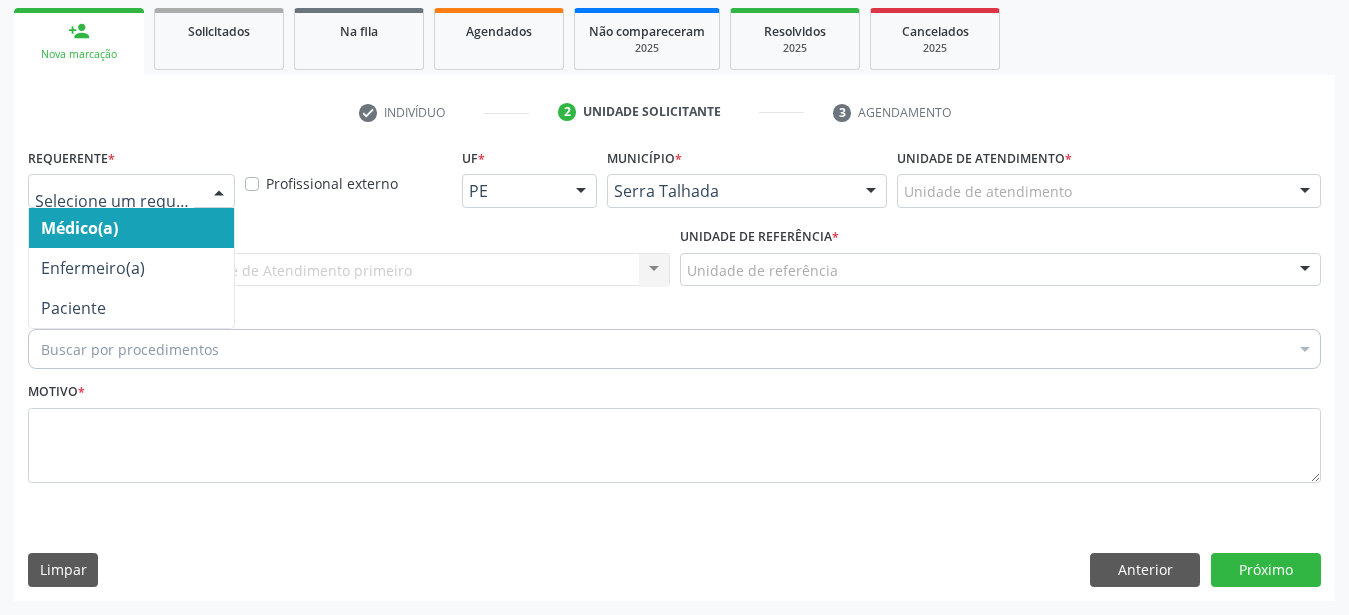 drag, startPoint x: 135, startPoint y: 167, endPoint x: 122, endPoint y: 211, distance: 45.88028 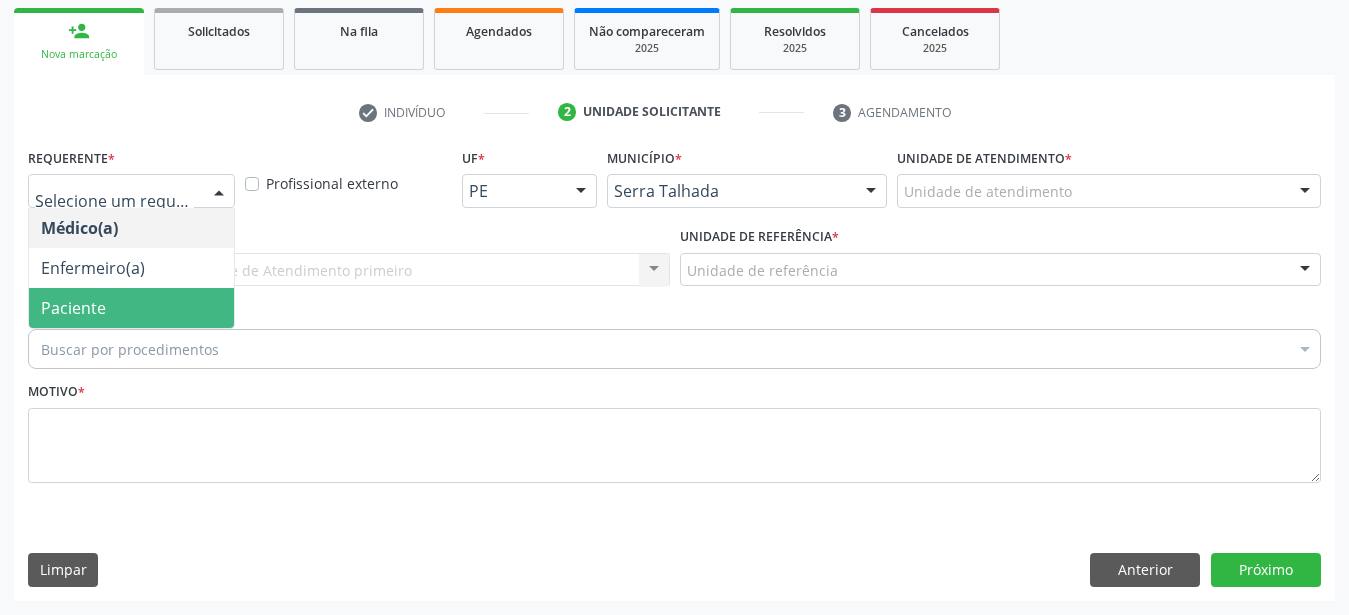 drag, startPoint x: 85, startPoint y: 284, endPoint x: 76, endPoint y: 273, distance: 14.21267 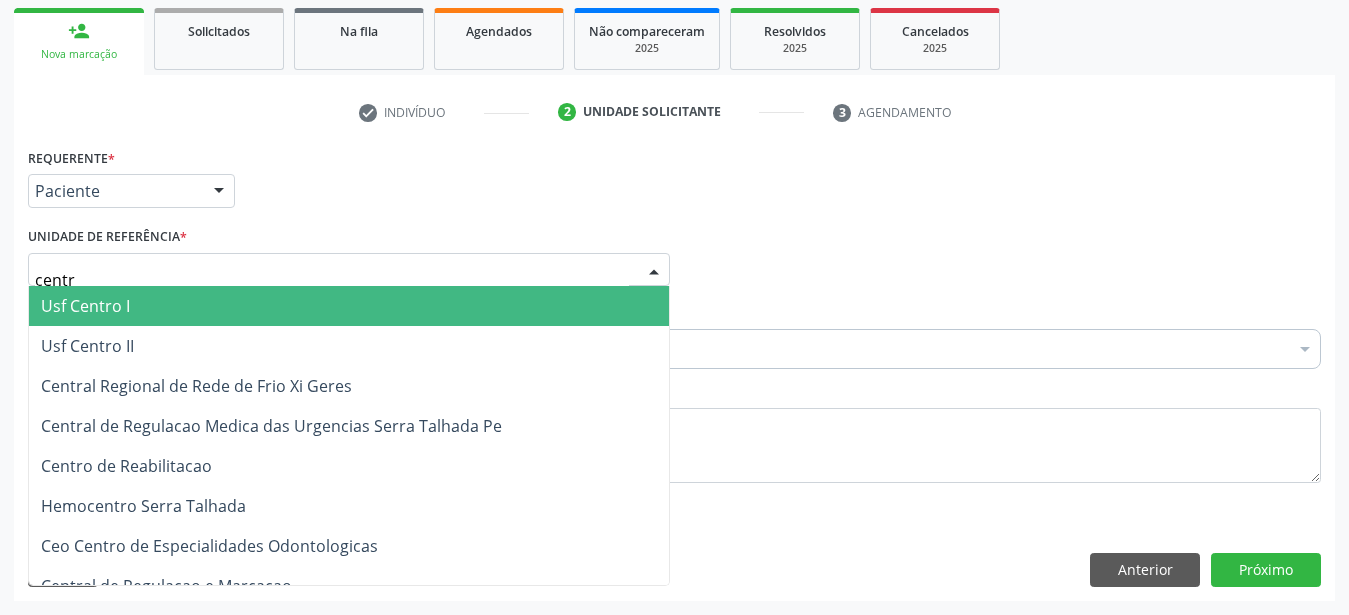 type on "centro" 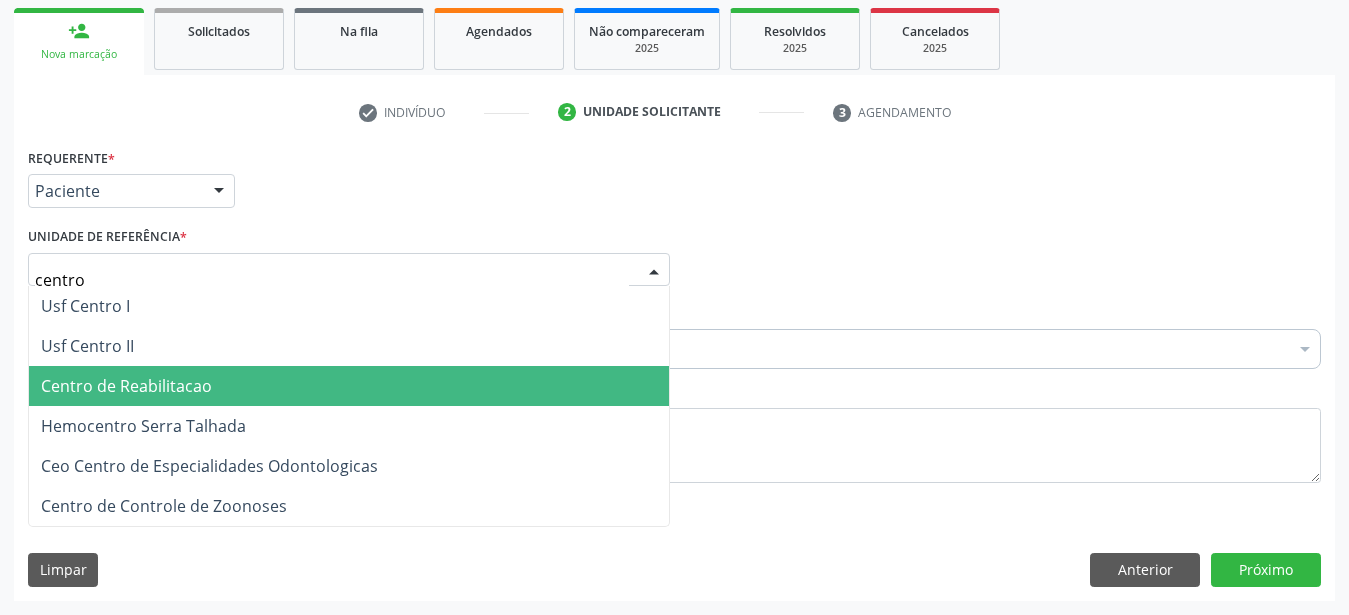 click on "Centro de Reabilitacao" at bounding box center (126, 386) 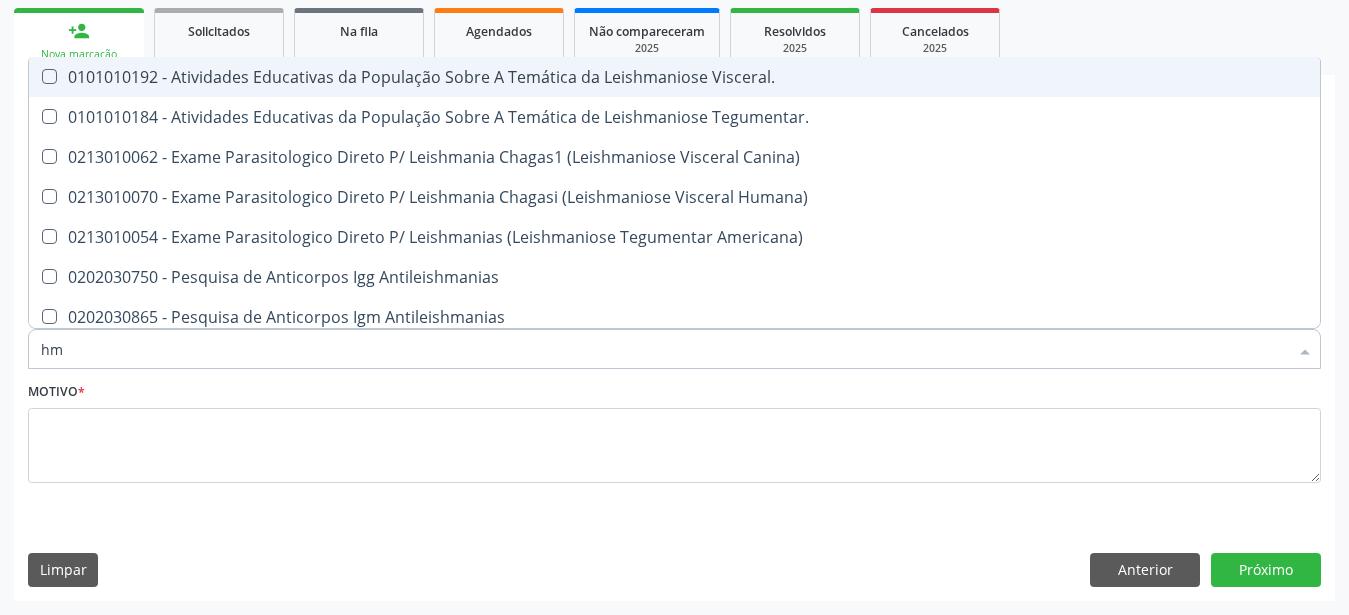 type on "h" 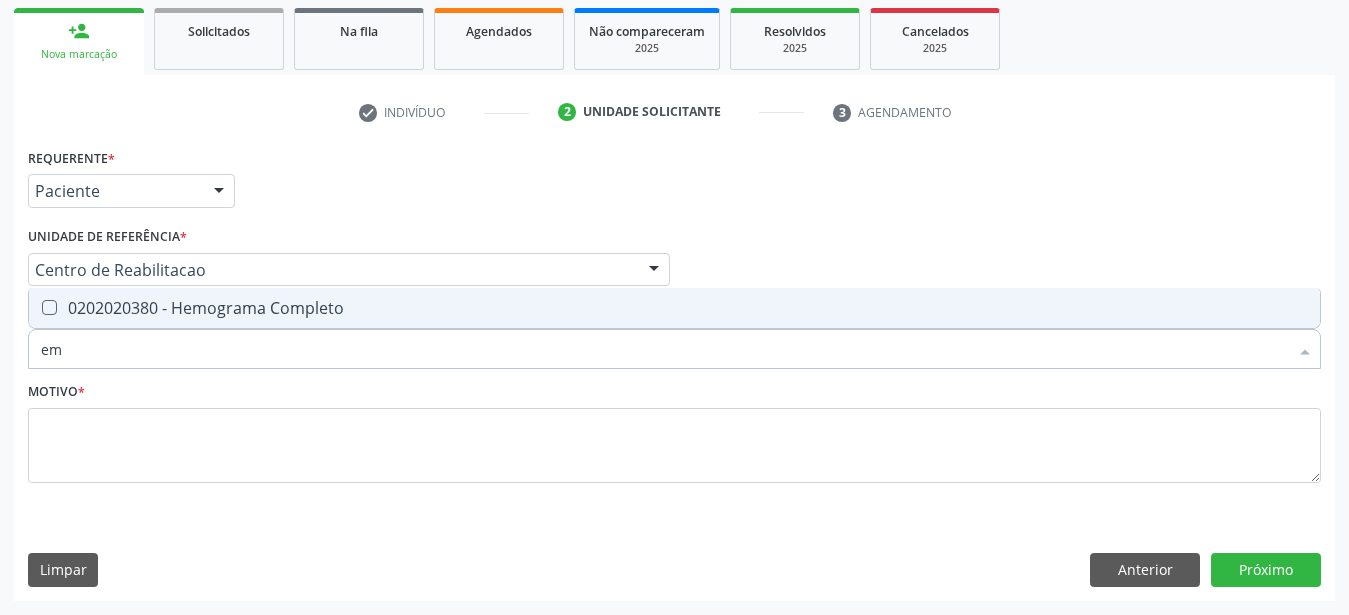 type on "e" 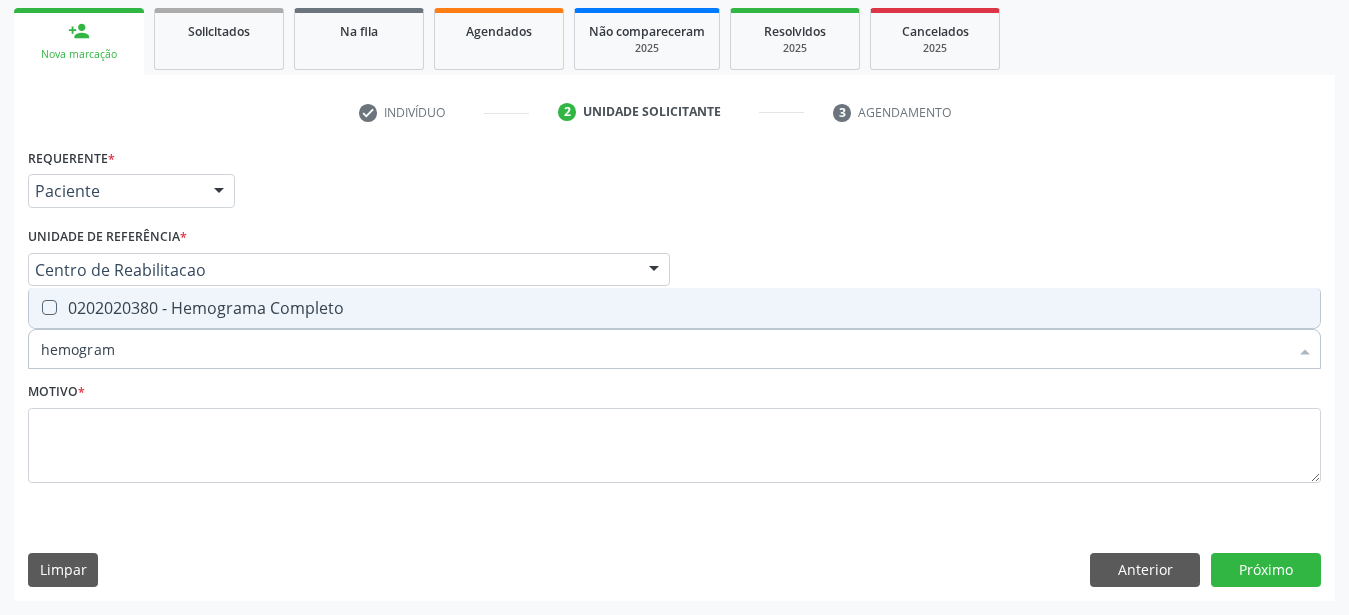 type on "hemograma" 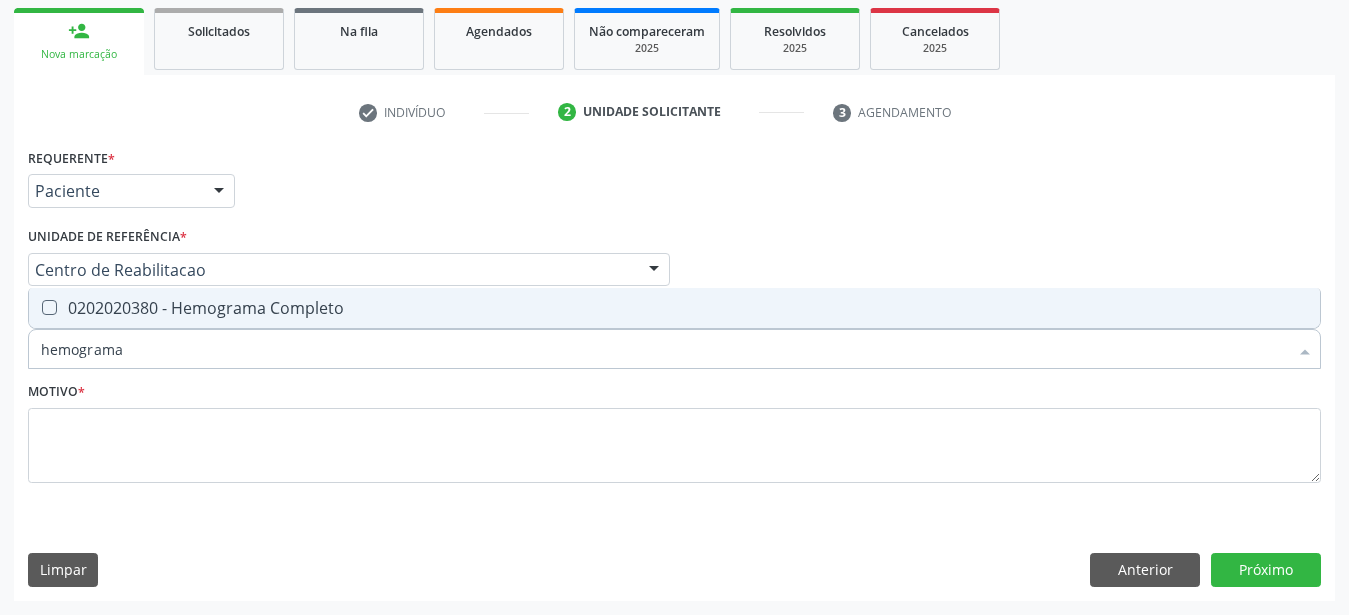 click on "0202020380 - Hemograma Completo" at bounding box center (674, 308) 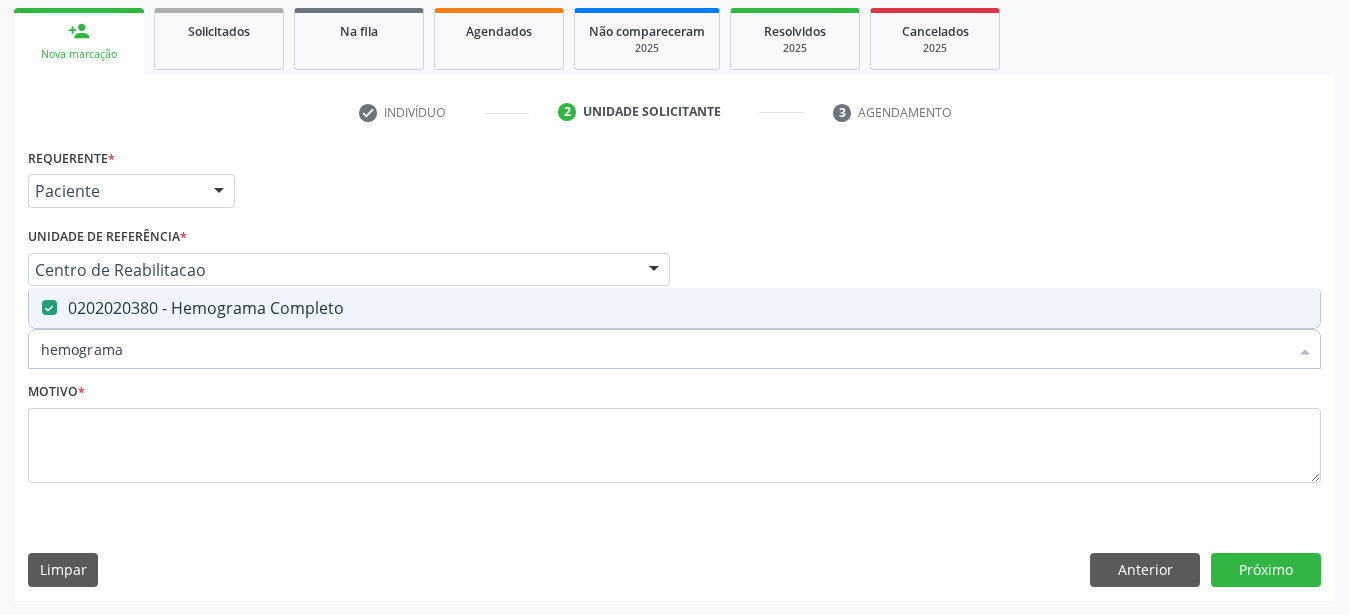 checkbox on "true" 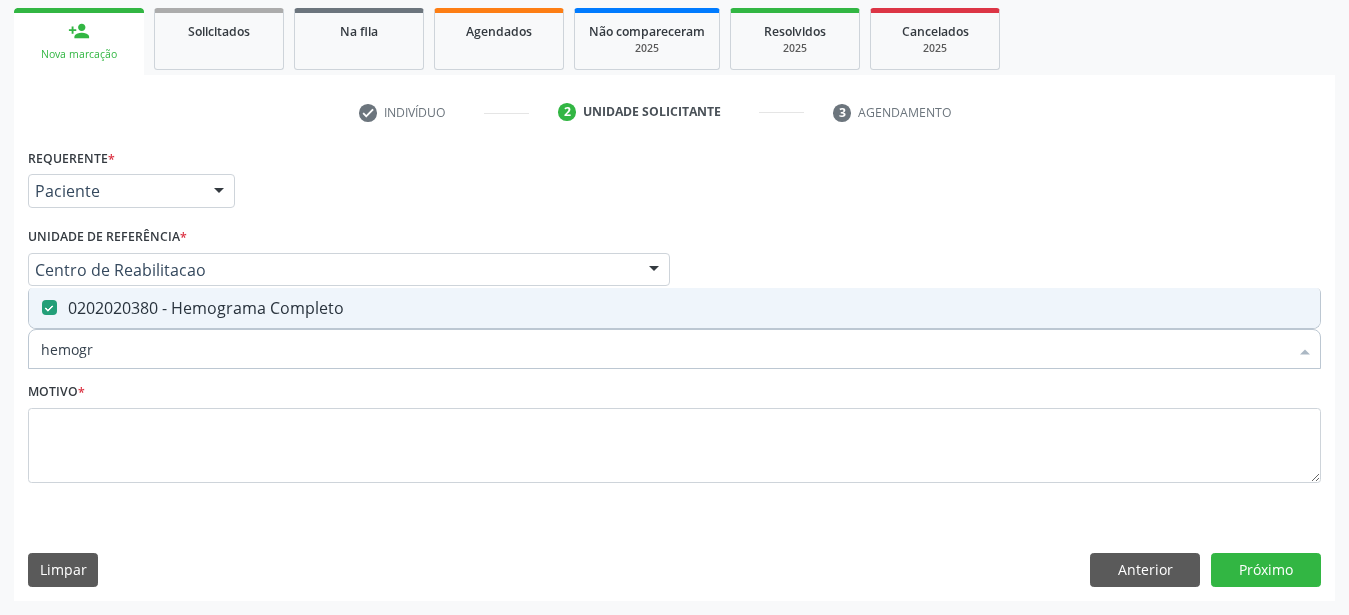 type on "hemog" 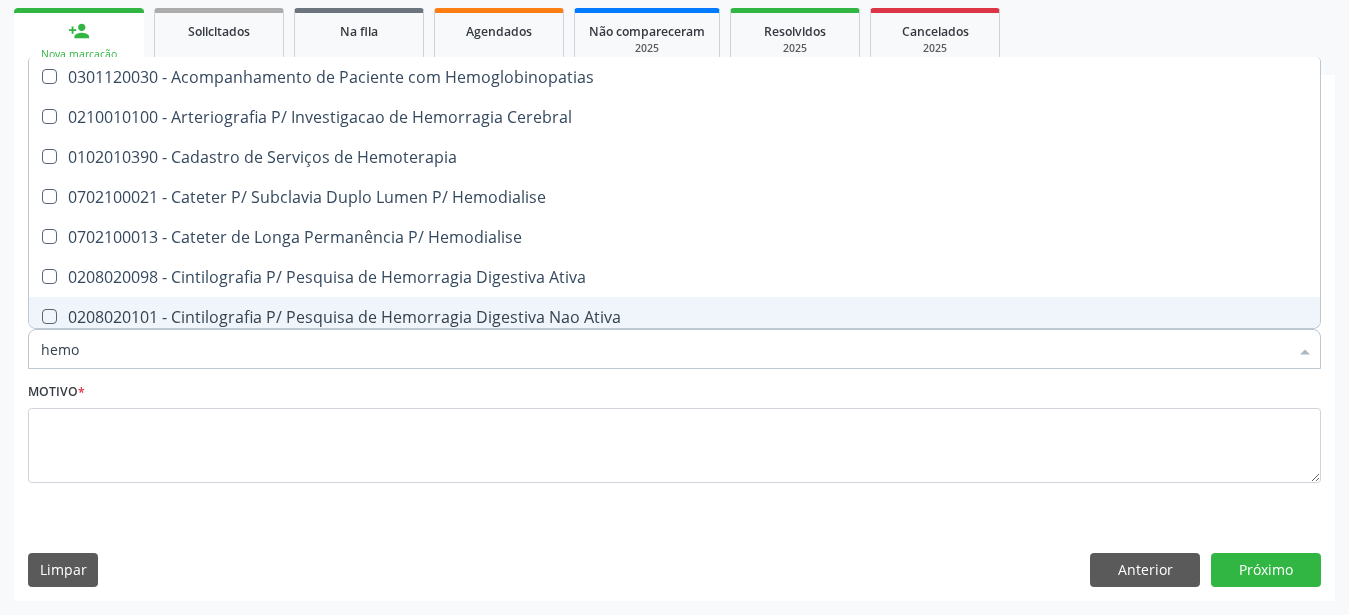 type on "hem" 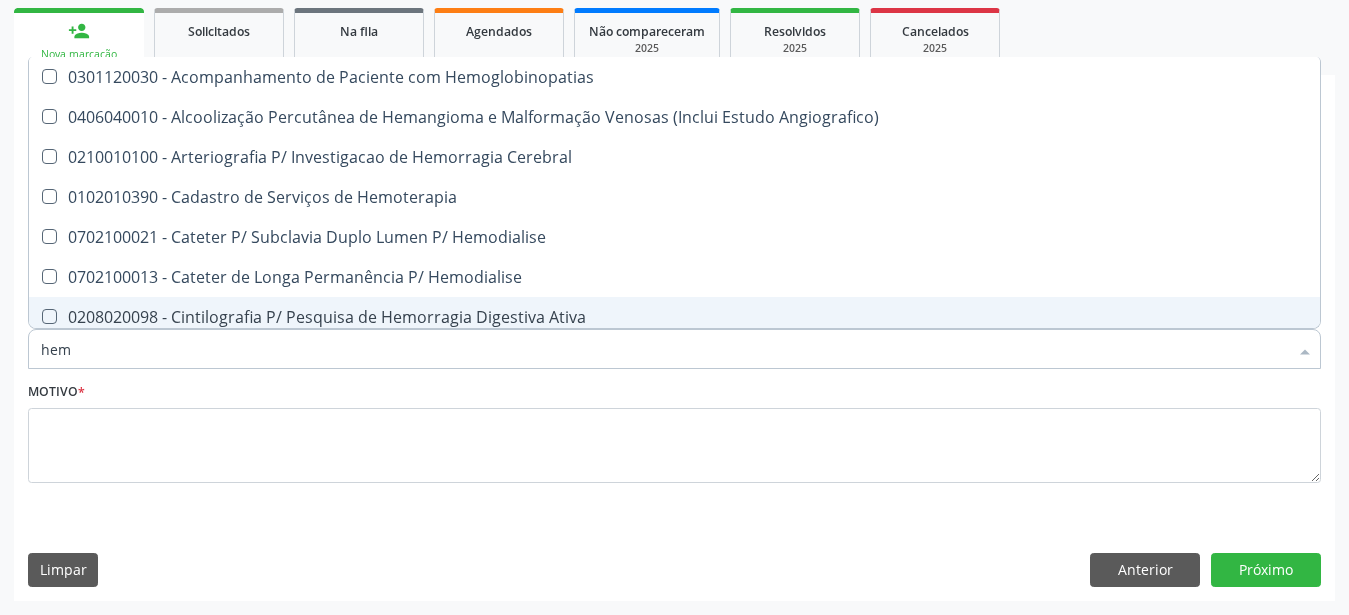 type on "he" 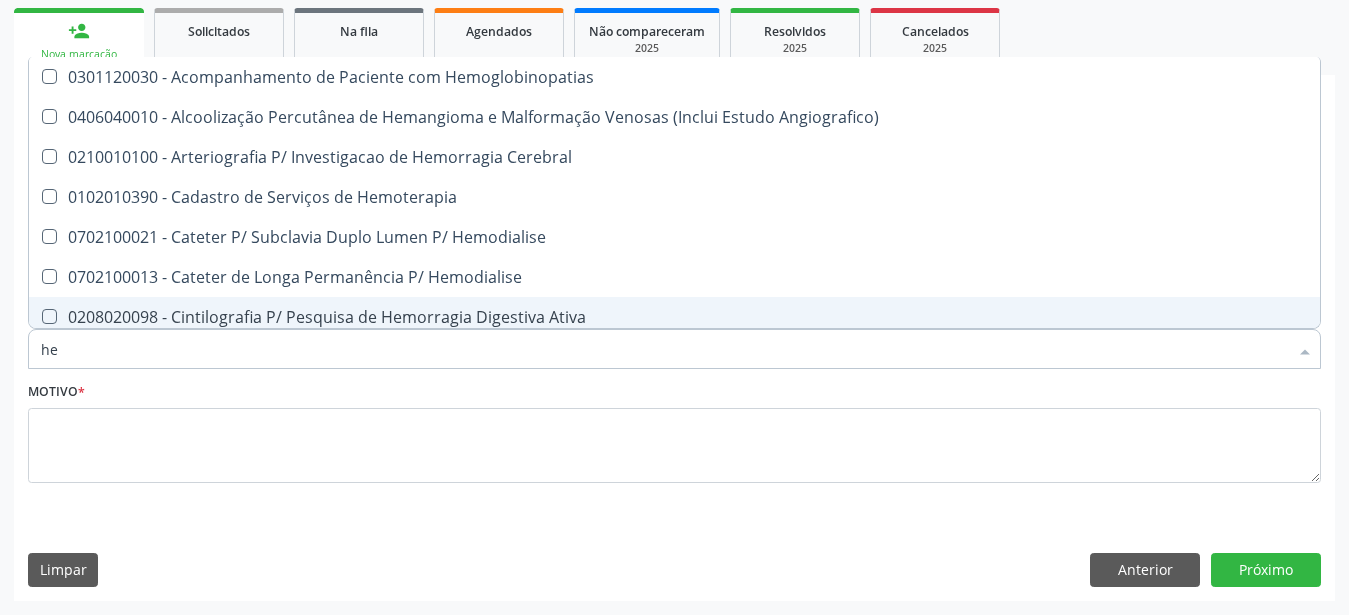 checkbox on "false" 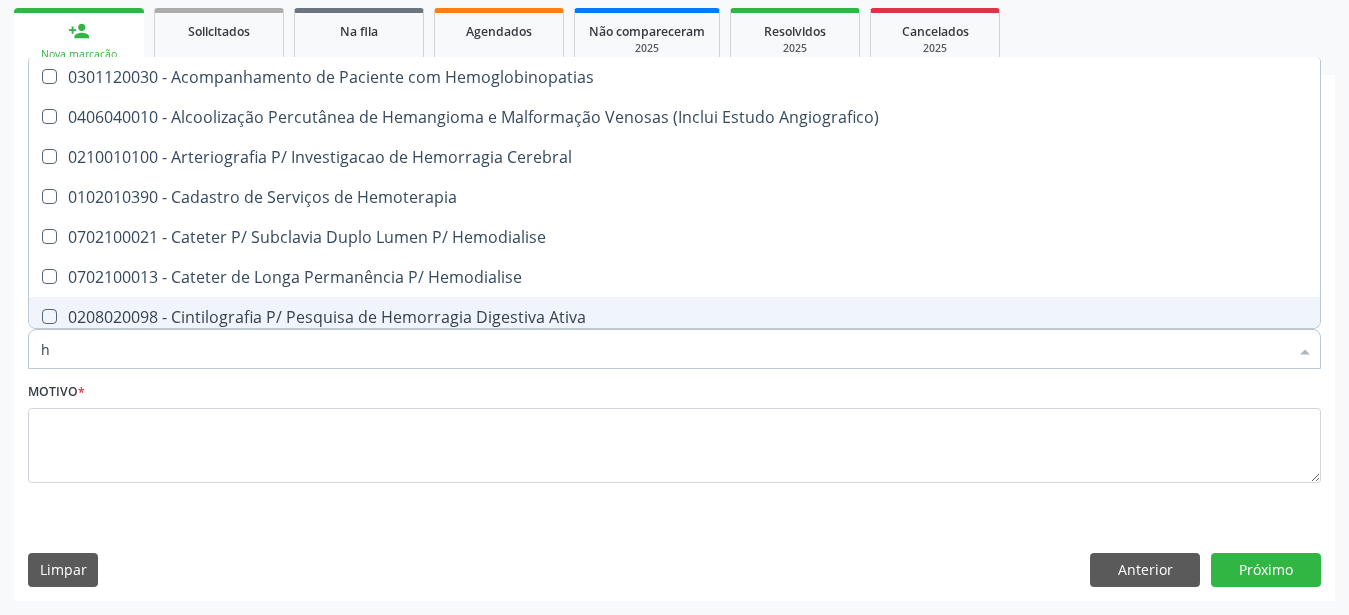 type 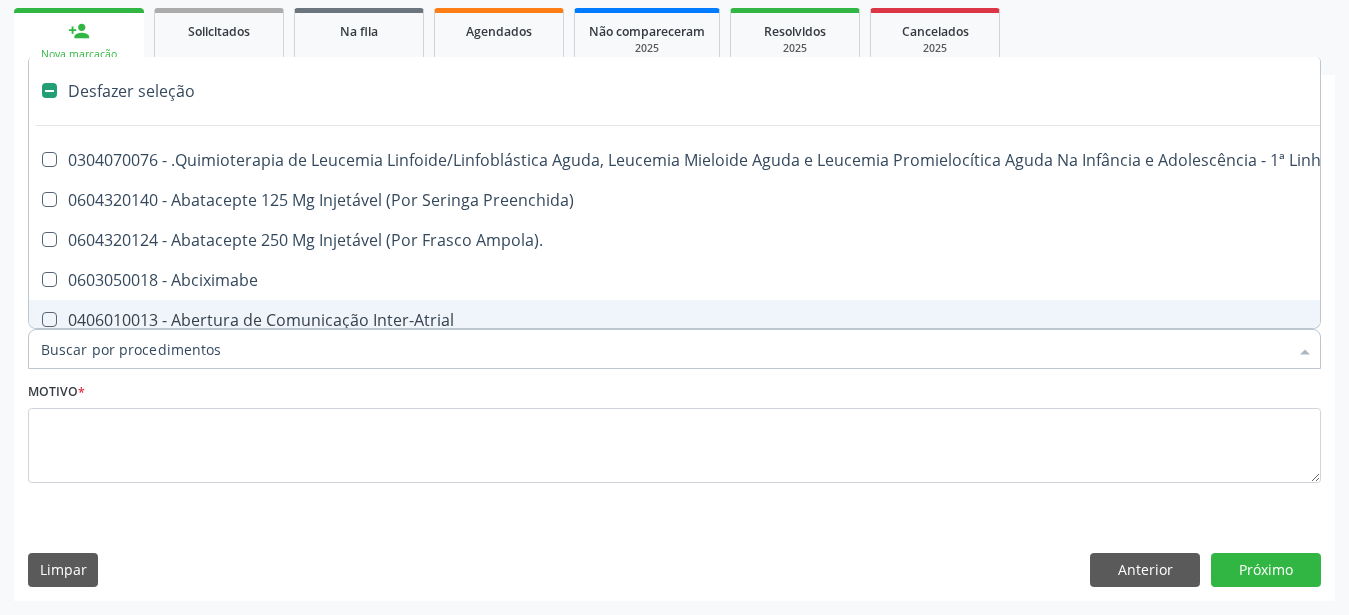 checkbox on "false" 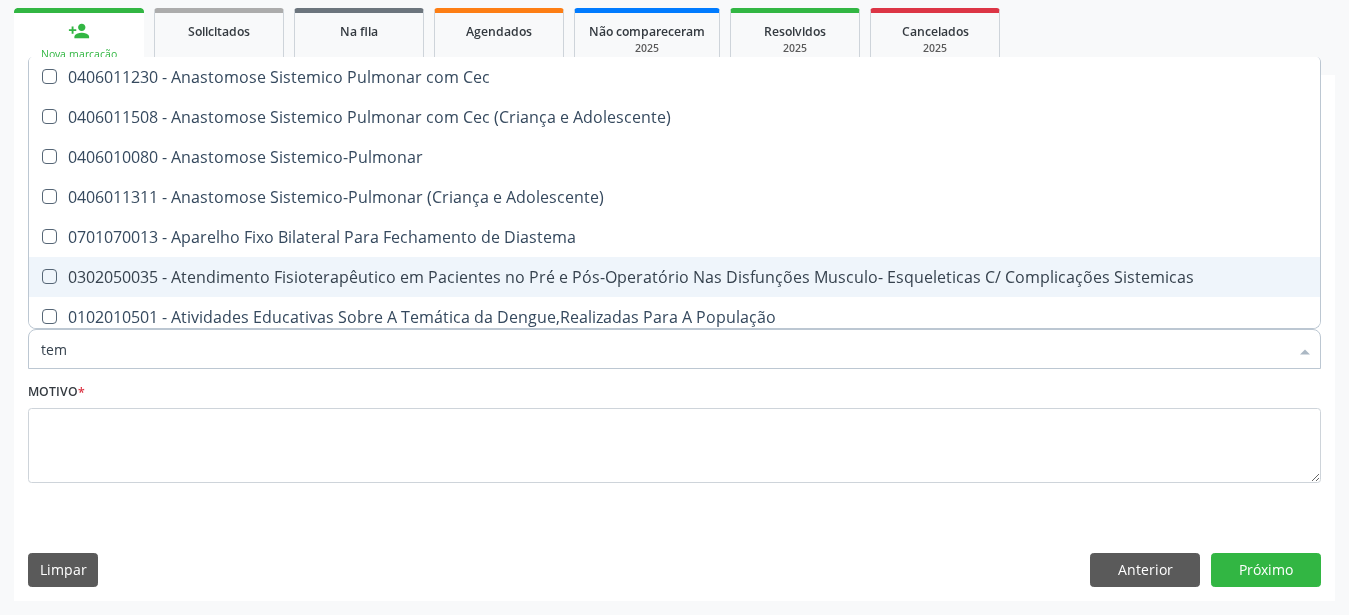 scroll, scrollTop: 0, scrollLeft: 0, axis: both 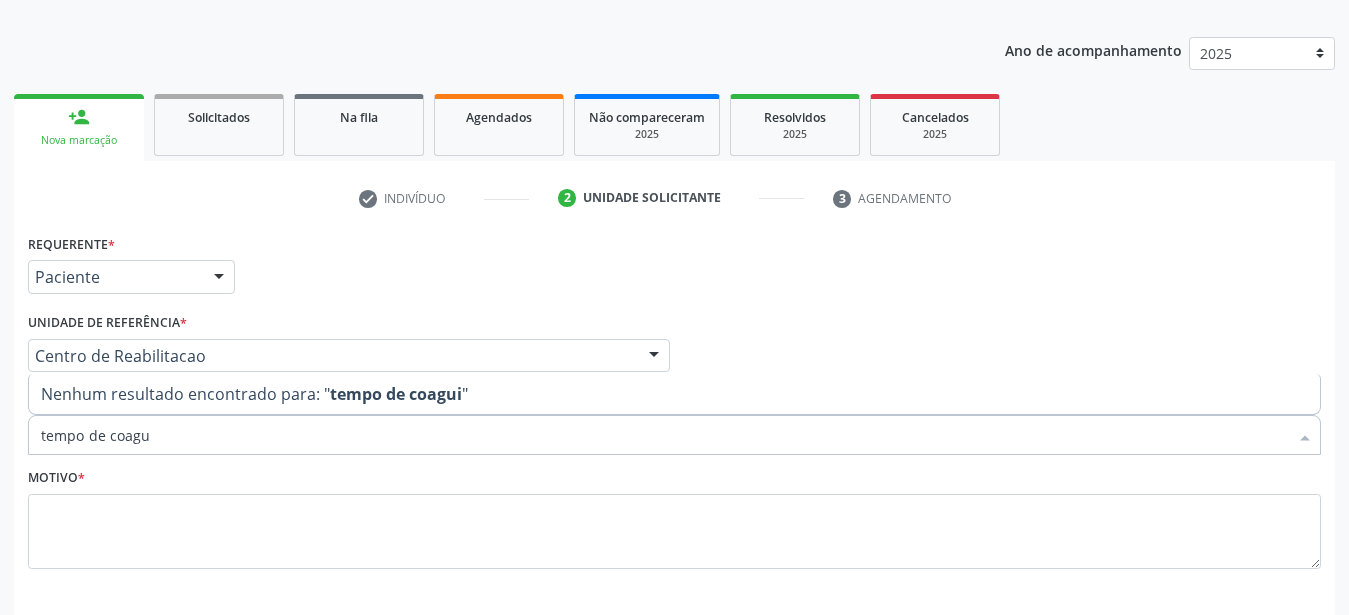 type on "tempo de coag" 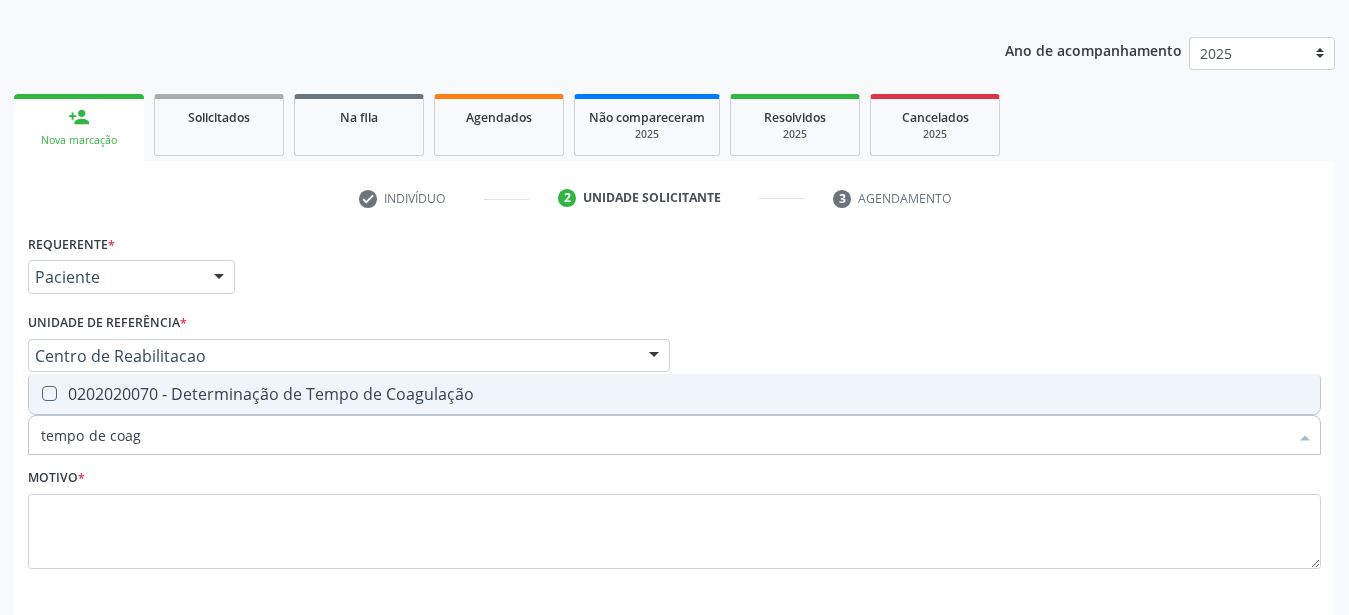 click on "0202020070 - Determinação de Tempo de Coagulação" at bounding box center (674, 394) 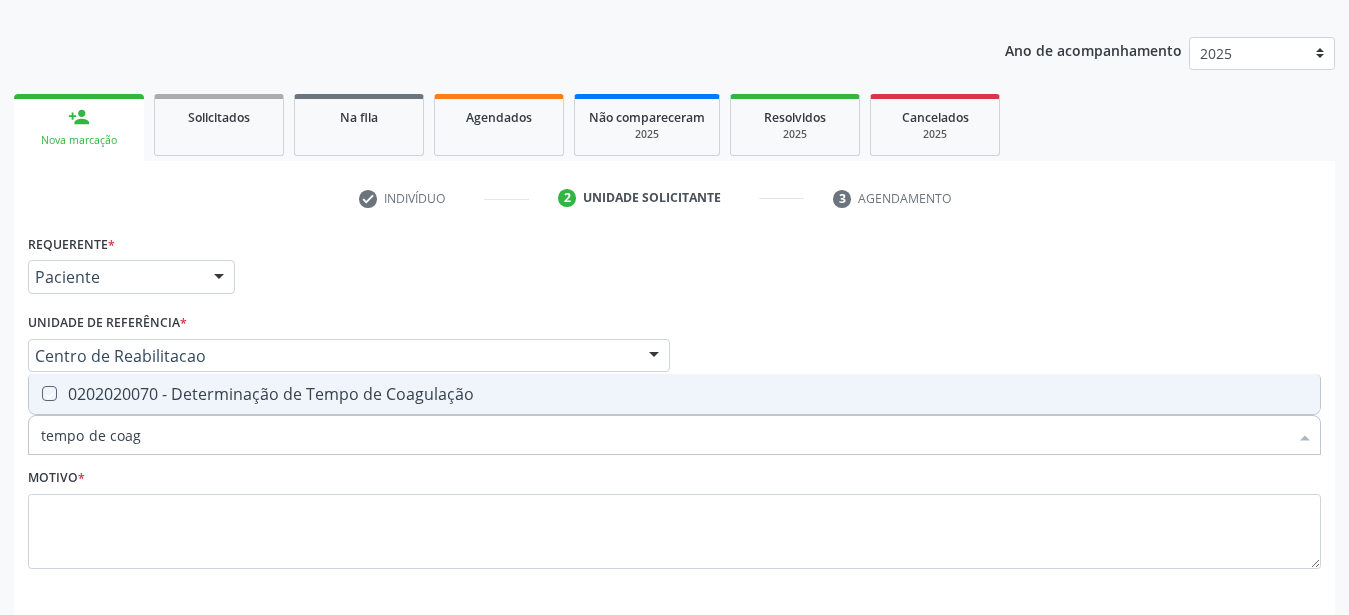 checkbox on "true" 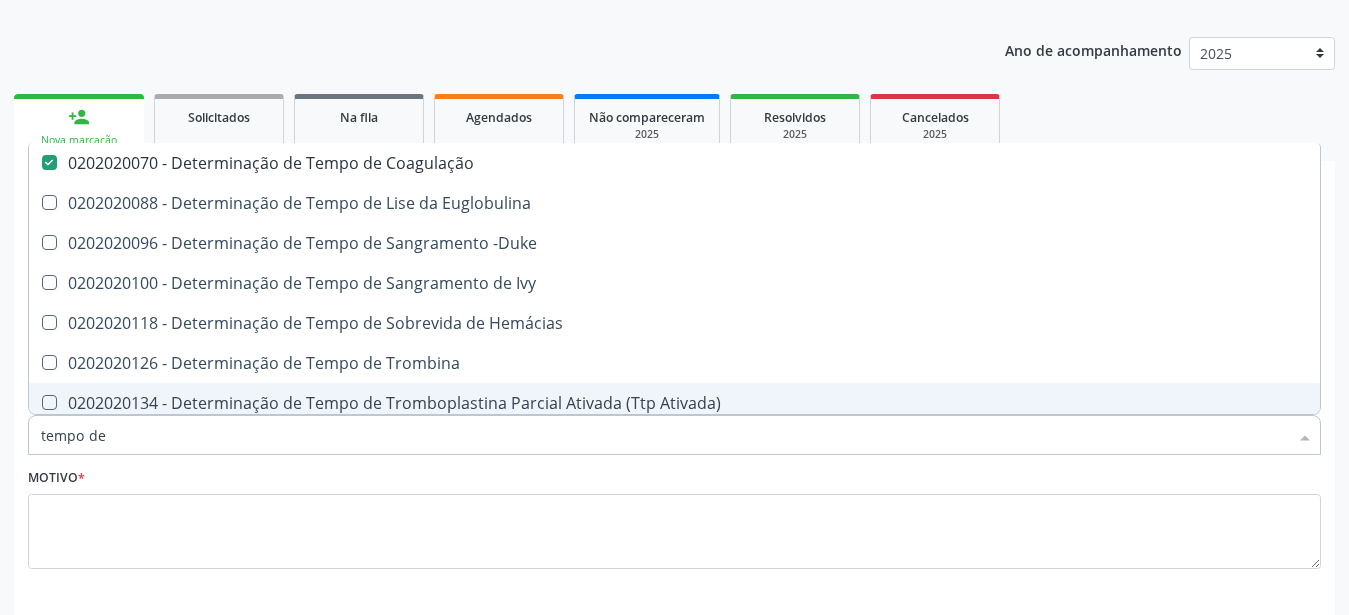 type on "tempo de s" 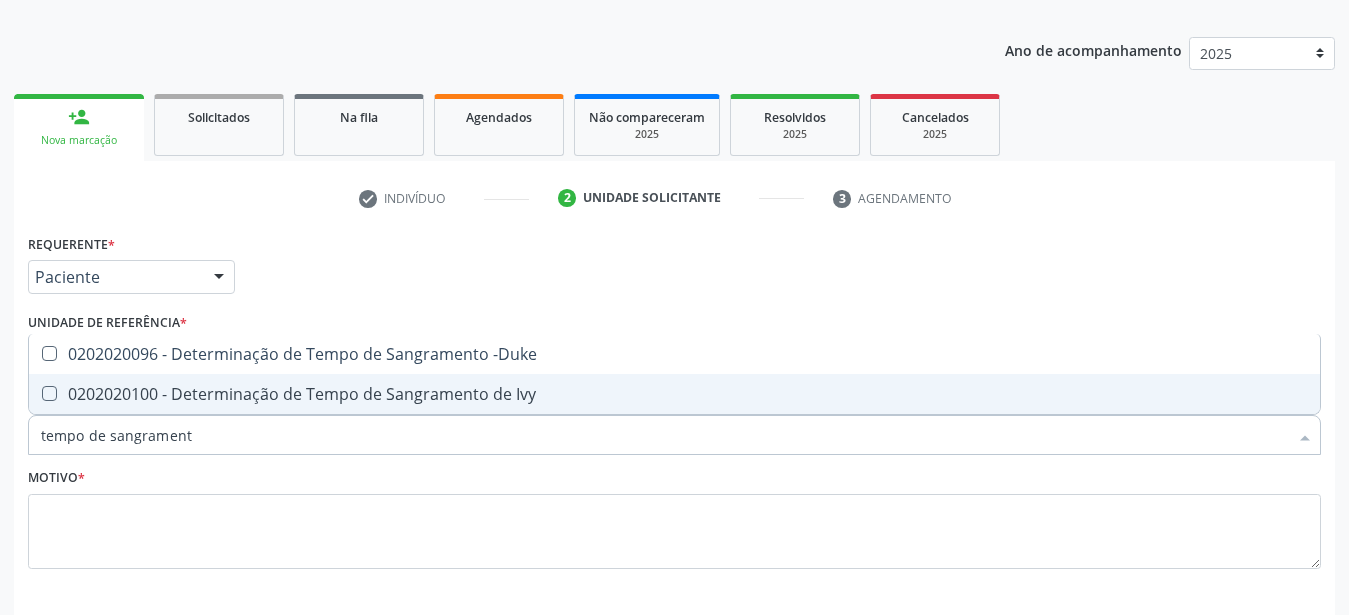 type on "tempo de sangramento" 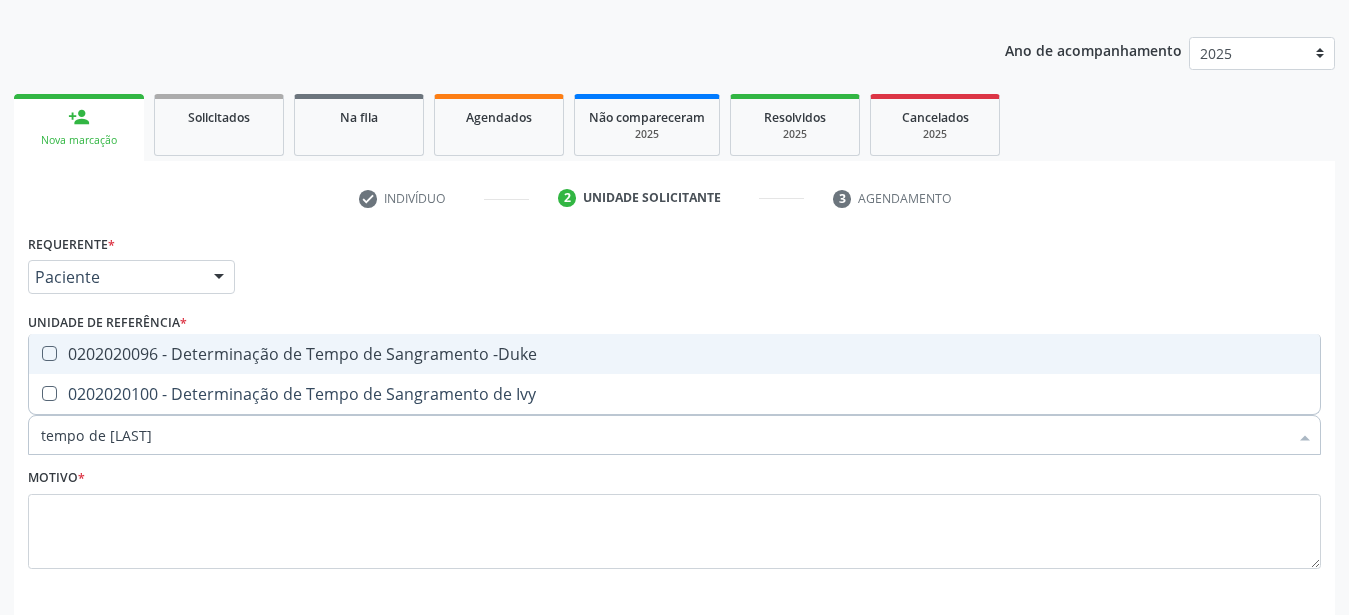 click on "0202020096 - Determinação de Tempo de Sangramento -Duke" at bounding box center (674, 354) 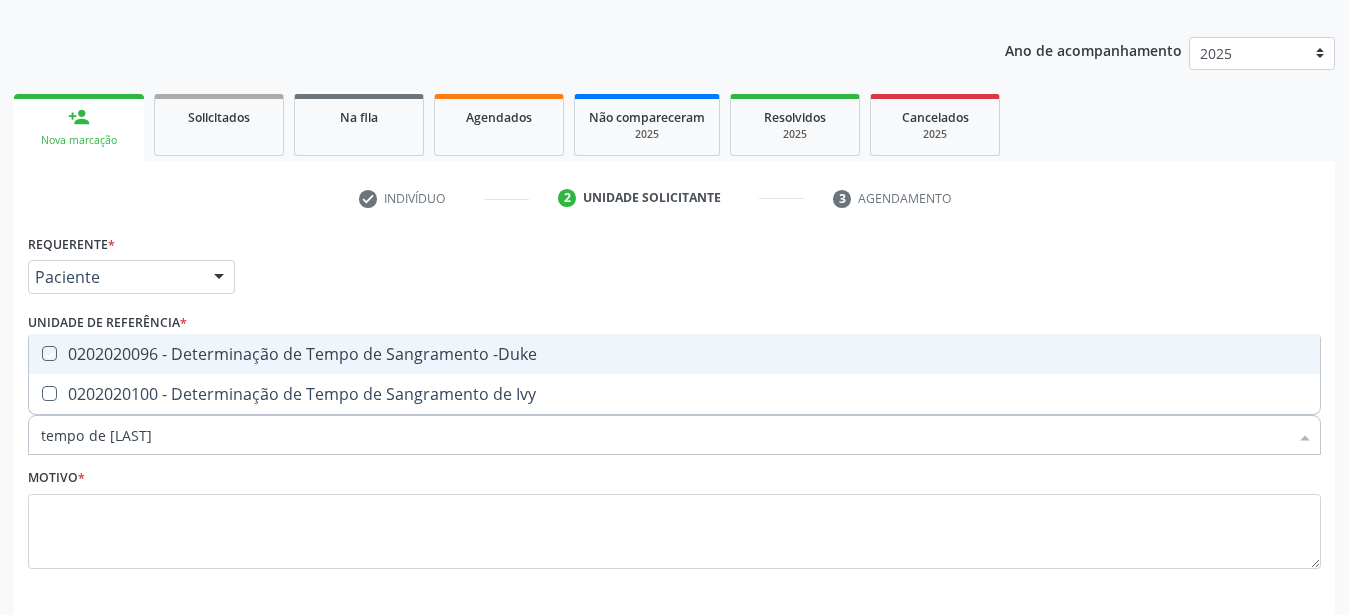 checkbox on "true" 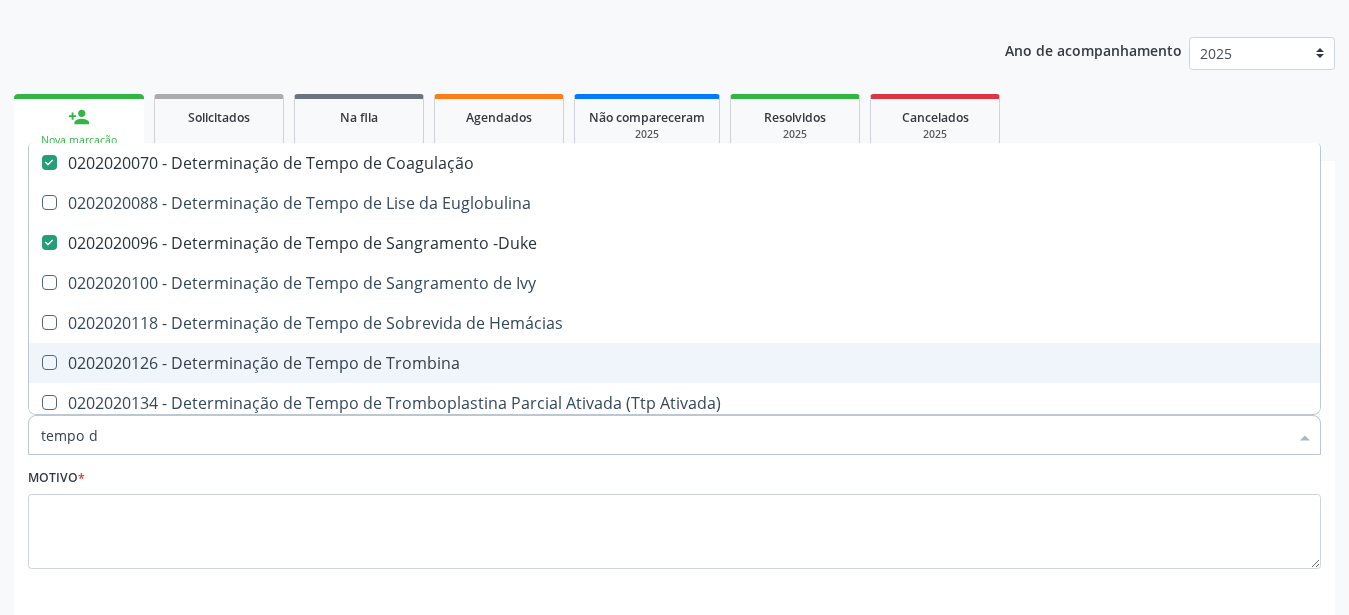 type on "tempo" 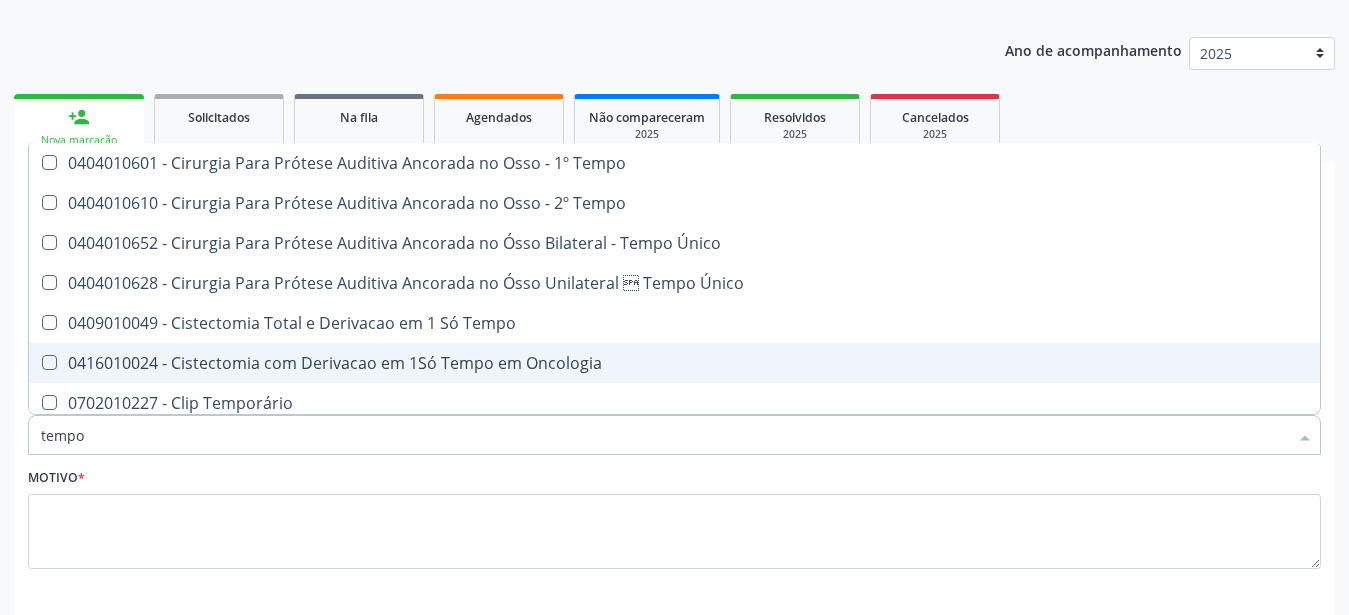 type on "temp" 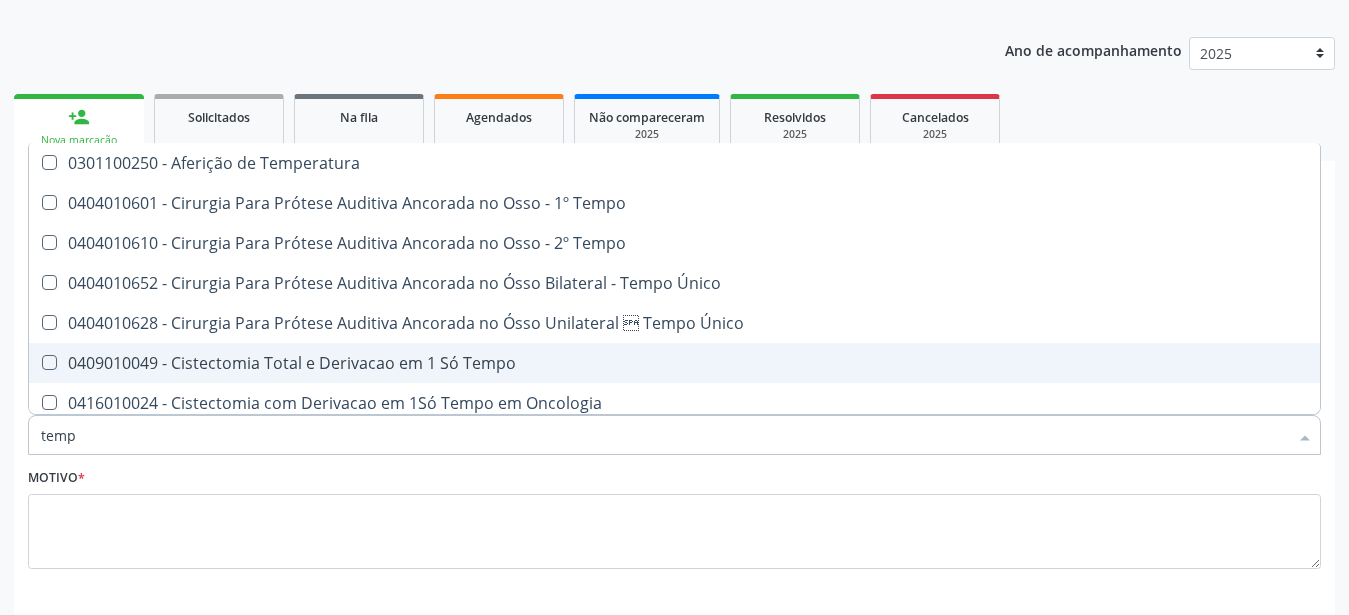 type on "tem" 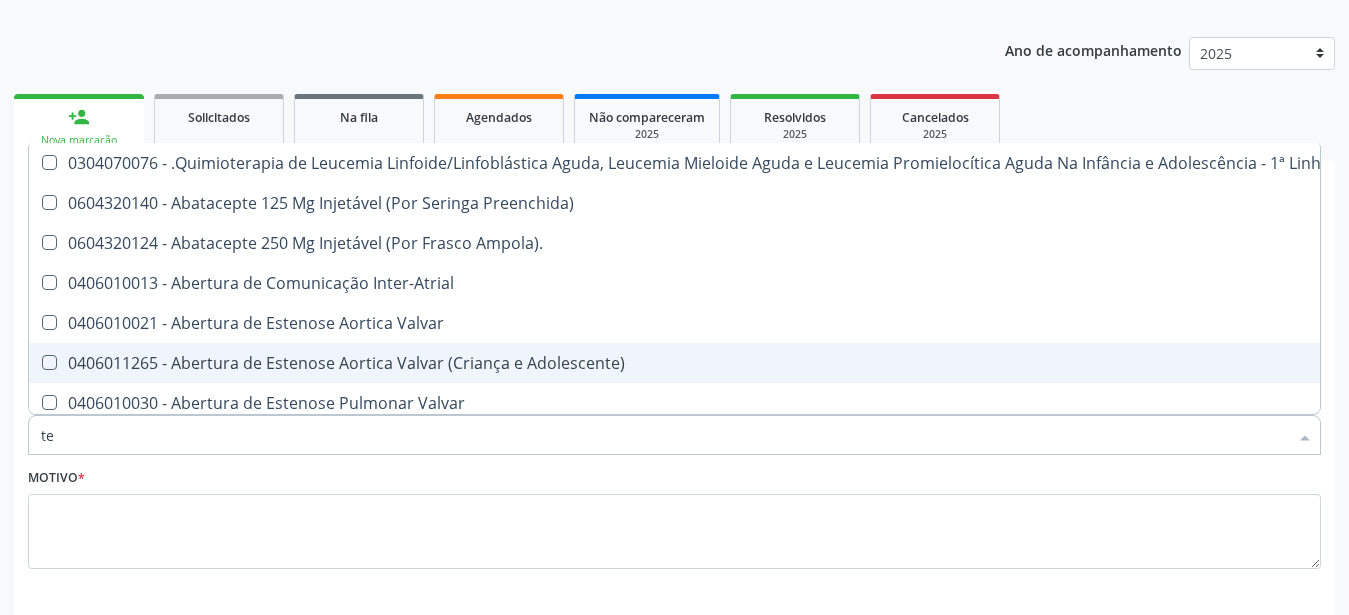 type on "t" 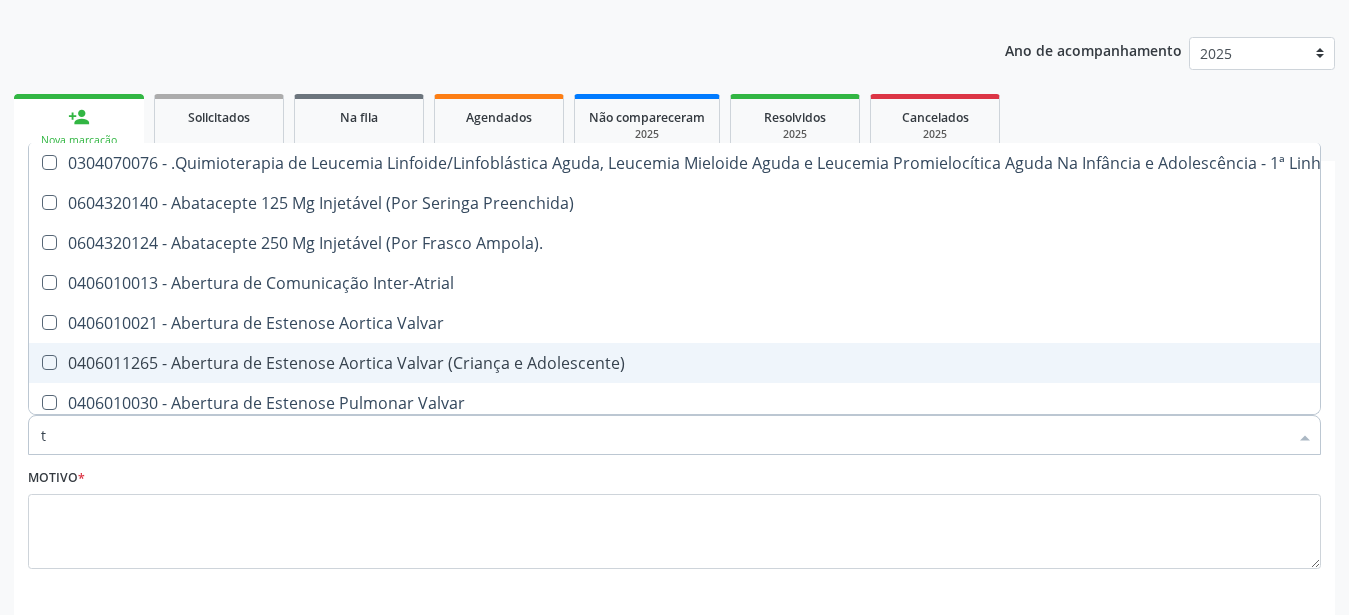 checkbox on "false" 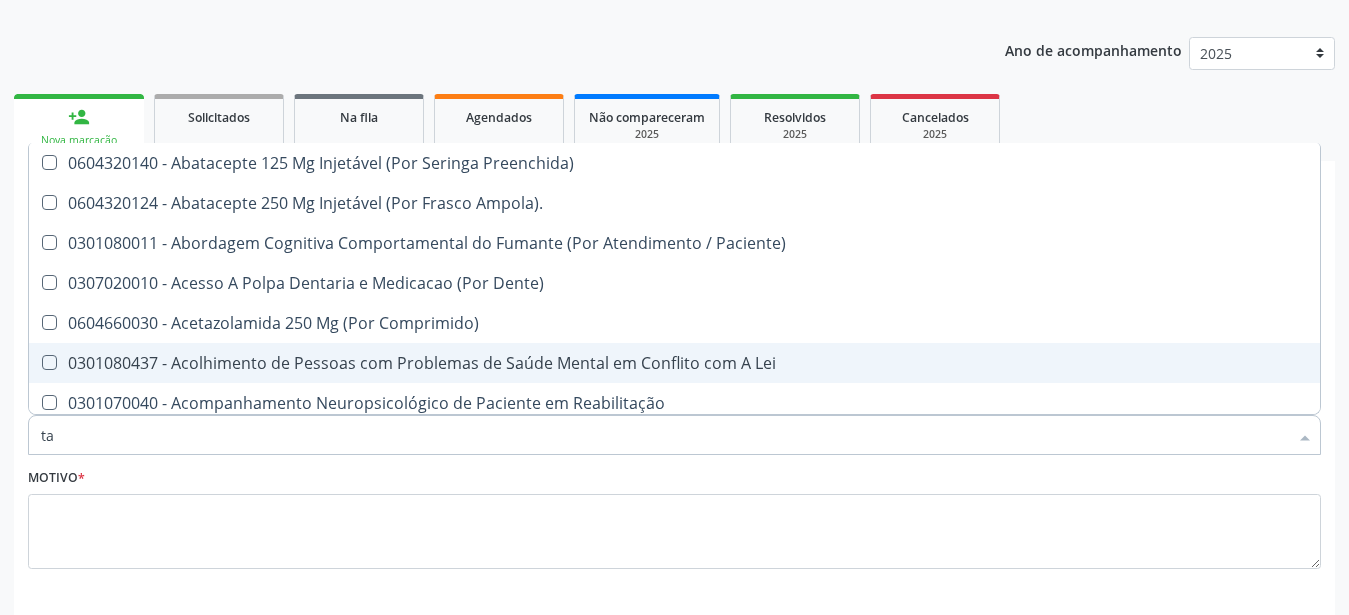 type on "tap" 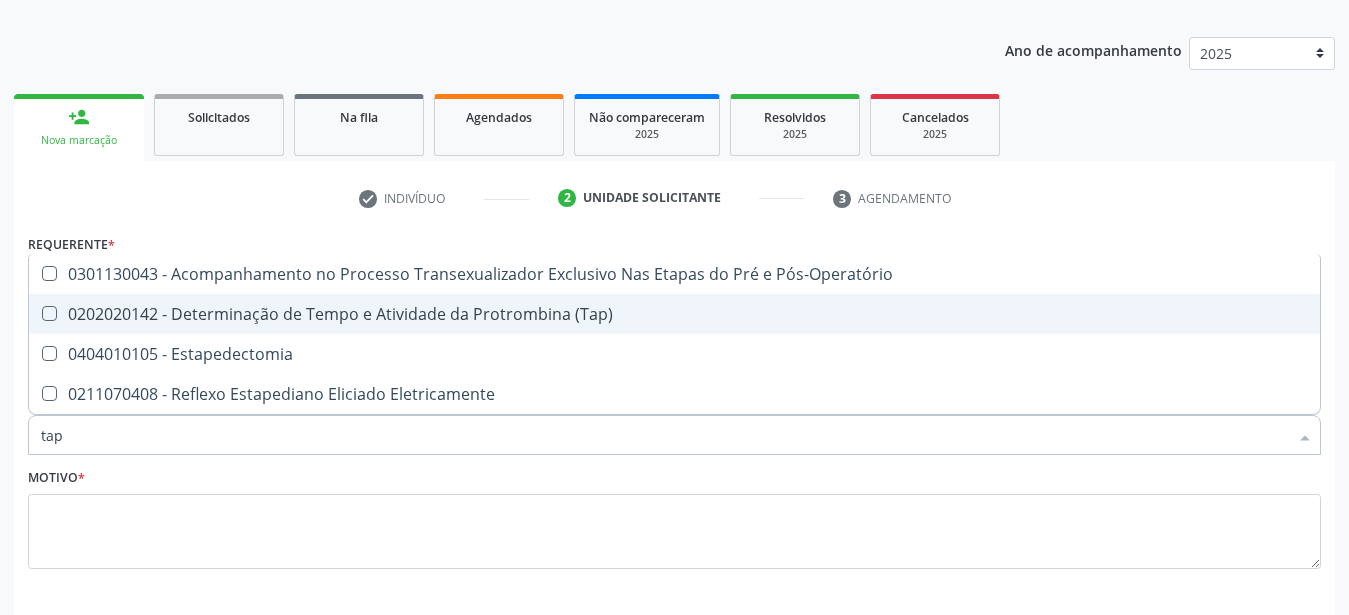 click on "0202020142 - Determinação de Tempo e Atividade da Protrombina (Tap)" at bounding box center (674, 314) 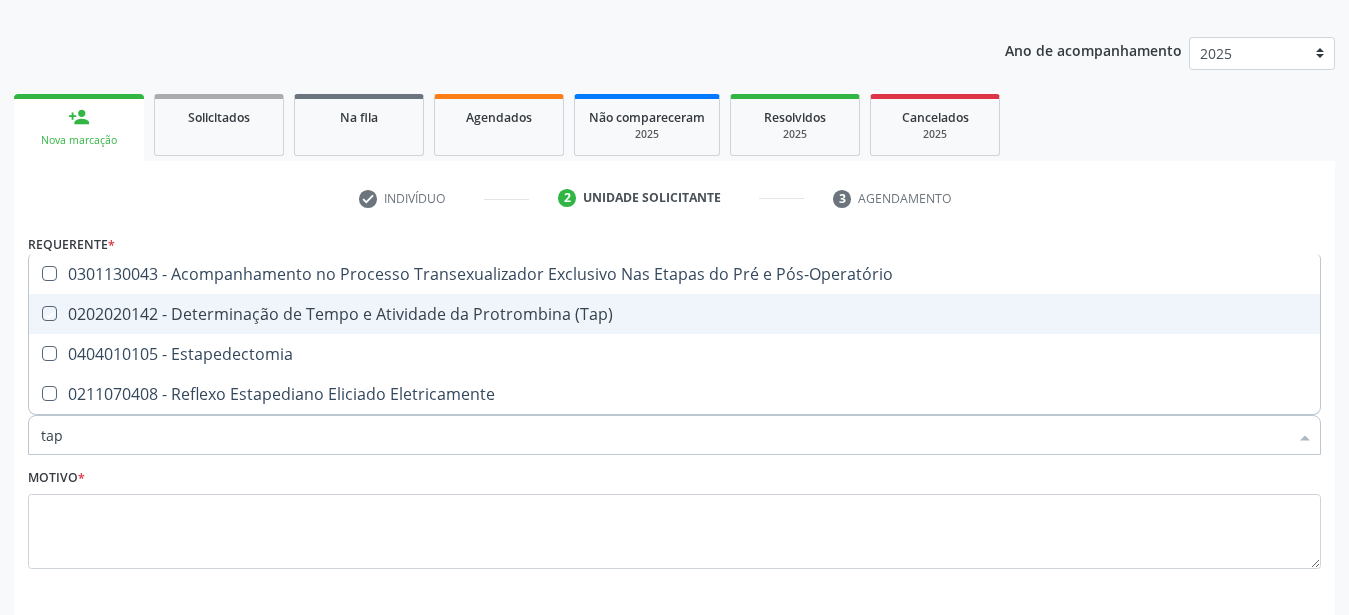 checkbox on "true" 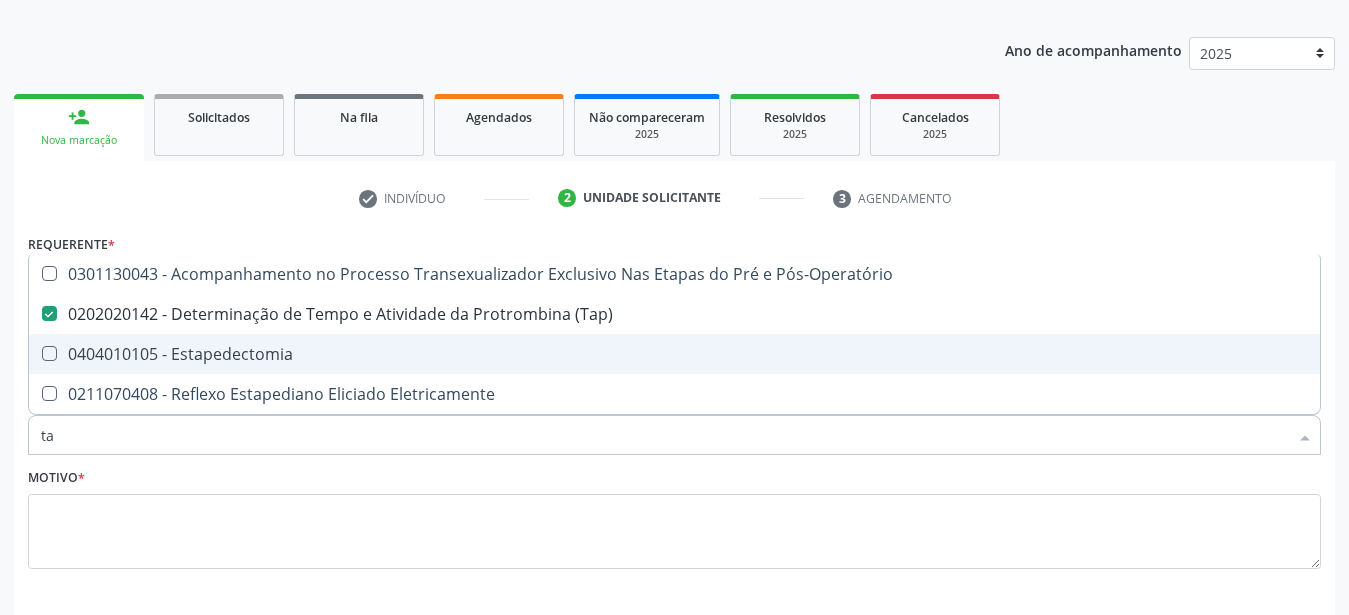 type on "t" 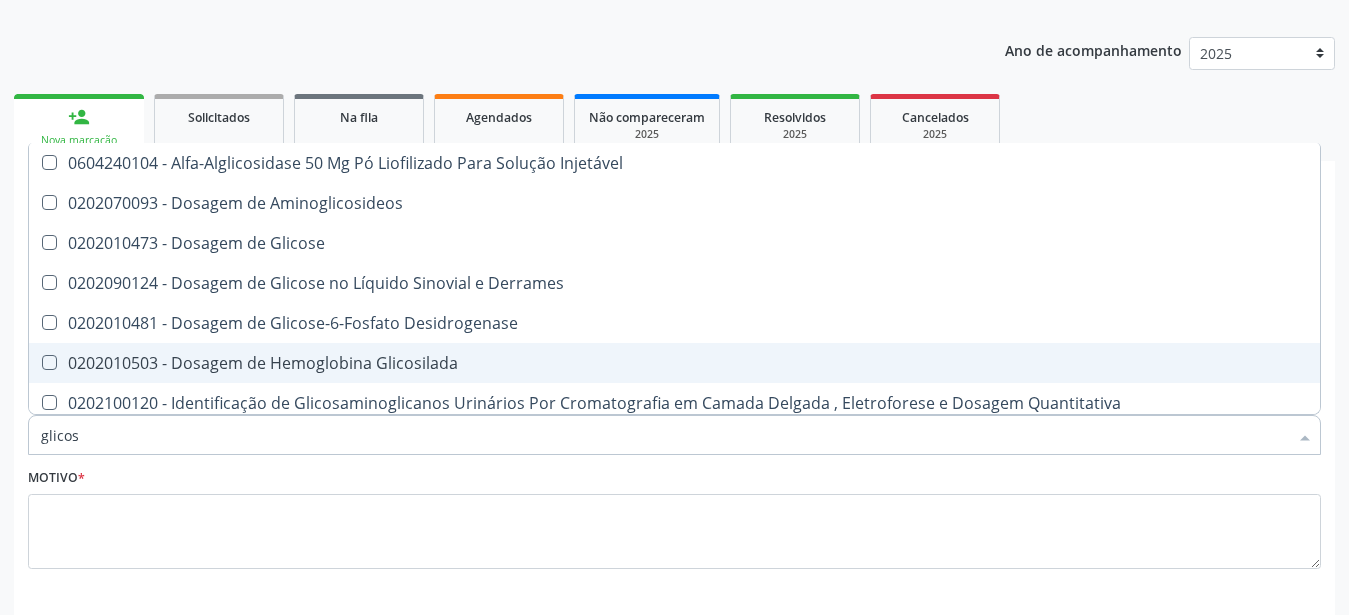 type on "glicose" 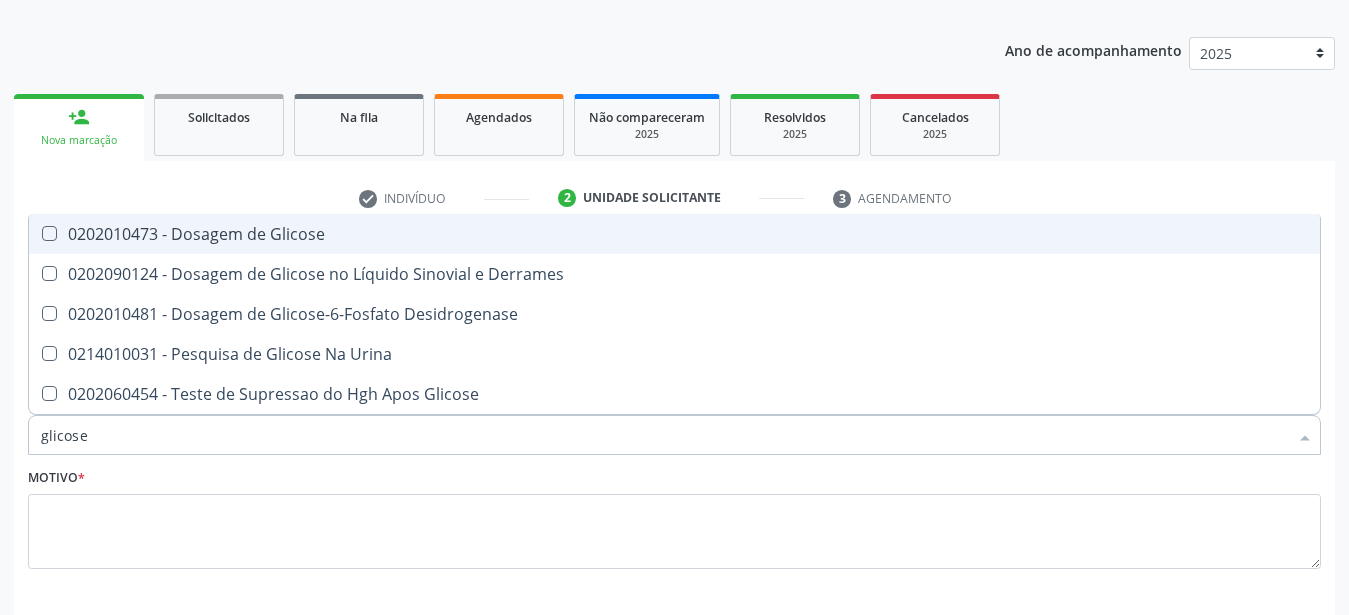 click on "0202010473 - Dosagem de Glicose" at bounding box center (674, 234) 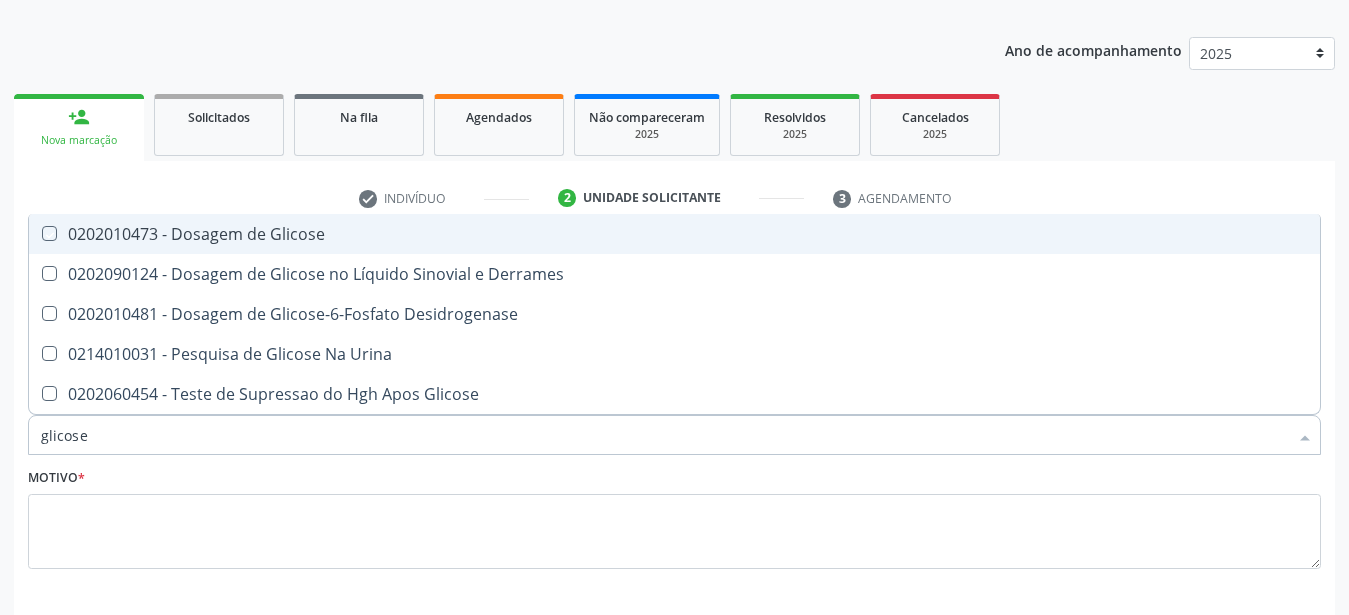checkbox on "true" 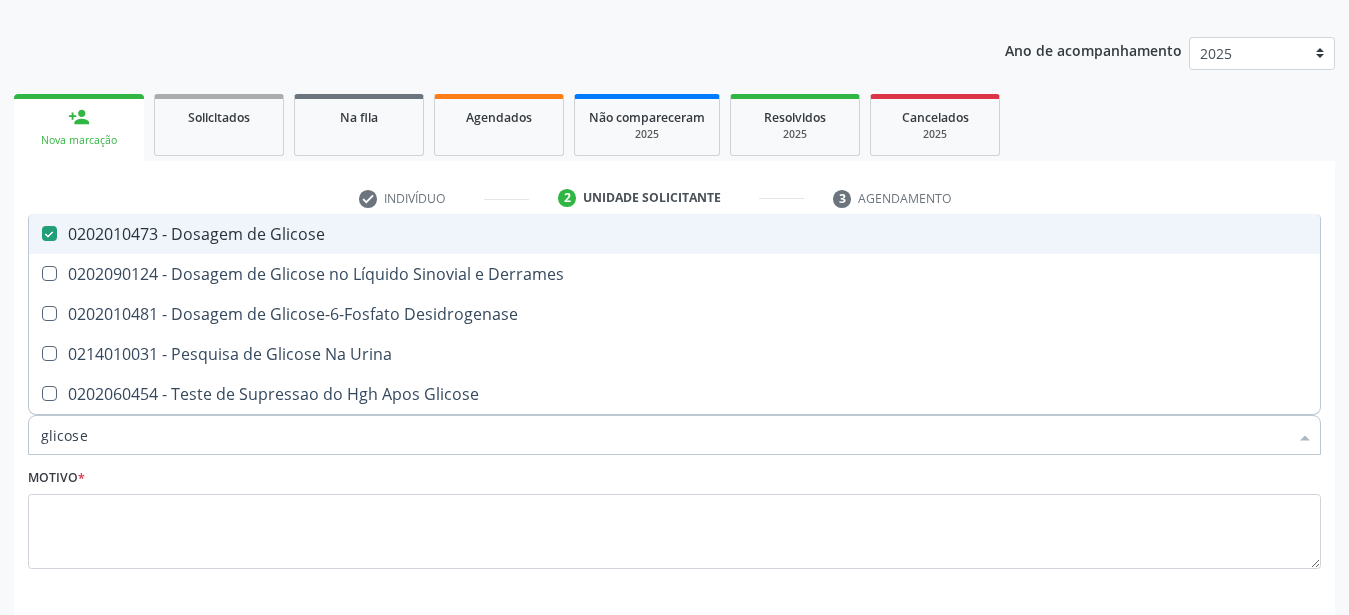 type on "glicos" 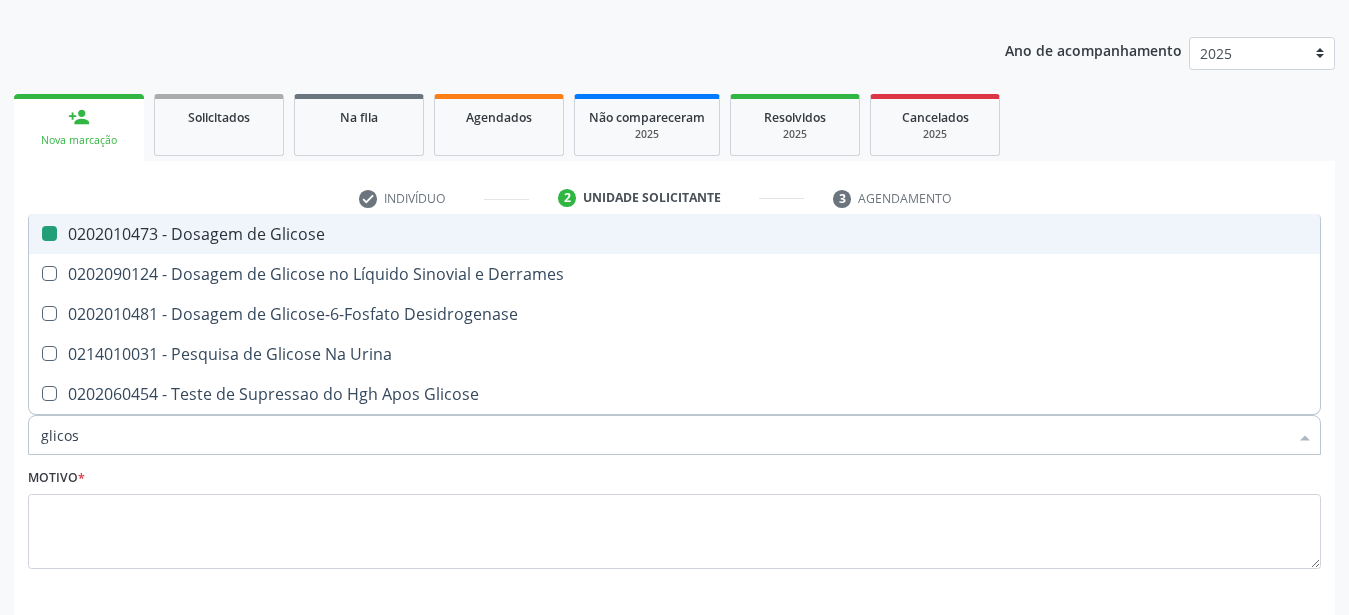 type on "glico" 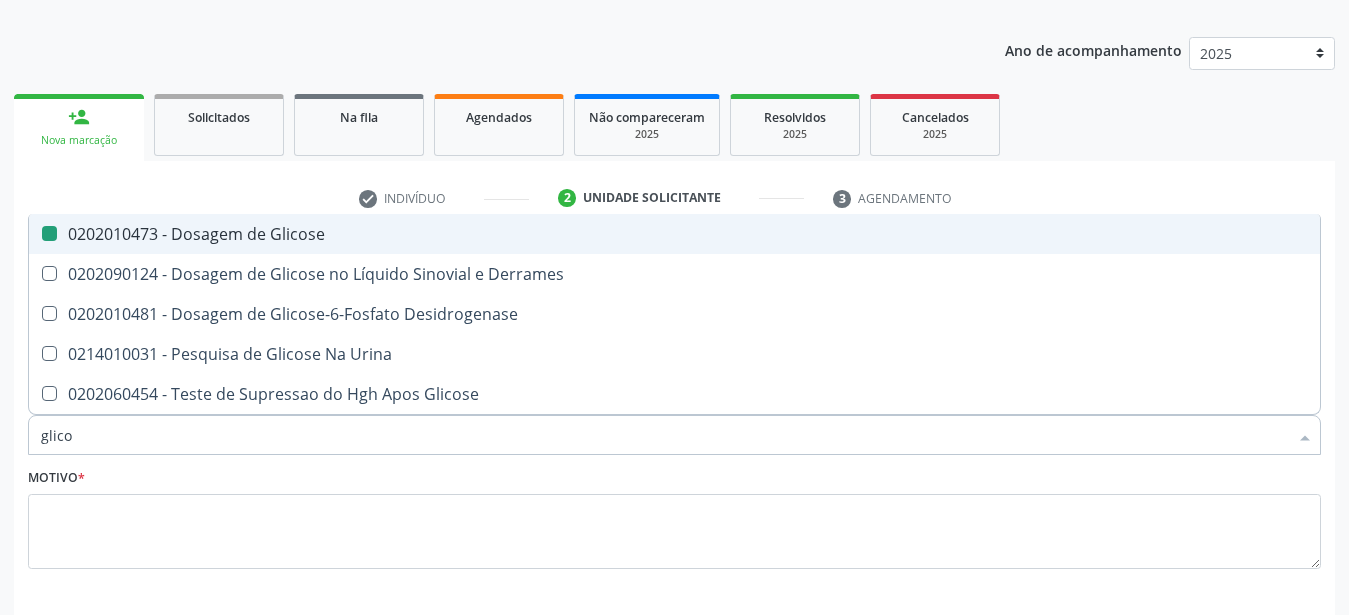 checkbox on "false" 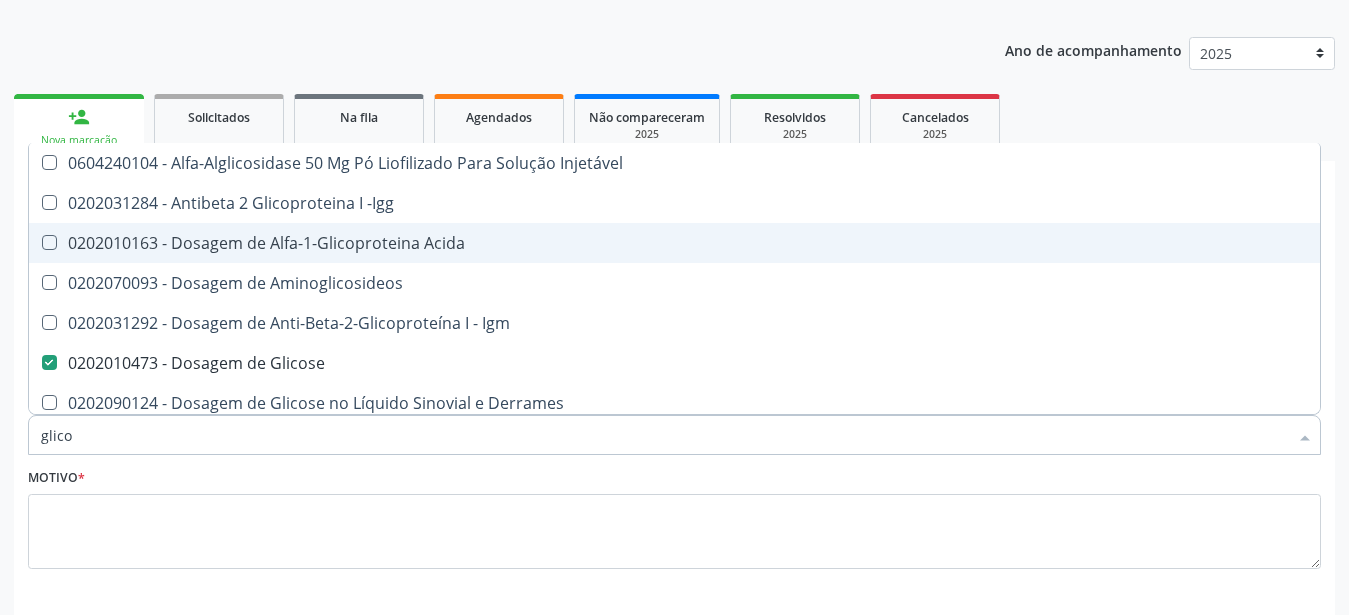 type on "glic" 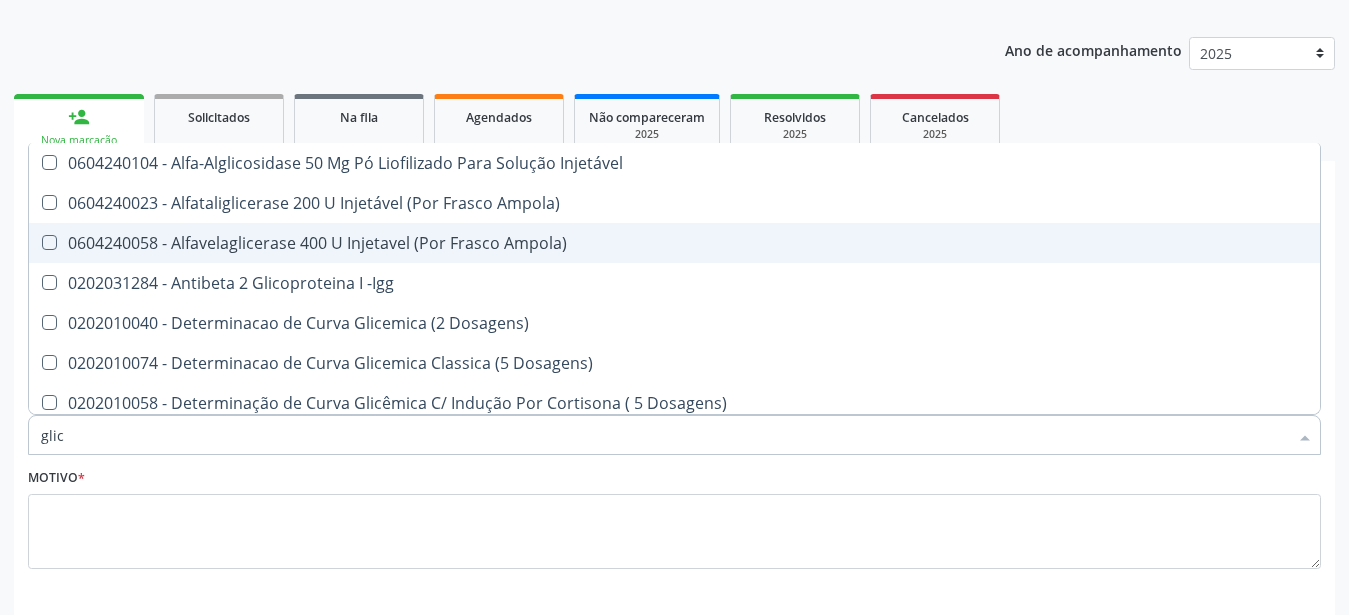 type on "gli" 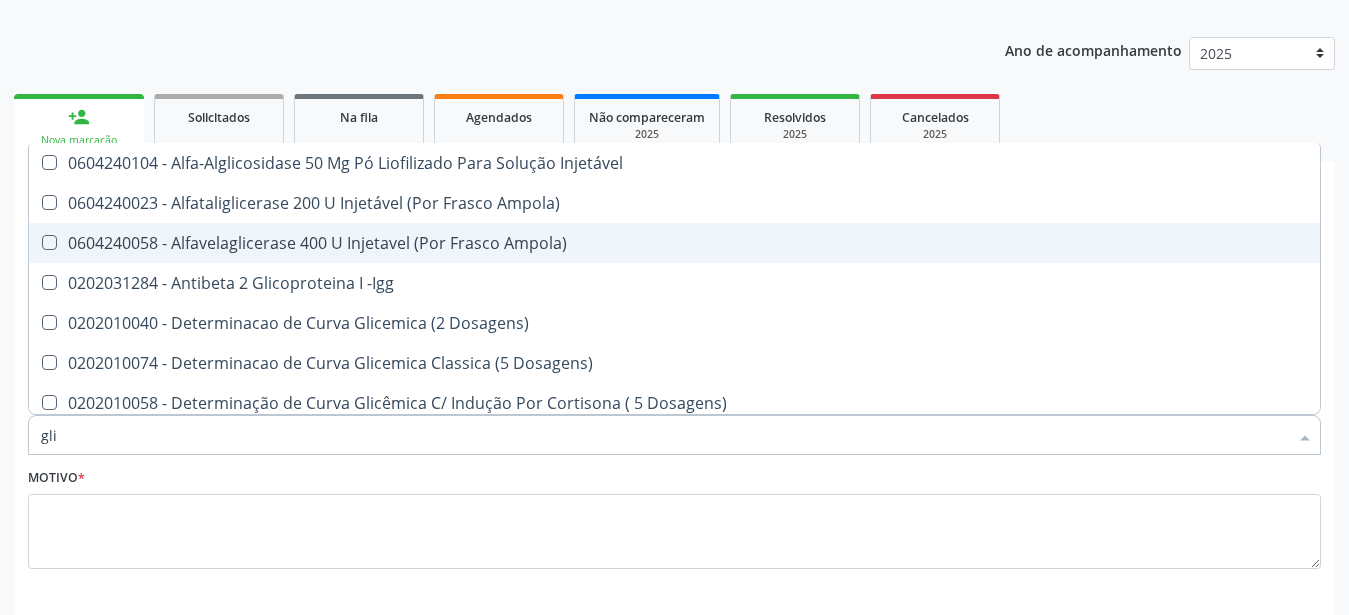 type on "gl" 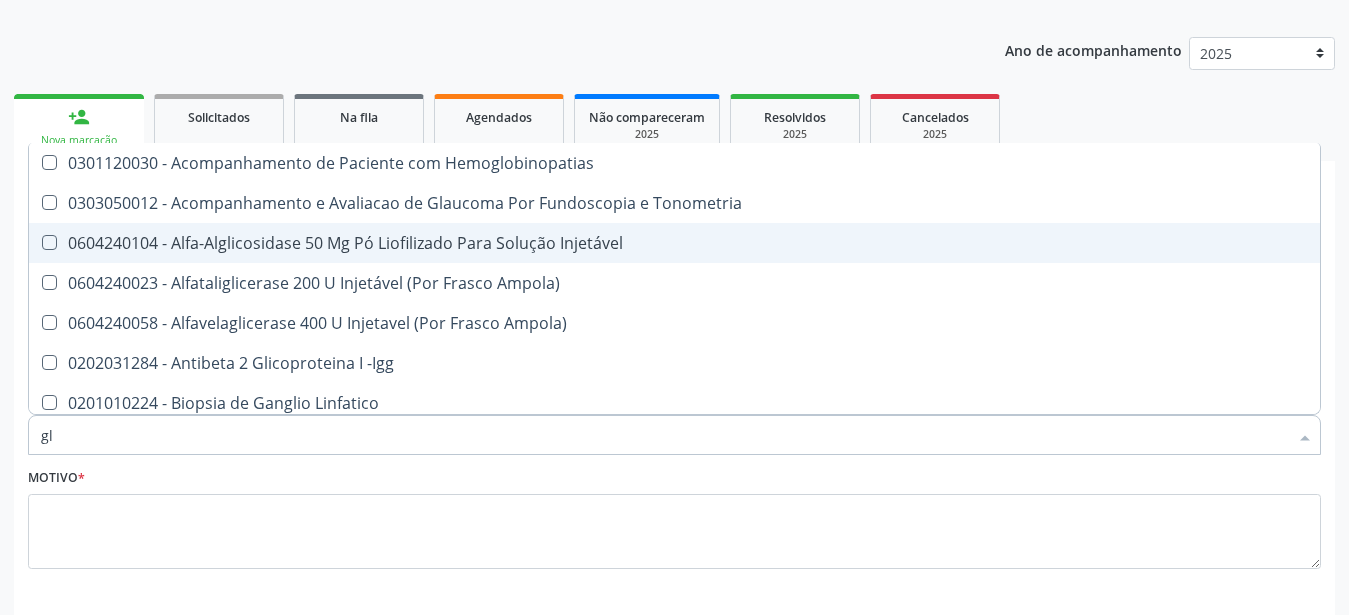 type on "g" 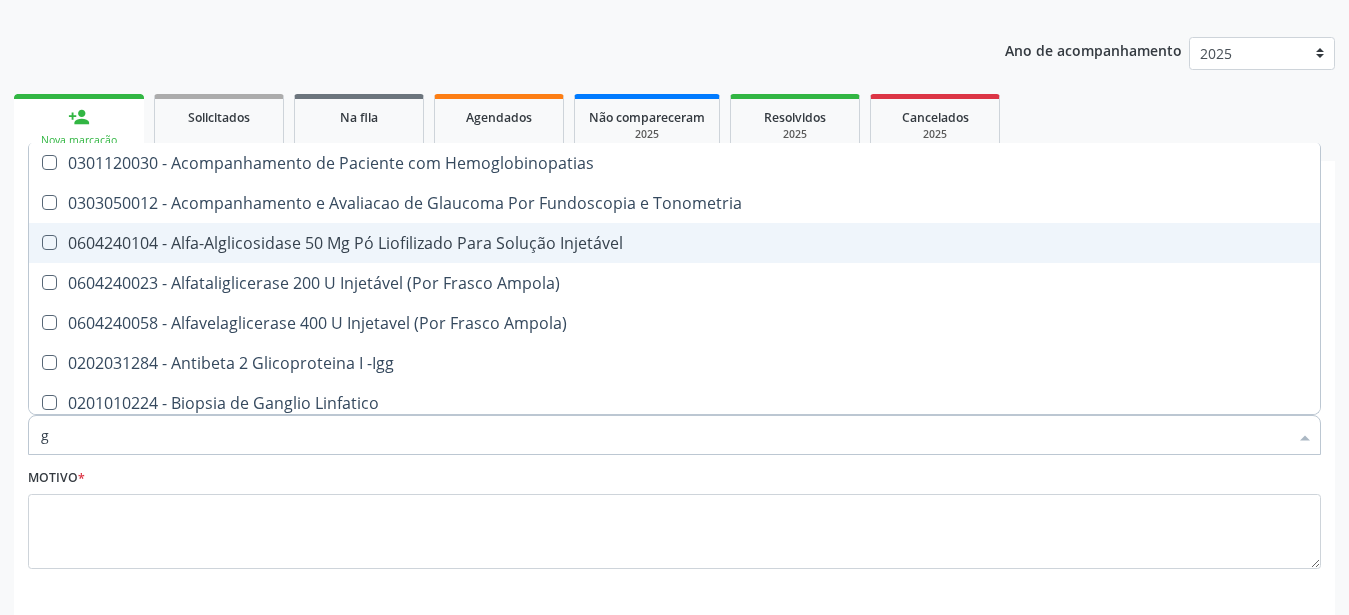 checkbox on "false" 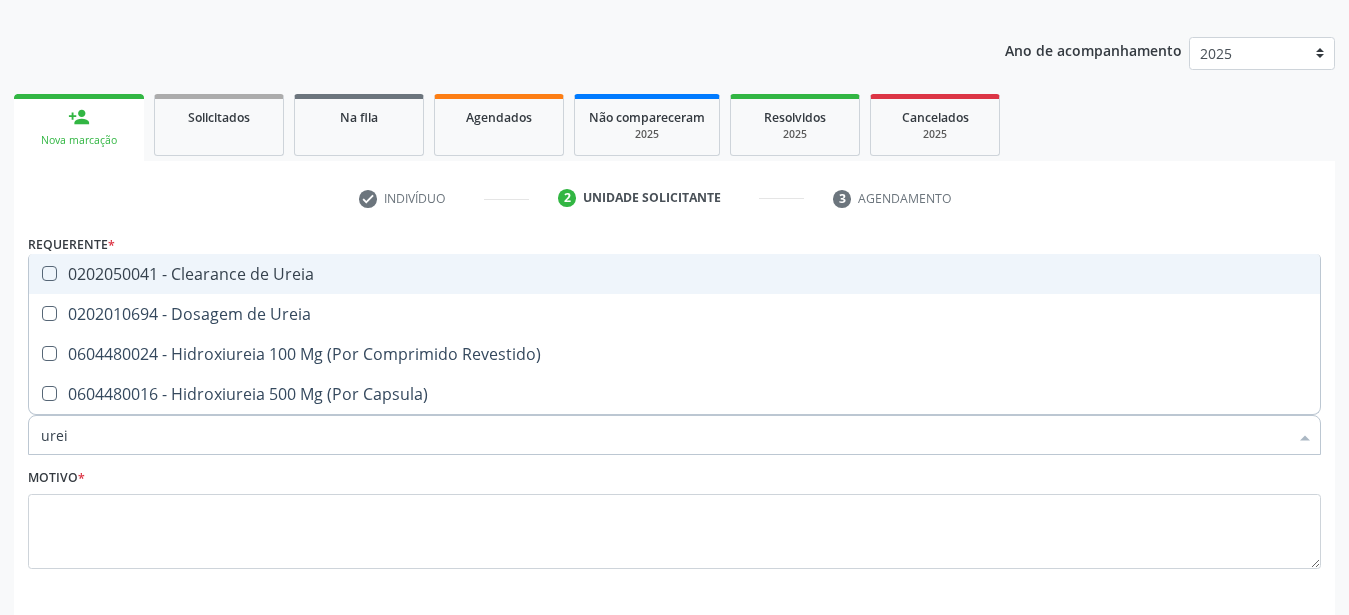 type on "ureia" 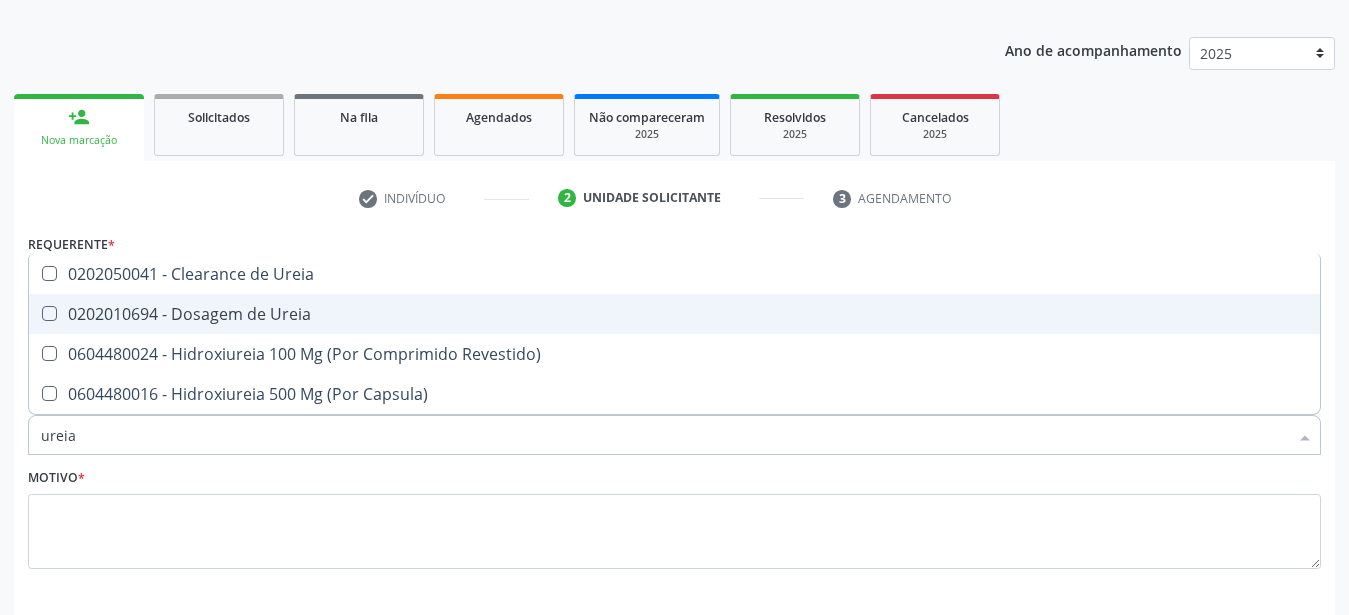 click on "0202010694 - Dosagem de Ureia" at bounding box center (674, 314) 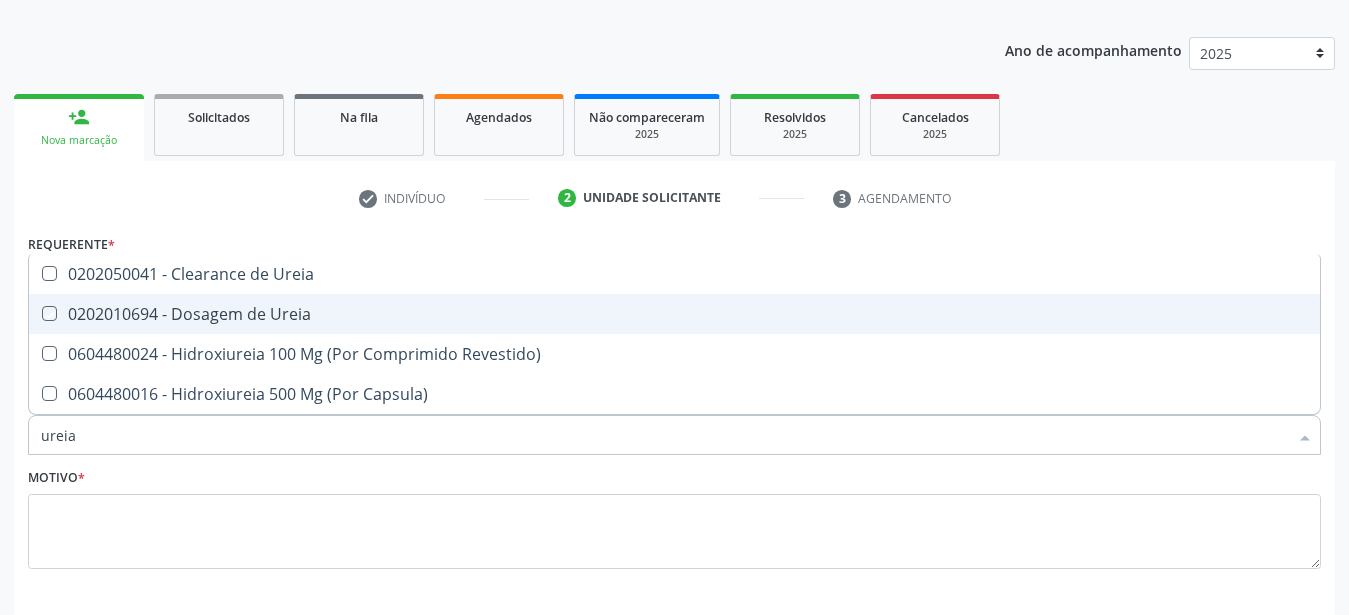 checkbox on "true" 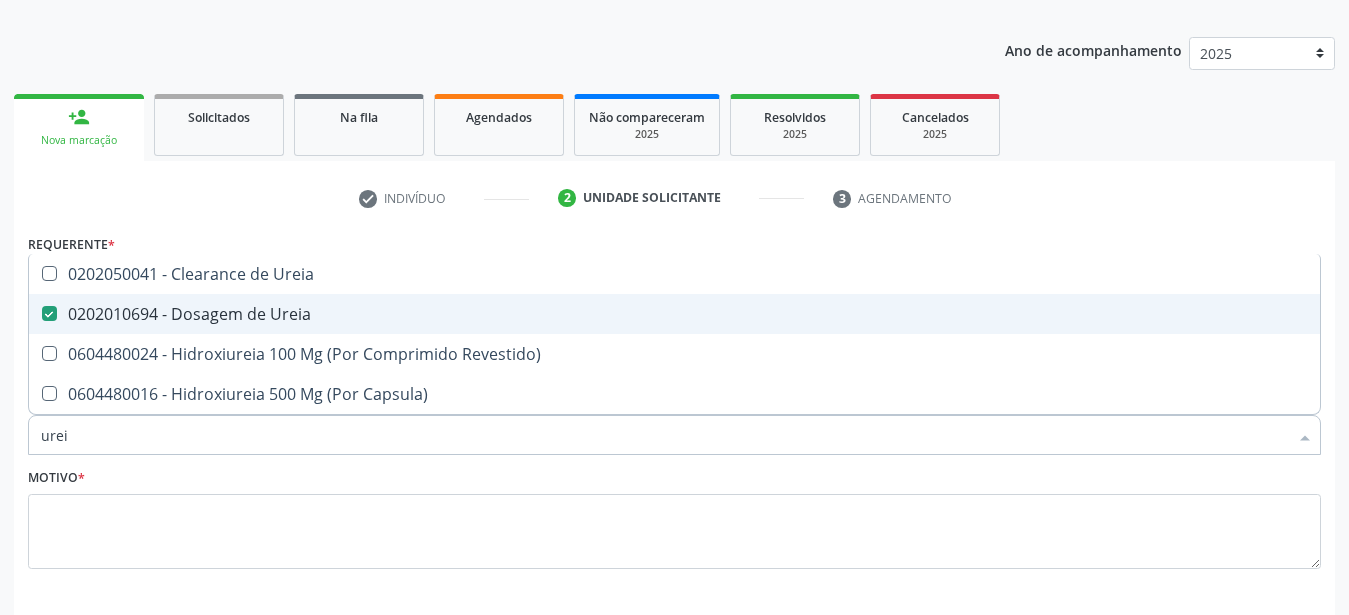 type on "ure" 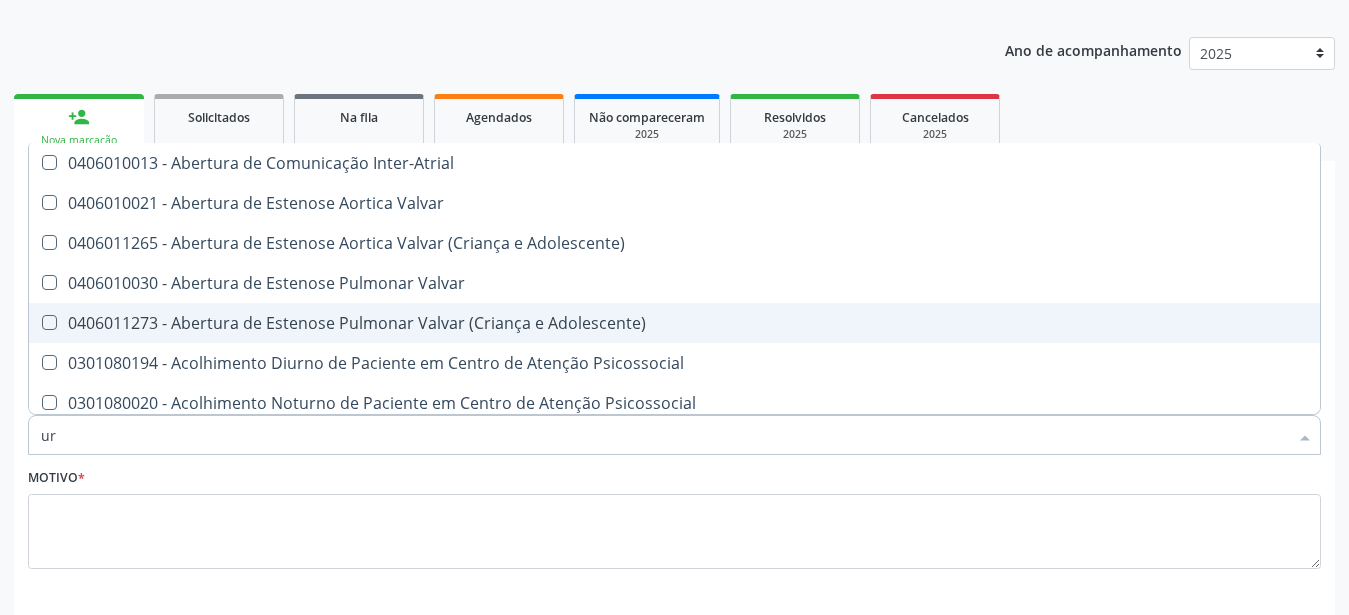 type on "u" 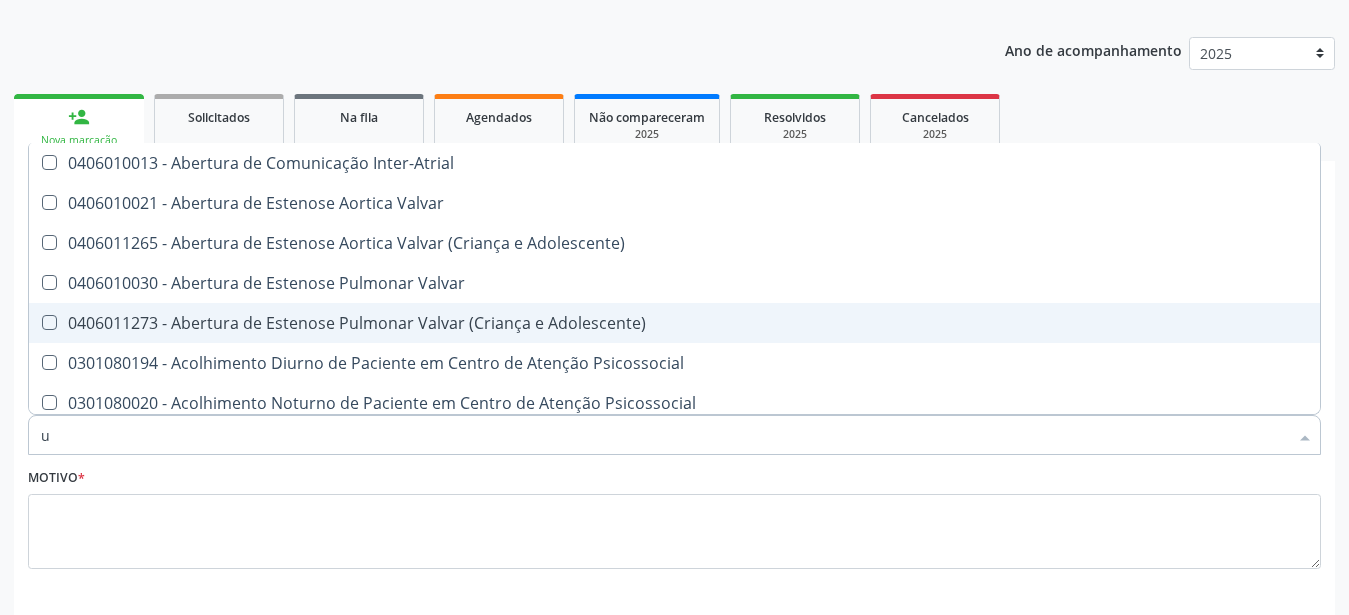 type 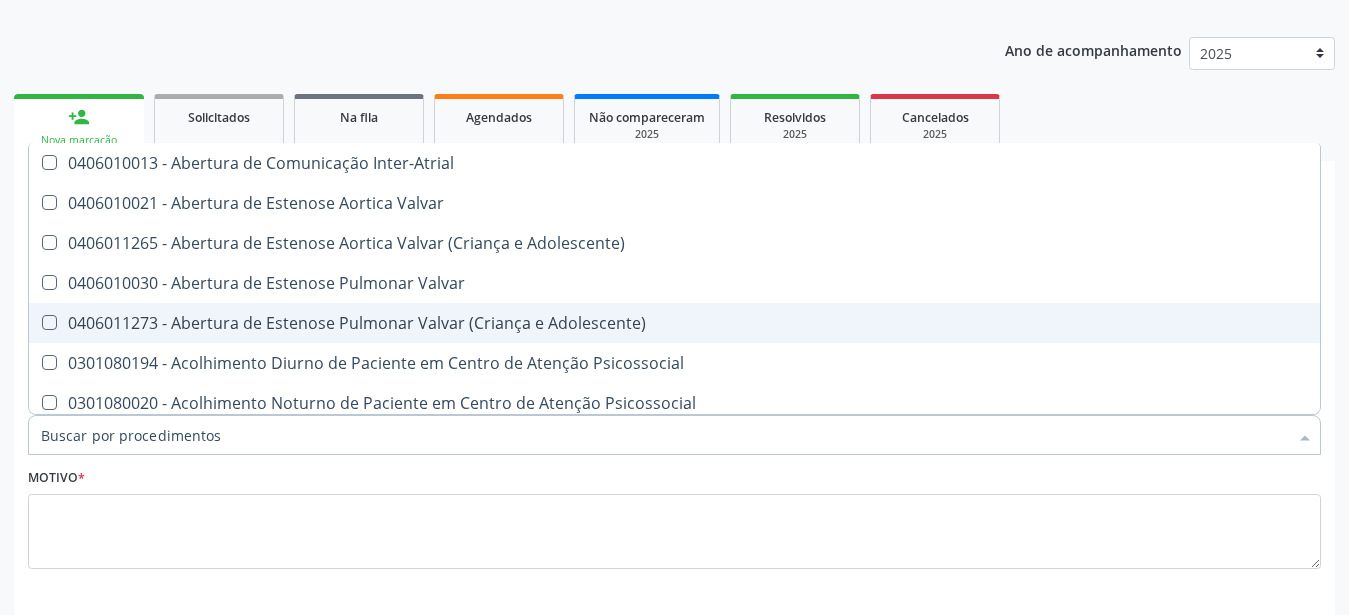 checkbox on "false" 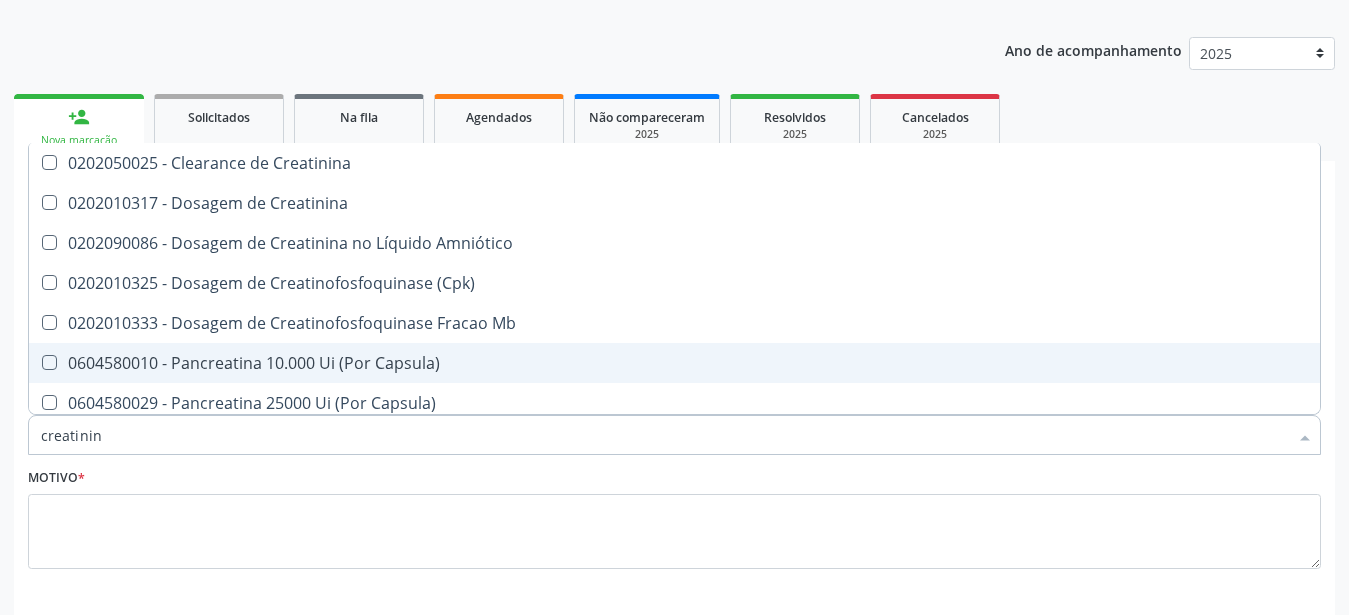 type on "creatinina" 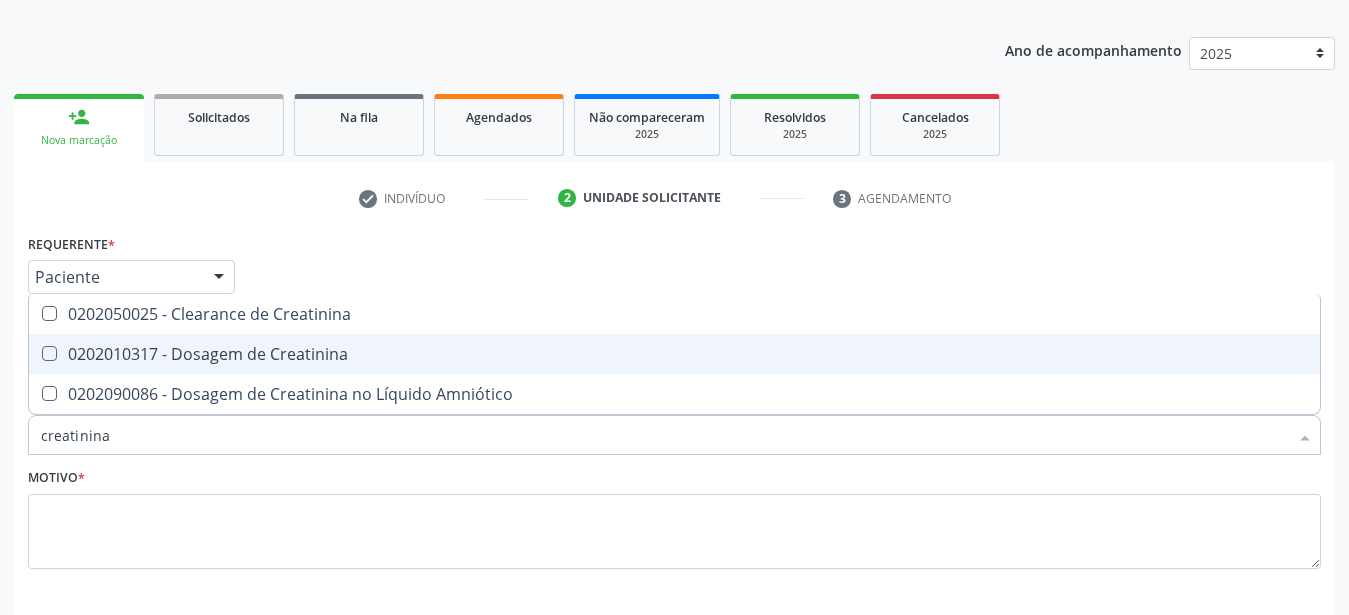 click on "0202010317 - Dosagem de Creatinina" at bounding box center [674, 354] 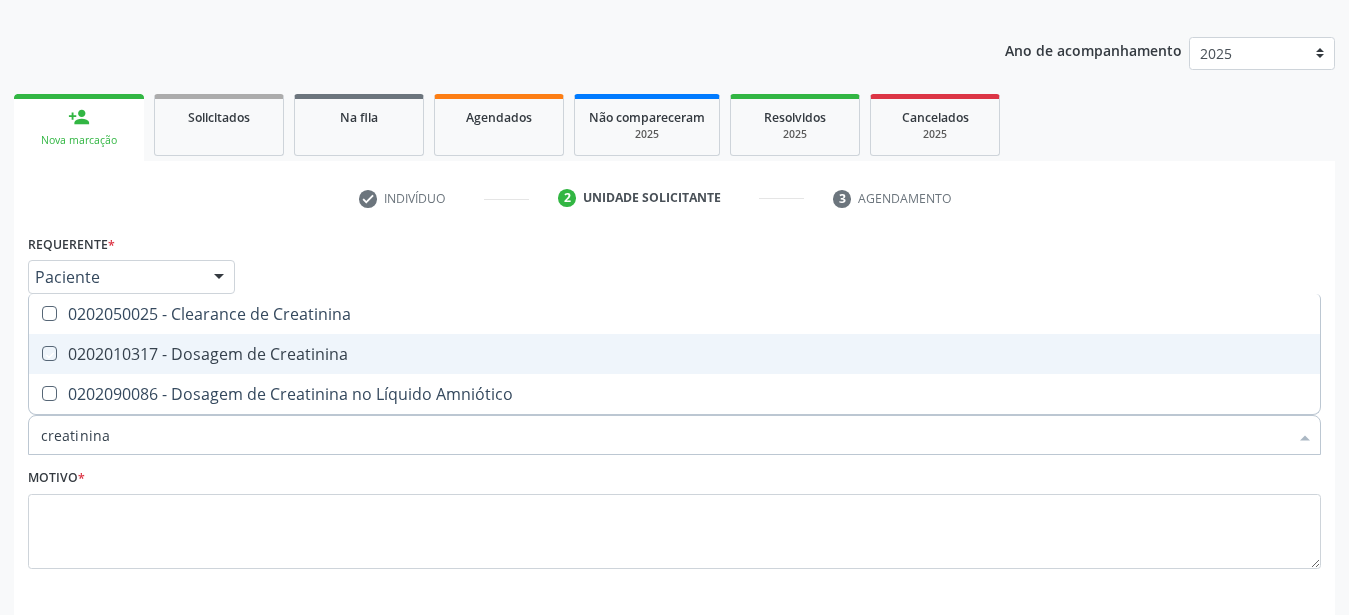checkbox on "true" 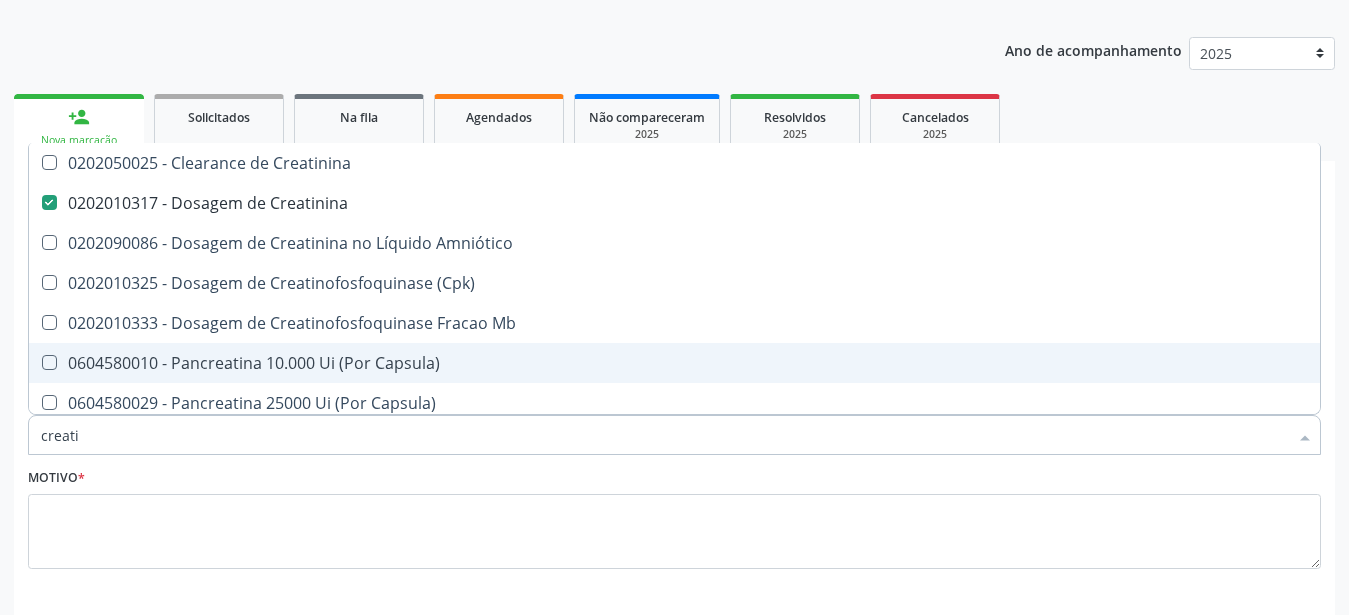 type on "creat" 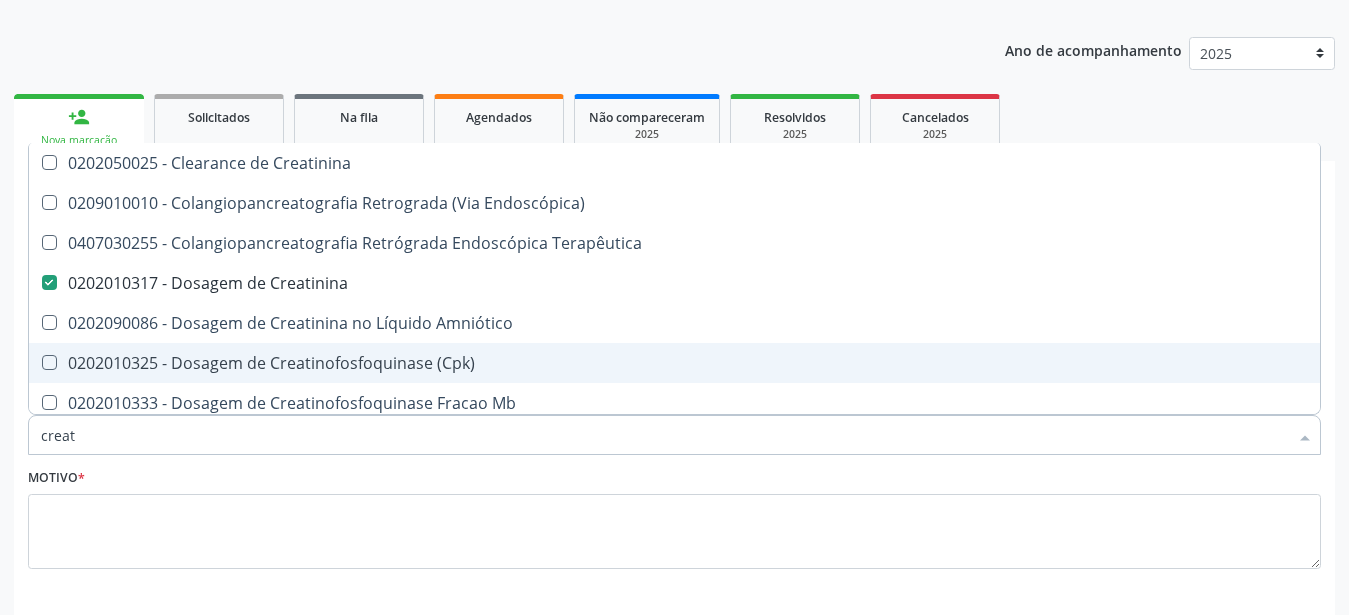 type on "crea" 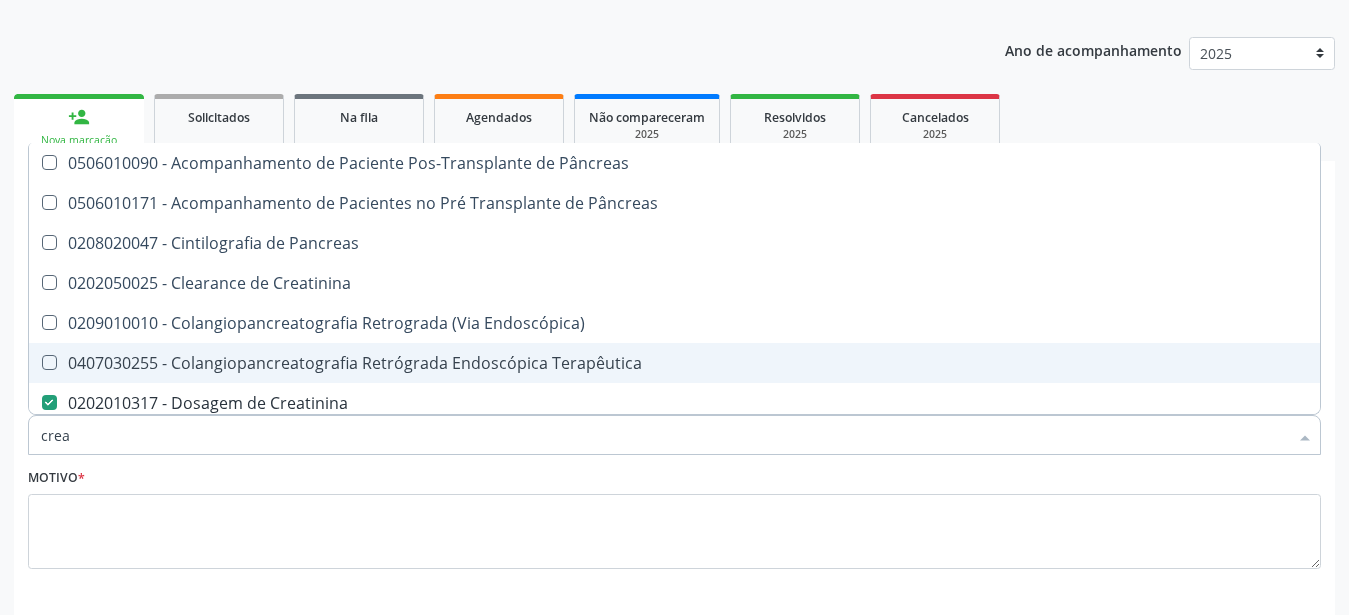 type on "cre" 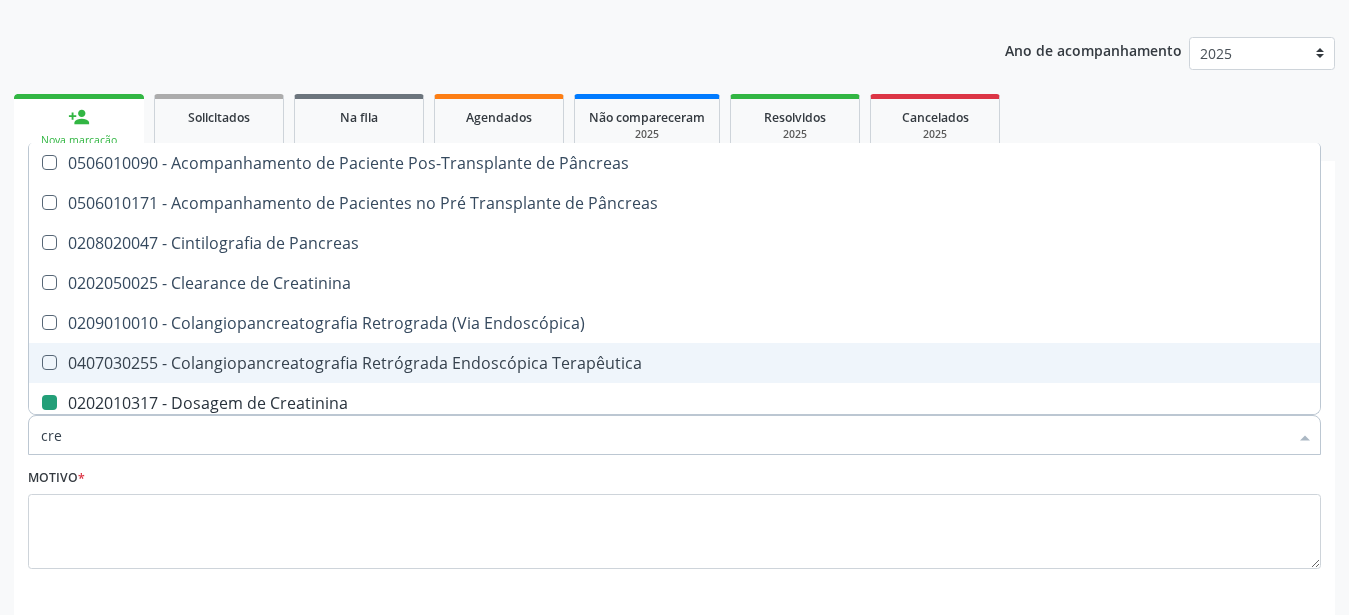 type on "cr" 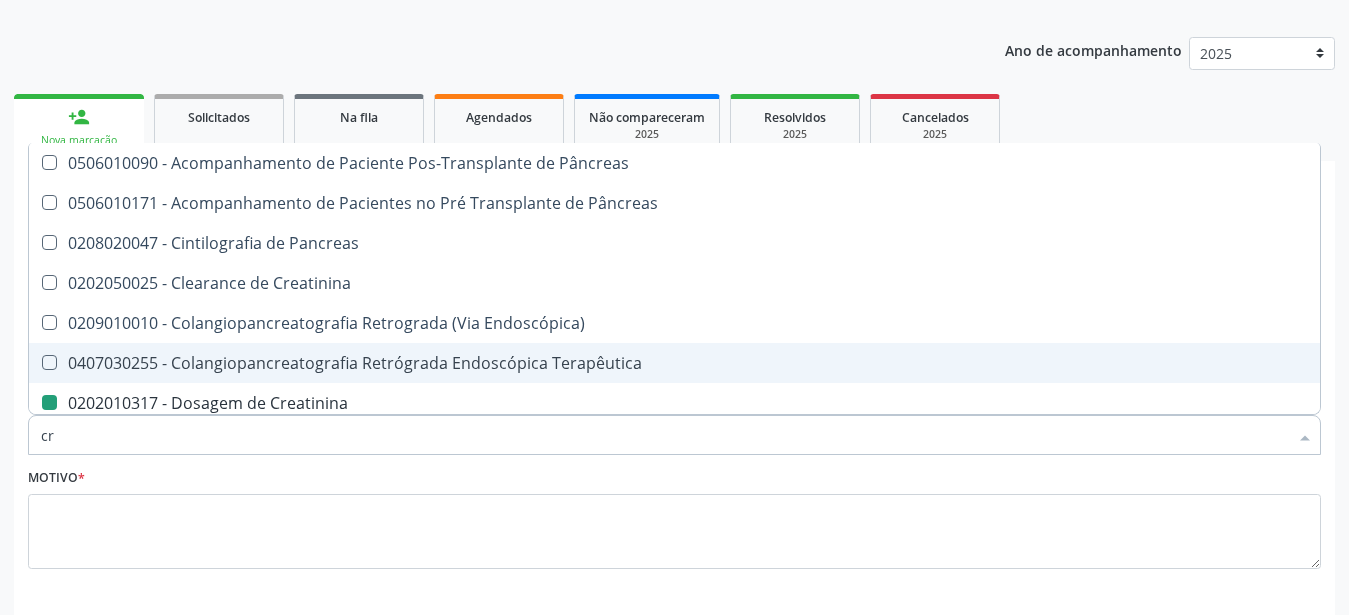 checkbox on "false" 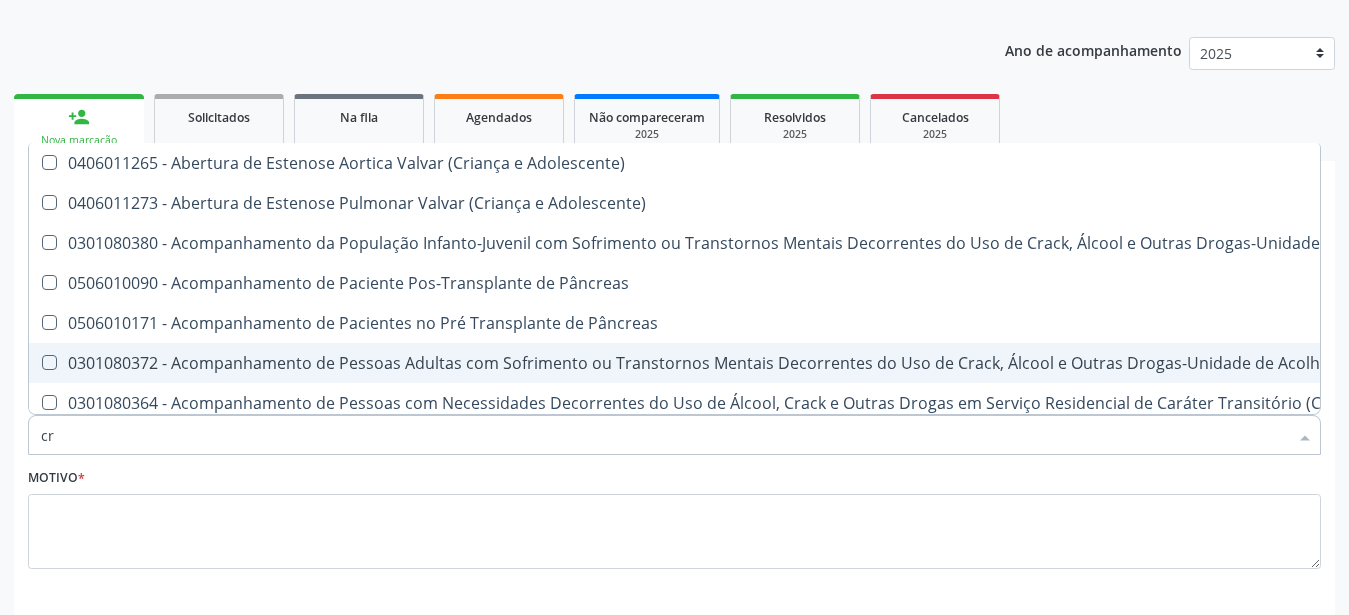 type on "c" 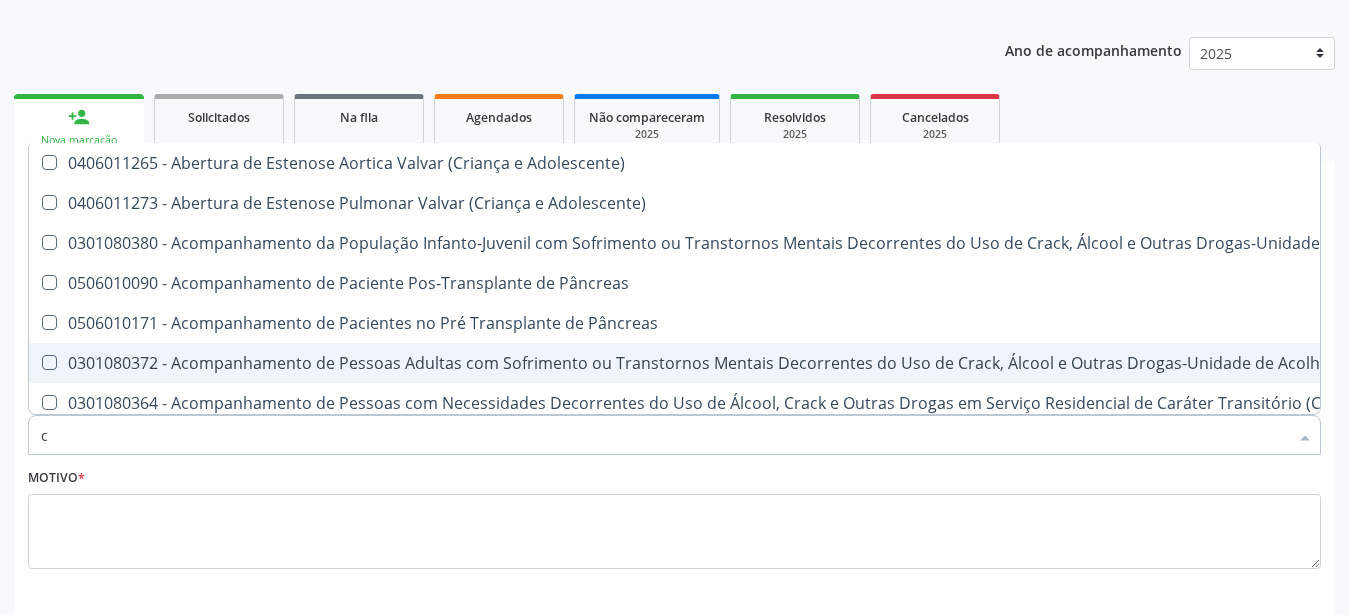 checkbox on "false" 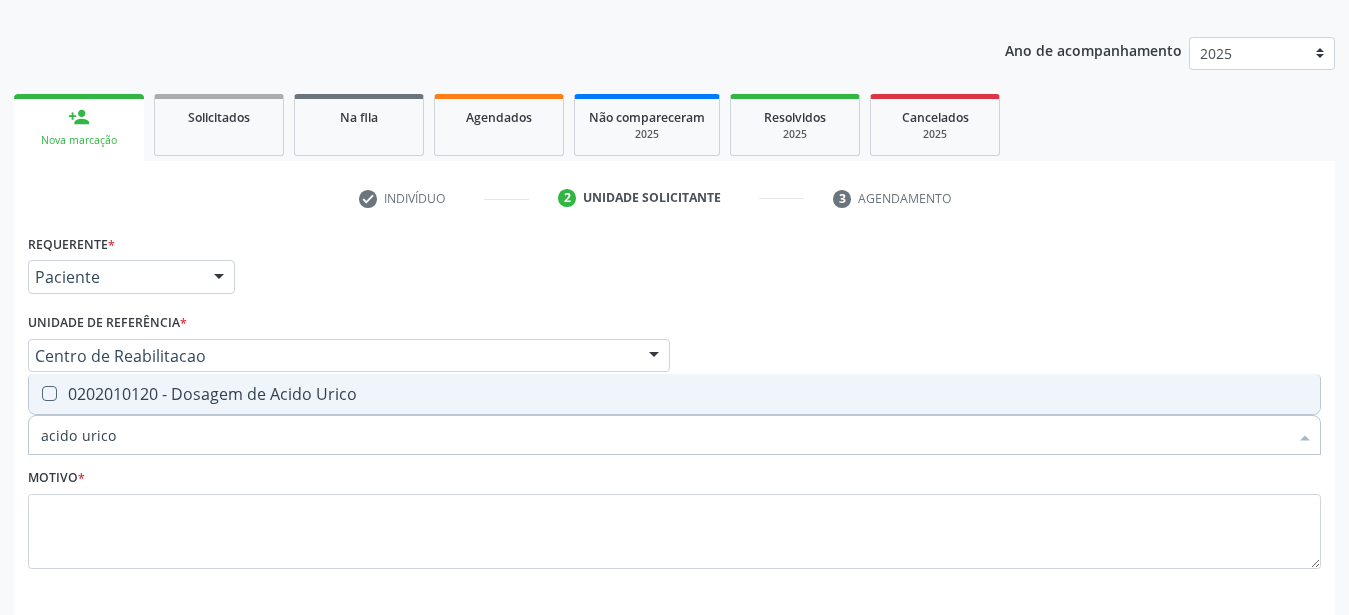 click on "Requerente
*
Paciente         Médico(a)   Enfermeiro(a)   Paciente
Nenhum resultado encontrado para: "   "
Não há nenhuma opção para ser exibida.
UF
PE         PE
Nenhum resultado encontrado para: "   "
Não há nenhuma opção para ser exibida.
Município
Serra Talhada         Serra Talhada
Nenhum resultado encontrado para: "   "
Não há nenhuma opção para ser exibida.
Médico Solicitante
Por favor, selecione a Unidade de Atendimento primeiro
Nenhum resultado encontrado para: "   "
Não há nenhuma opção para ser exibida.
Unidade de referência
*
Centro de Reabilitacao         Usf do Mutirao   Usf Cohab   Usf Caicarinha da Penha Tauapiranga   Posto de Saude Bernardo Vieira   Usf Borborema   Usf Bom Jesus I   Usf Ipsep   Usf Sao Cristovao" at bounding box center (674, 413) 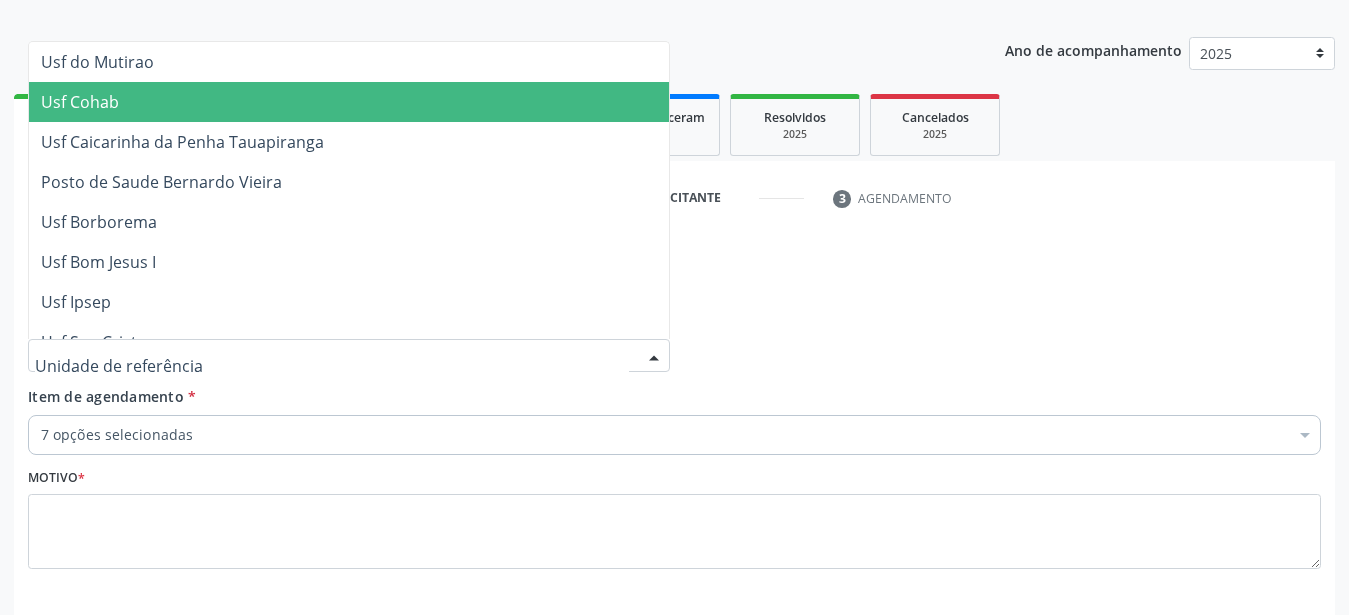 click on "Item de agendamento
*
7 opções selecionadas
Desfazer seleção
Selecionados
0202020380 - Hemograma Completo
0202020070 - Determinação de Tempo de Coagulação
0202020096 - Determinação de Tempo de Sangramento -Duke
0202020142 - Determinação de Tempo e Atividade da Protrombina (Tap)
0202010473 - Dosagem de Glicose
0202010694 - Dosagem de Ureia
0202010317 - Dosagem de Creatinina
Não selecionados
0304070076 - .Quimioterapia de Leucemia Linfoide/Linfoblástica Aguda, Leucemia Mieloide Aguda e Leucemia Promielocítica Aguda Na Infância e Adolescência - 1ª Linha - Fase de Manutenção
0604320140 - Abatacepte 125 Mg Injetável (Por Seringa Preenchida)
0604320124 - Abatacepte 250 Mg Injetável (Por Frasco Ampola).
0603050018 - Abciximabe" at bounding box center [674, 417] 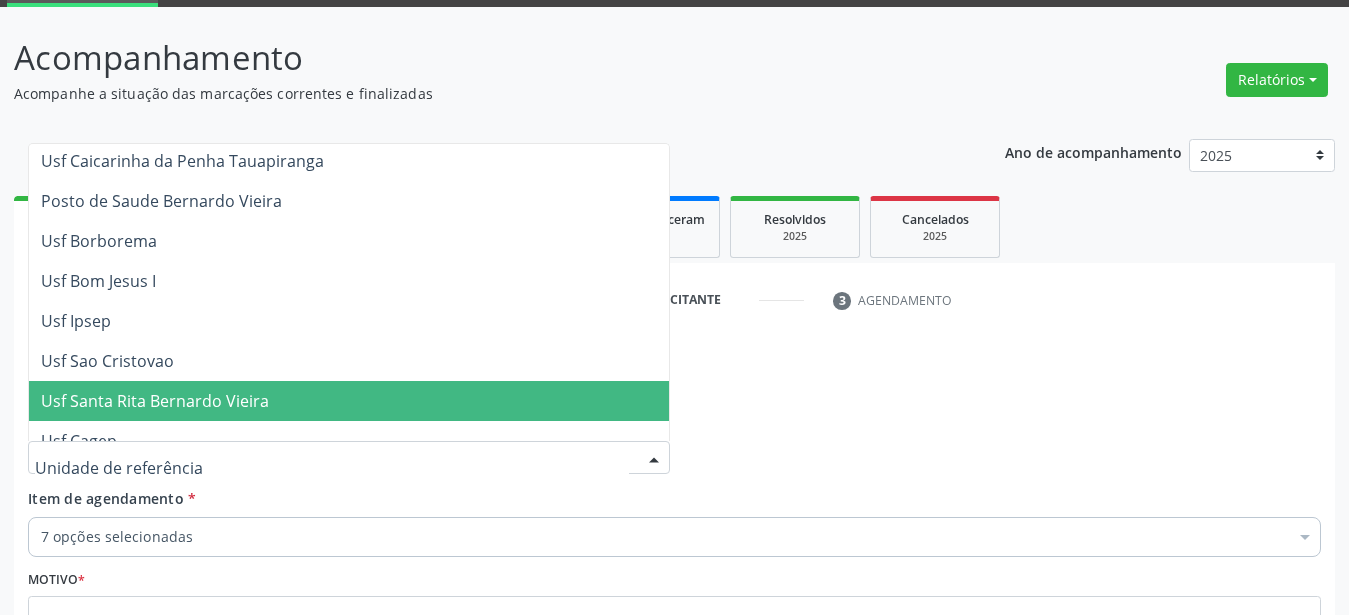 scroll, scrollTop: 132, scrollLeft: 0, axis: vertical 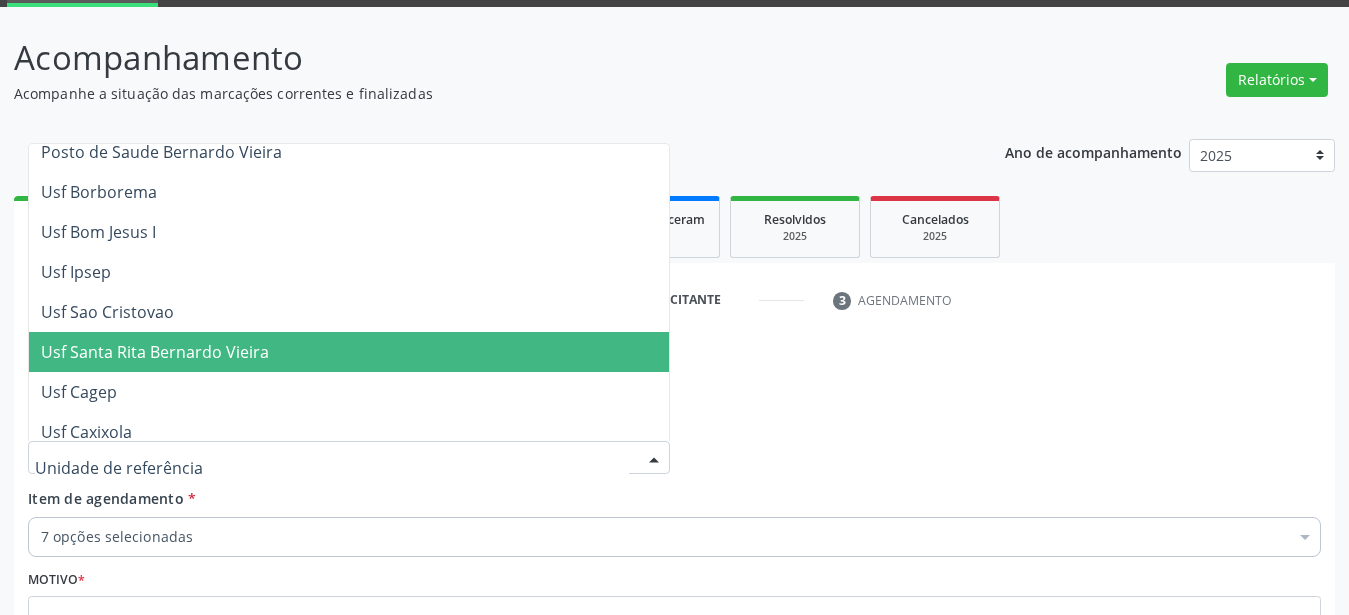 click on "Ano de acompanhamento
2025 2024
person_add
Nova marcação
Solicitados   Na fila   Agendados   Não compareceram
2025
Resolvidos
2025
Cancelados
2025
check
Indivíduo
2
Unidade solicitante
3
Agendamento
CNS
*
705 0034 6545 8457       none
Nome
*
cyro gutemberg laevs diniz de carvalho
Sexo
*
Masculino         Masculino   Feminino
Nenhum resultado encontrado para: "   "
Não há nenhuma opção para ser exibida.
CPF
RG
Órgão emissor
Data de nascimento
*
01/09/1994
Nome da mãe
marineide maria de carvalho
Nº do Telefone
Celular/WhatsApp
CPF do responsável
*" at bounding box center (674, 457) 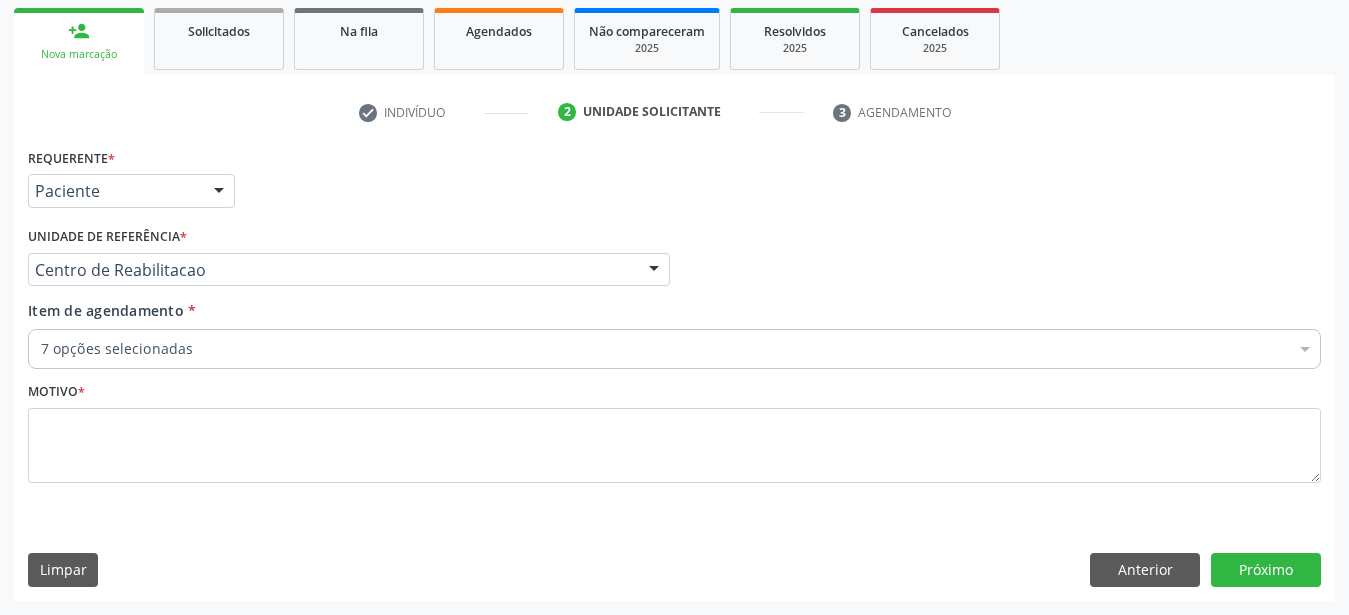 scroll, scrollTop: 307, scrollLeft: 0, axis: vertical 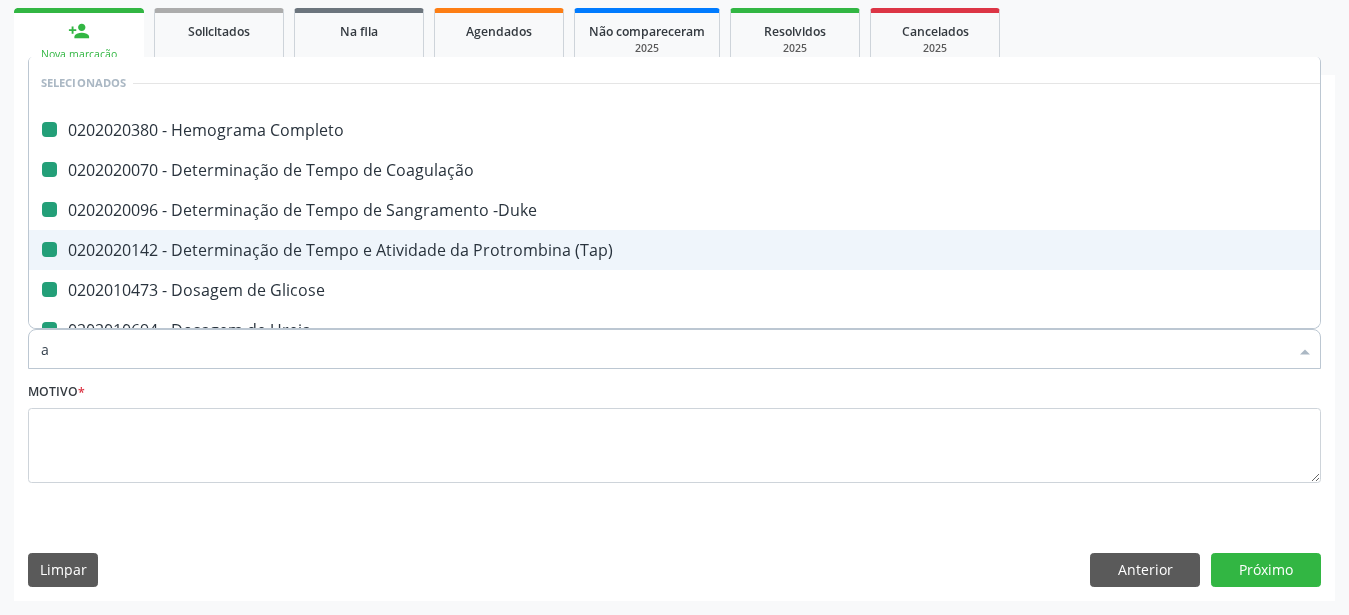 type on "ac" 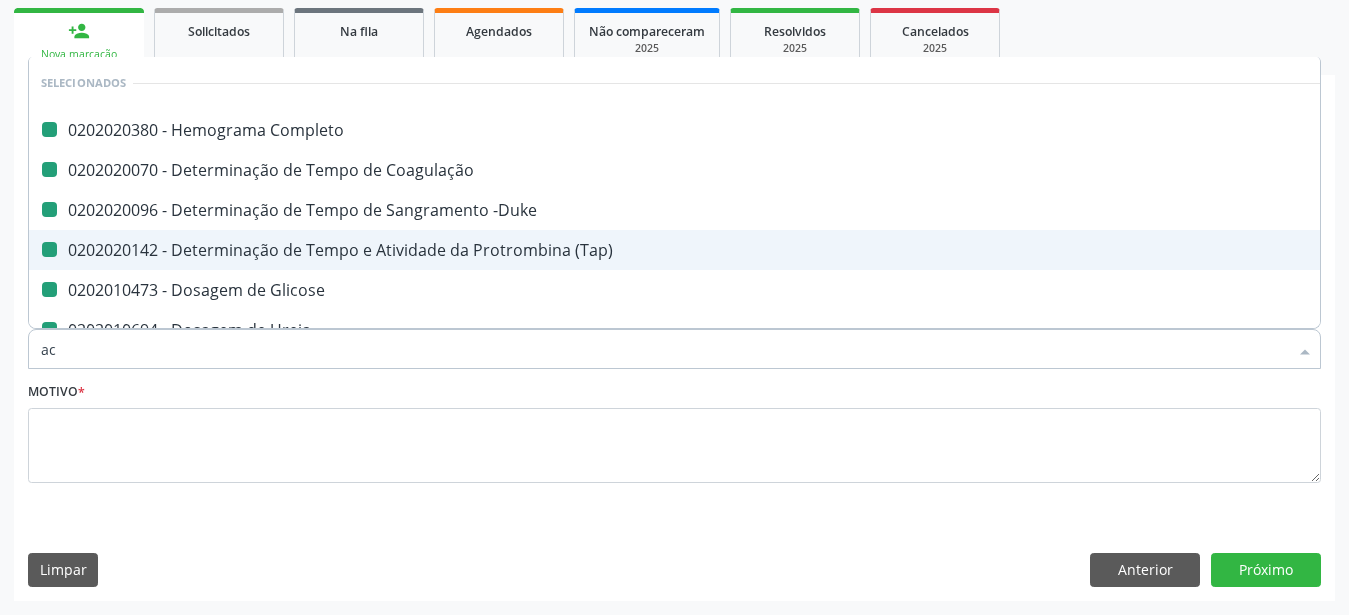 checkbox on "false" 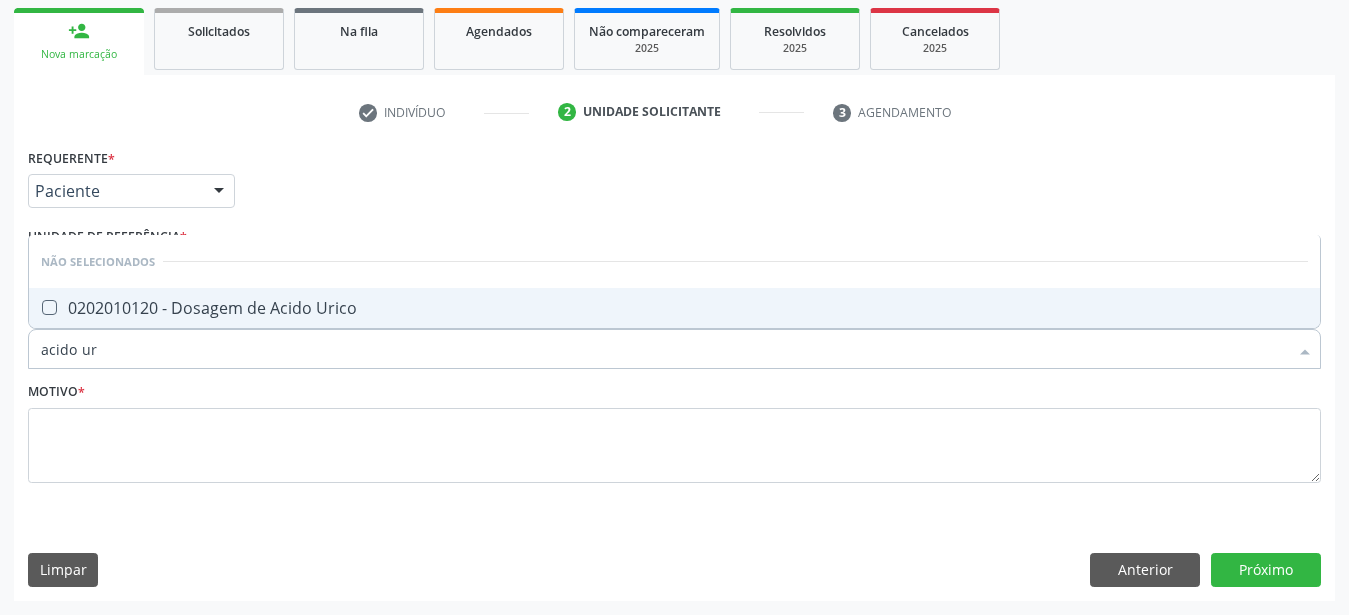 type on "acido uri" 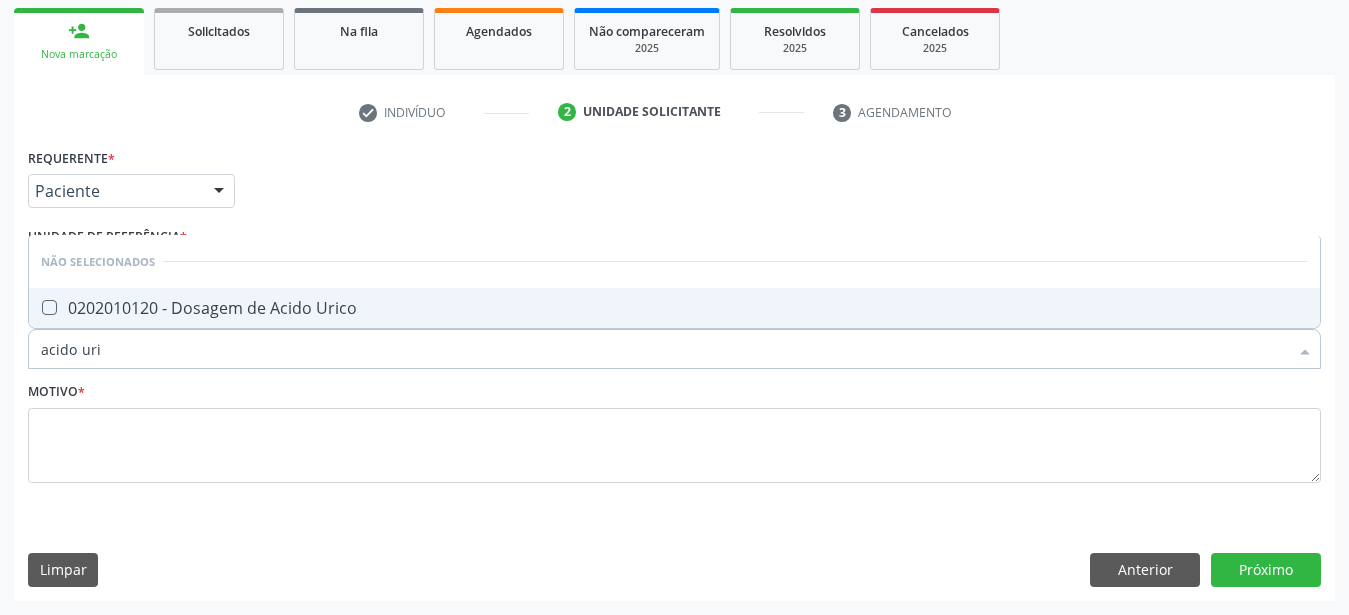 click on "0202010120 - Dosagem de Acido Urico" at bounding box center [674, 308] 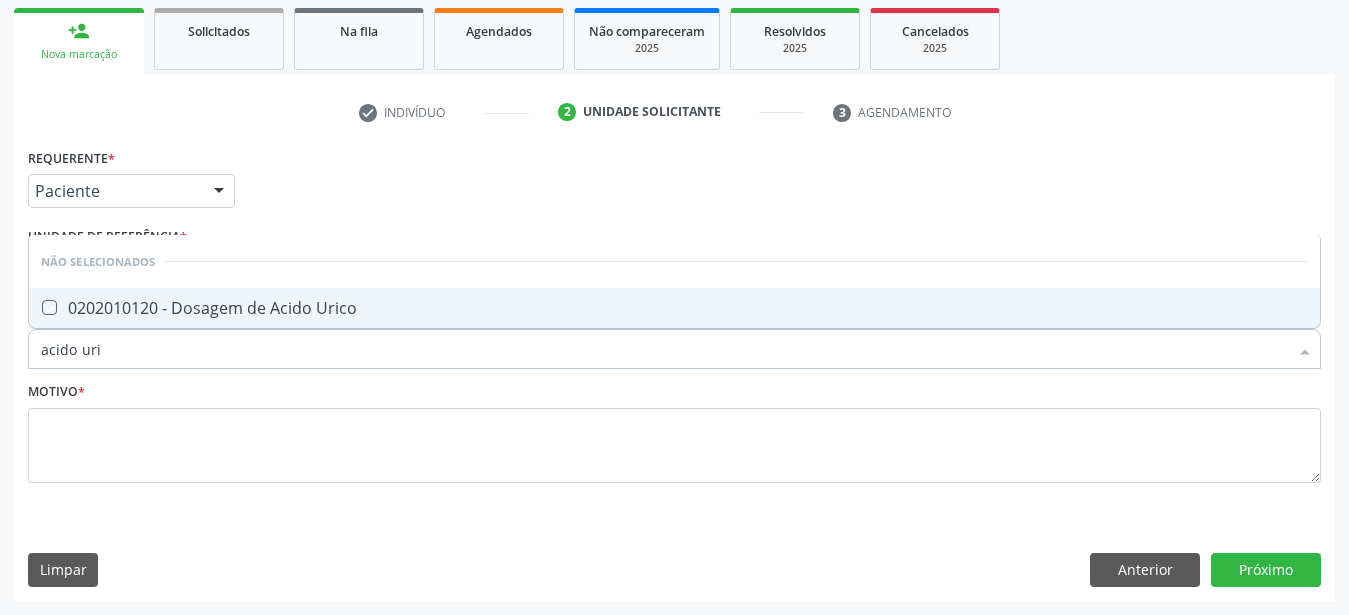 checkbox on "true" 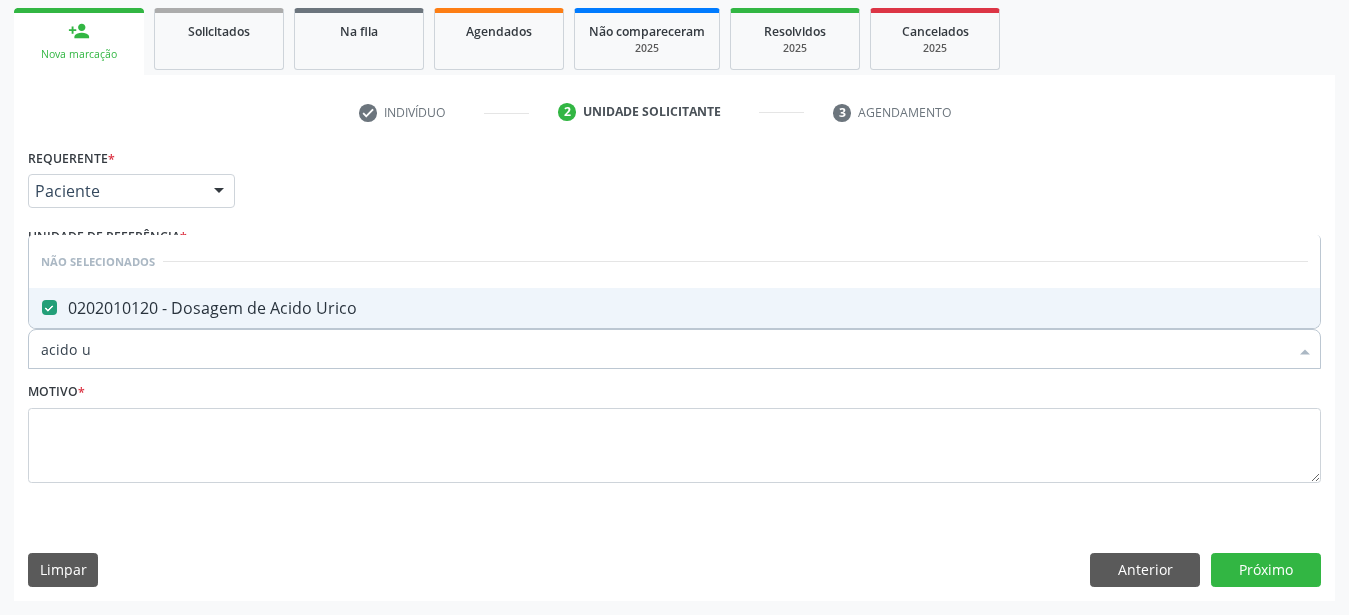 type on "acido" 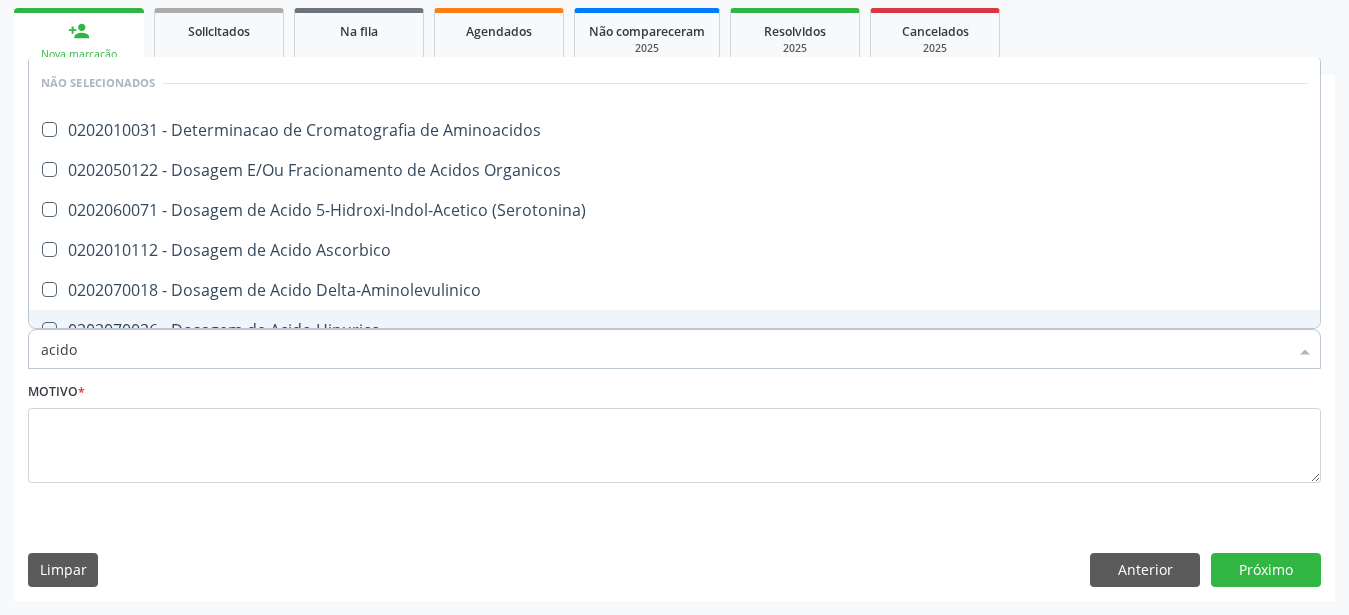 type on "acid" 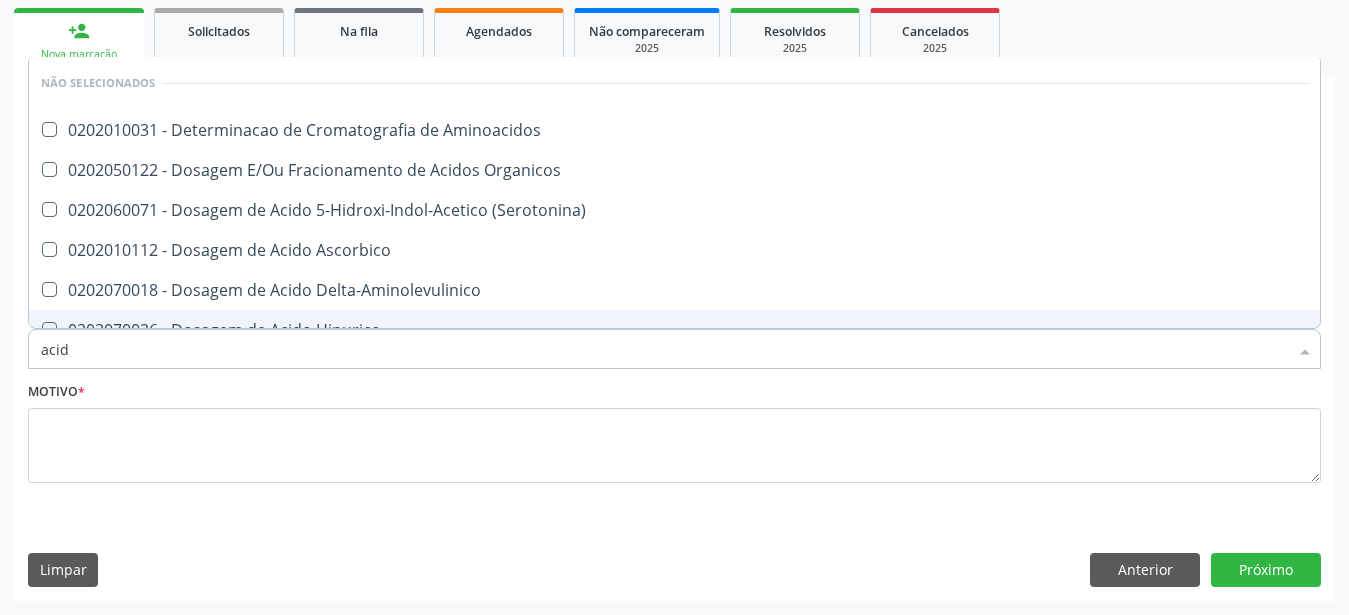 checkbox on "false" 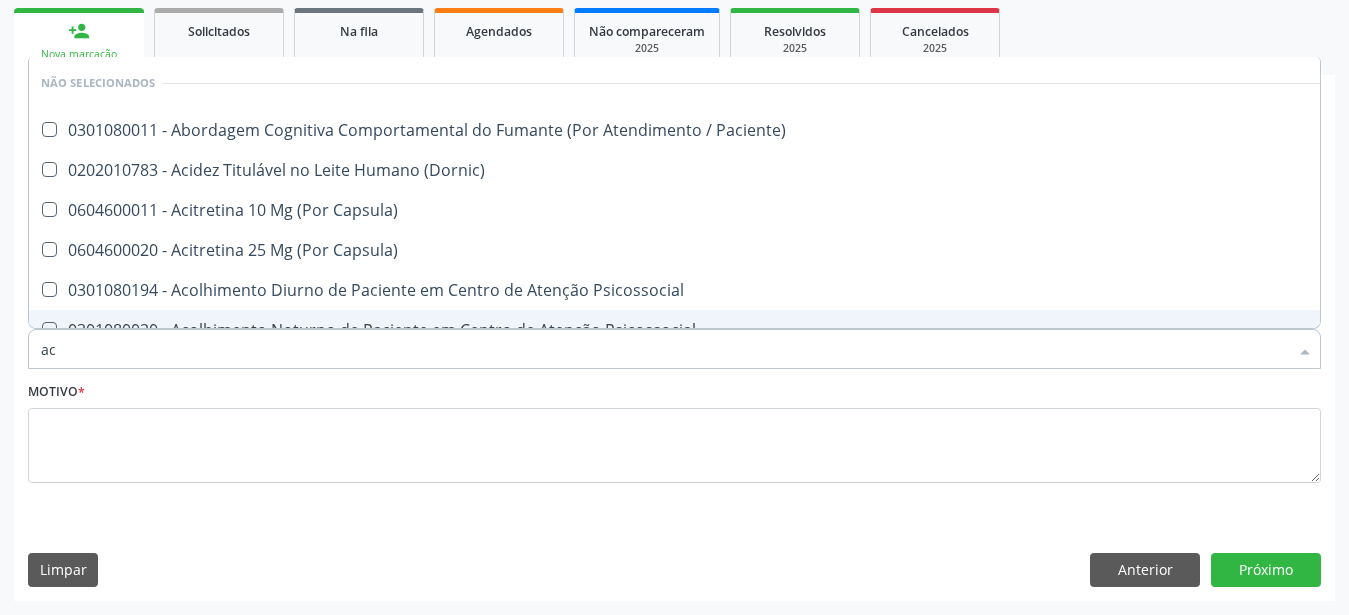 type on "a" 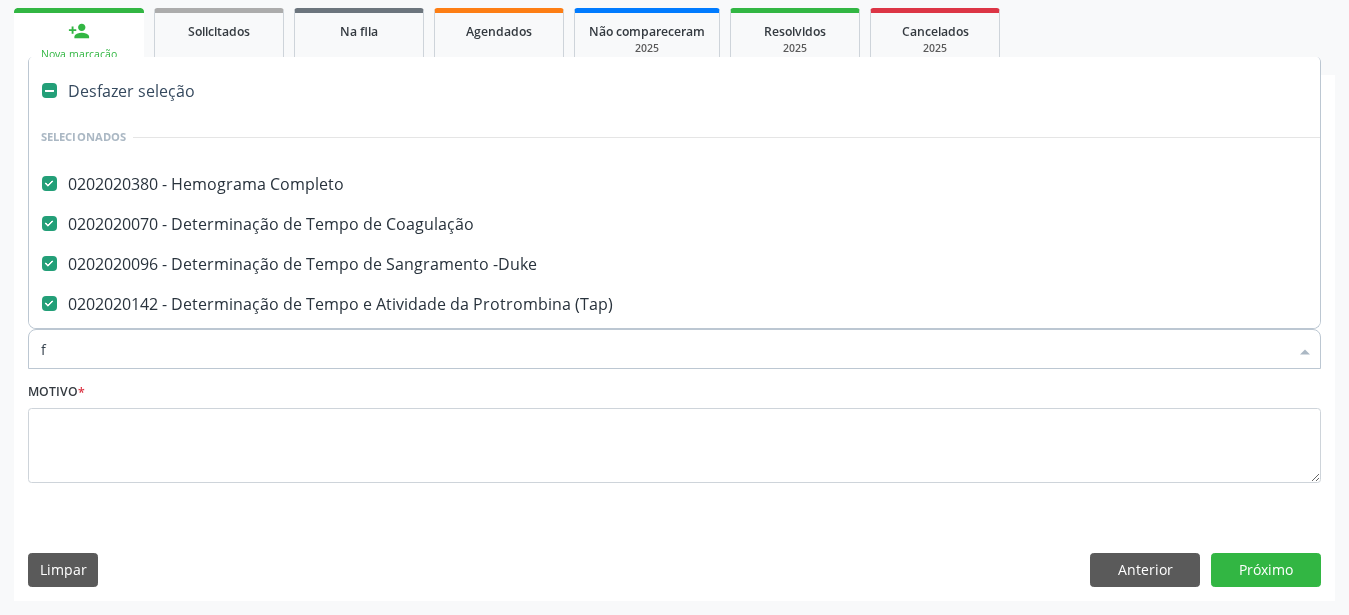 type on "fe" 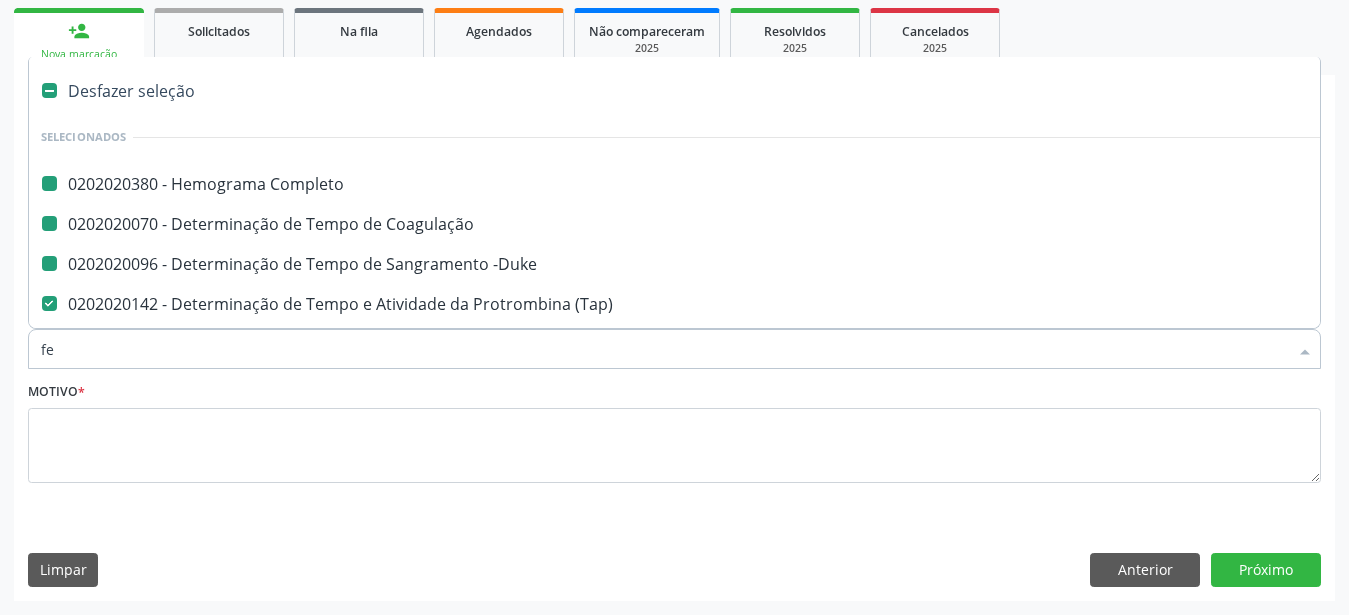checkbox on "false" 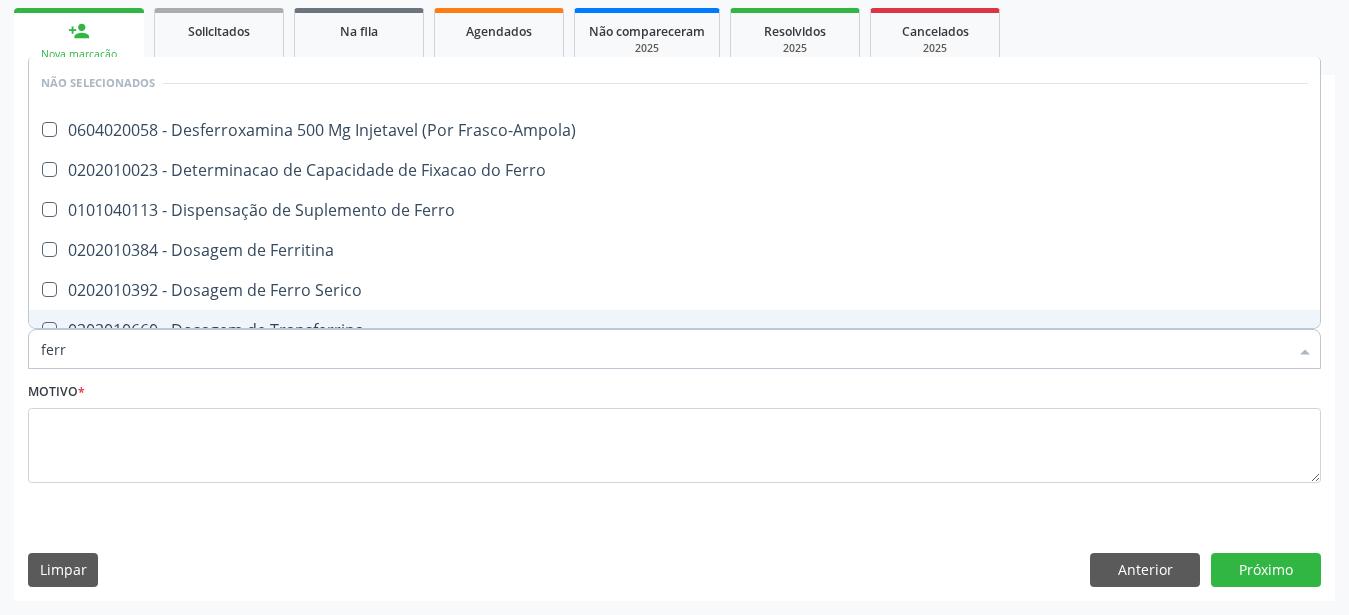 type on "ferro" 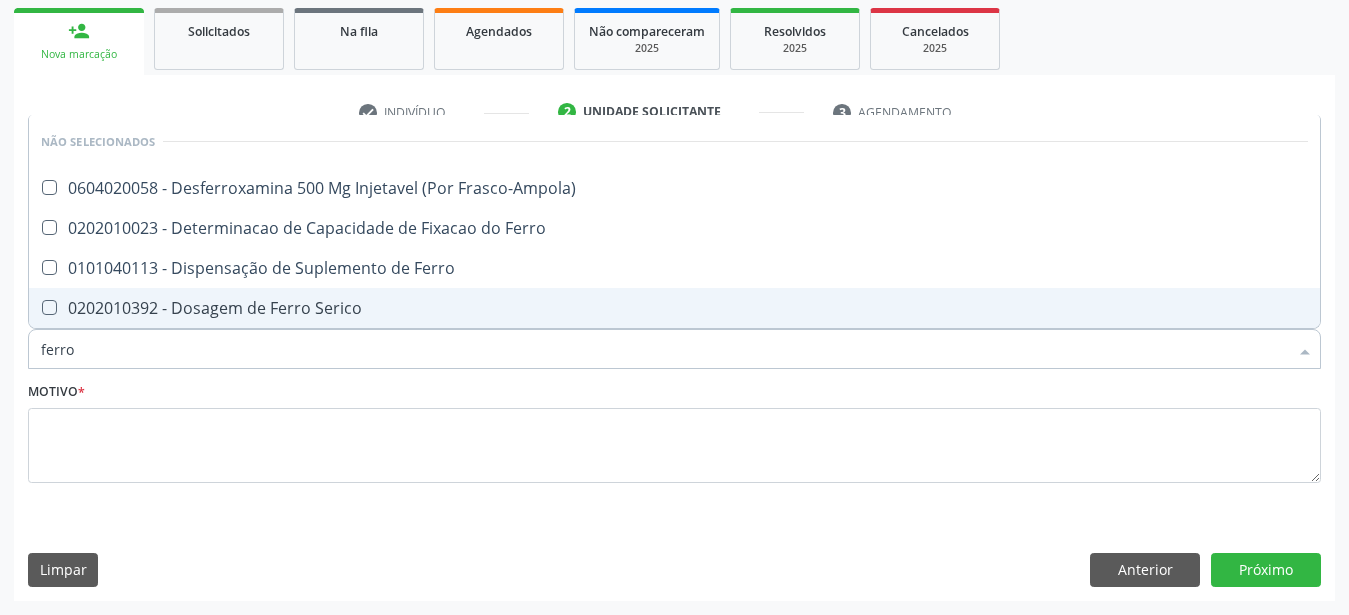 click on "0202010392 - Dosagem de Ferro Serico" at bounding box center (674, 308) 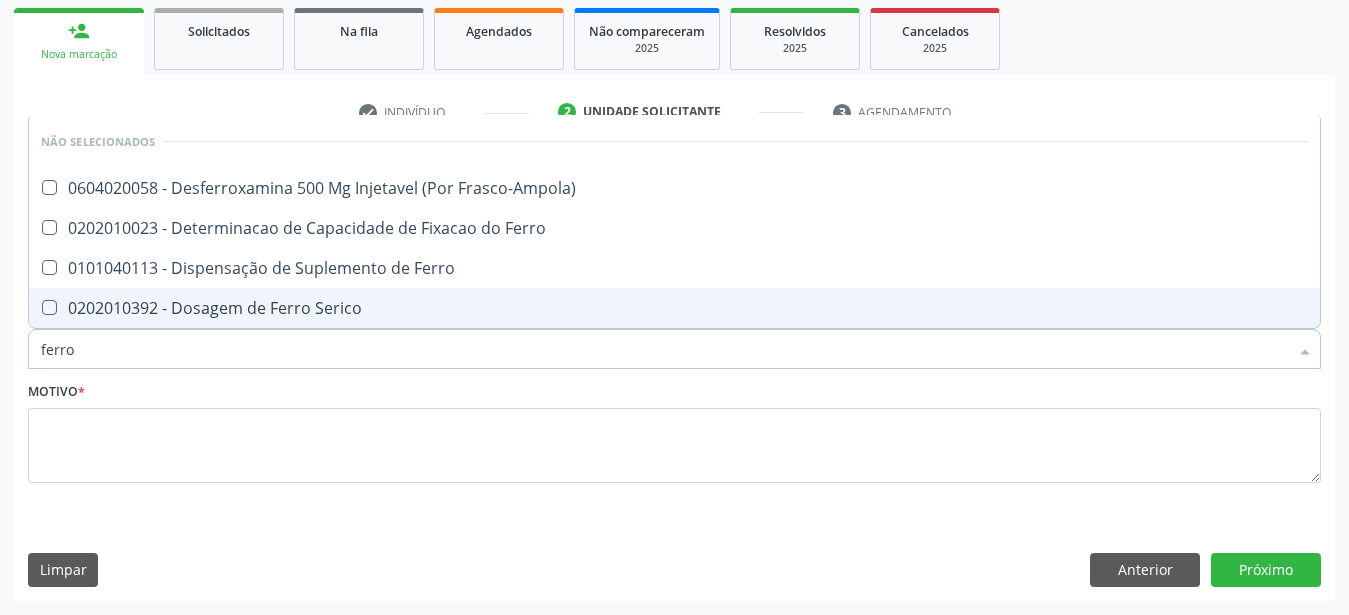 checkbox on "true" 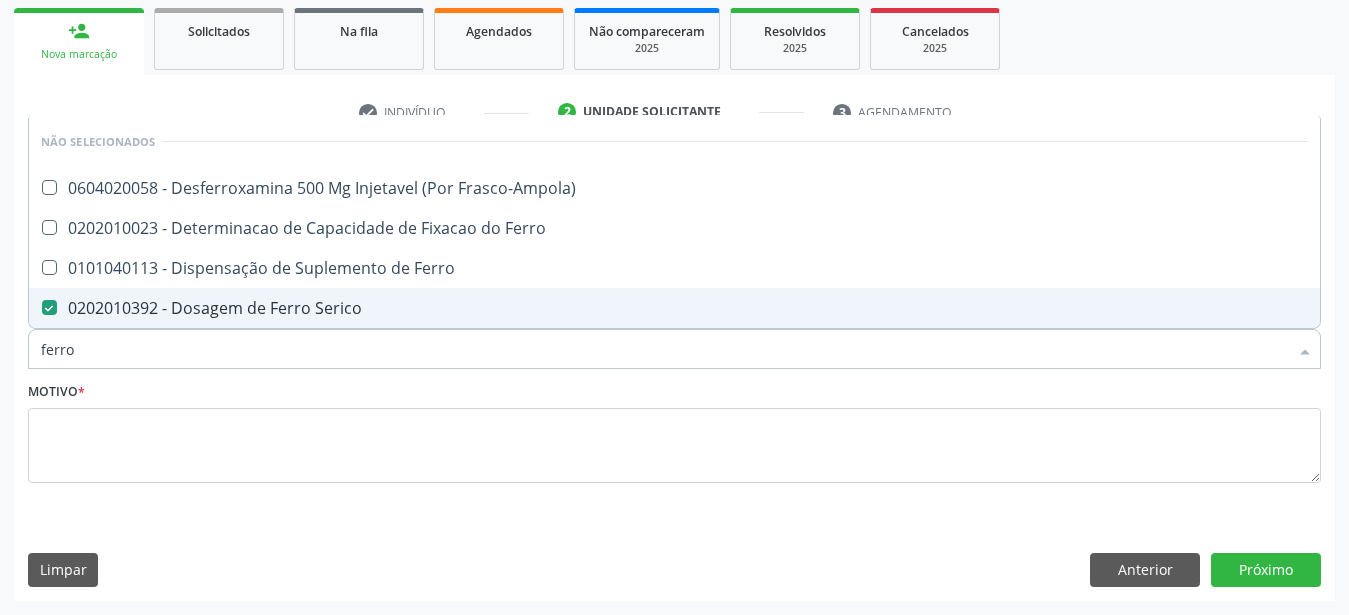 type on "ferr" 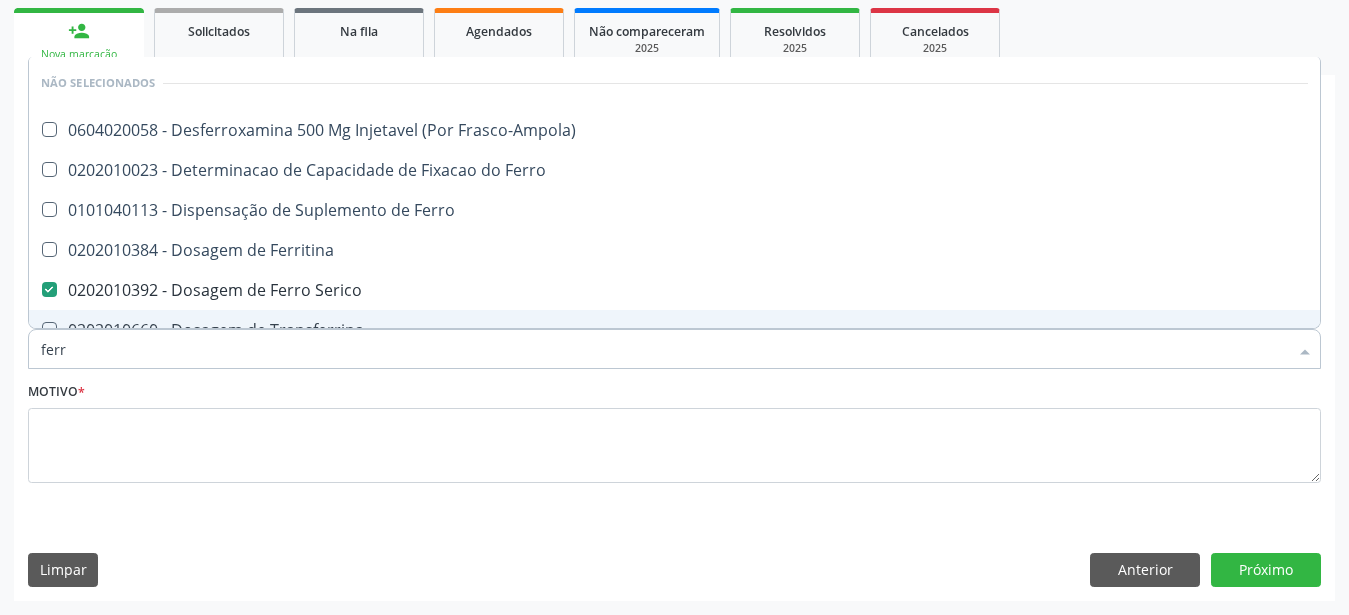 type on "fer" 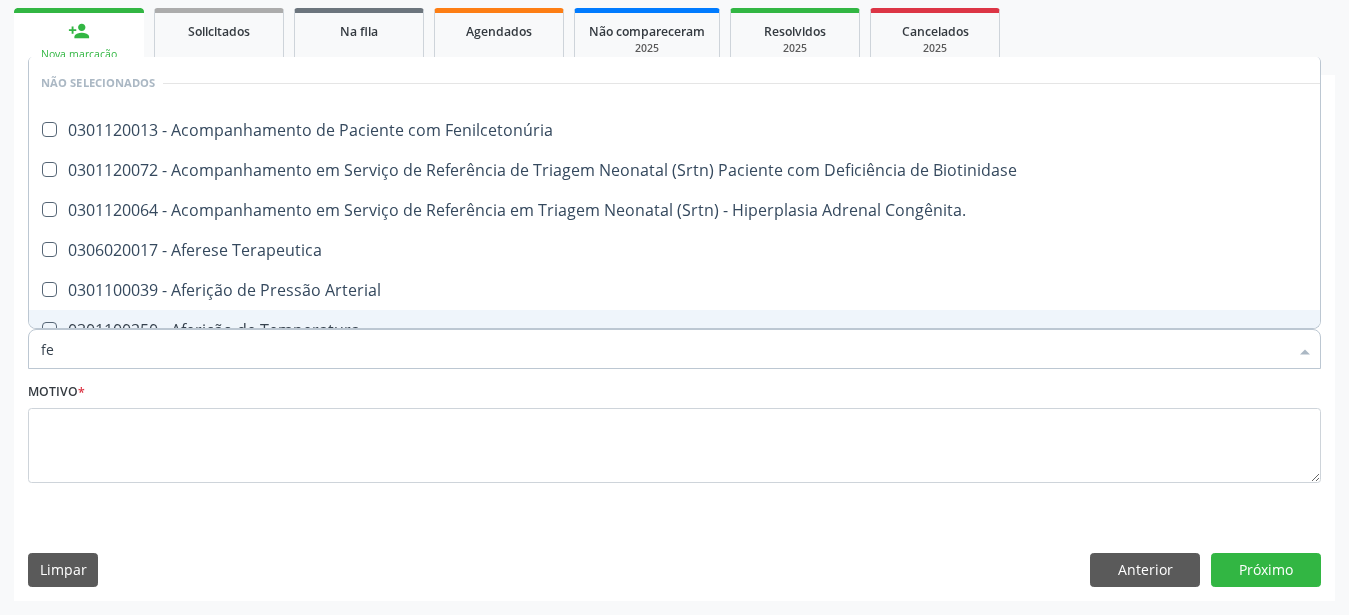 type on "f" 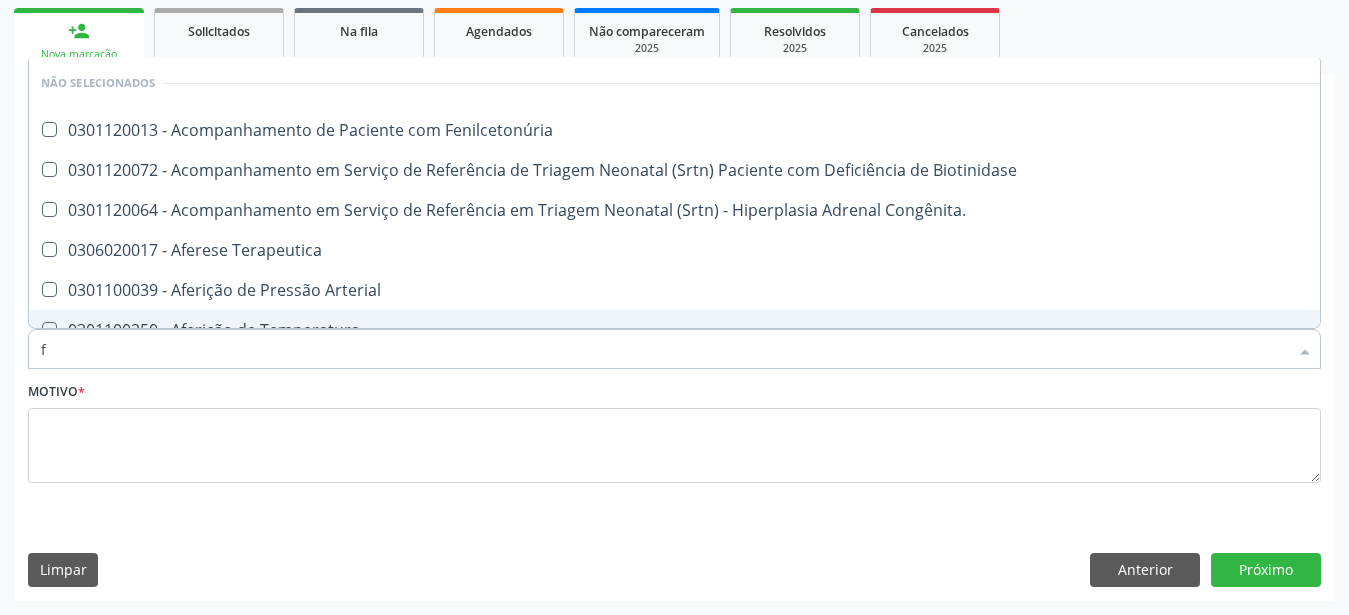 type 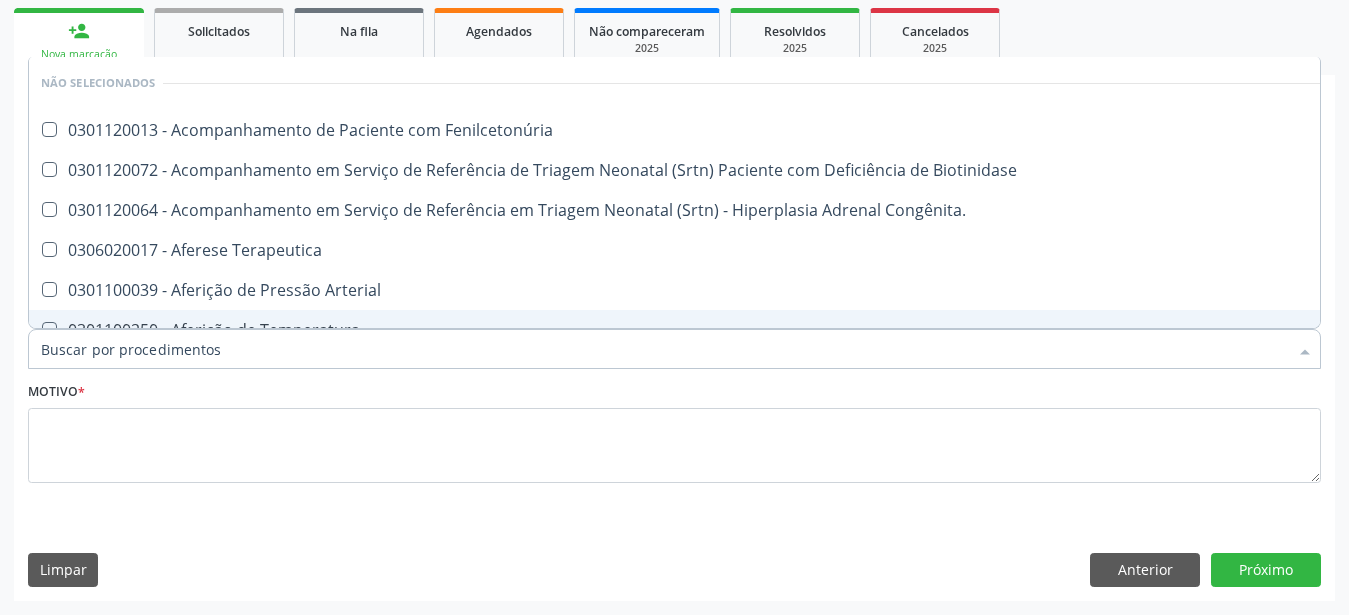 checkbox on "true" 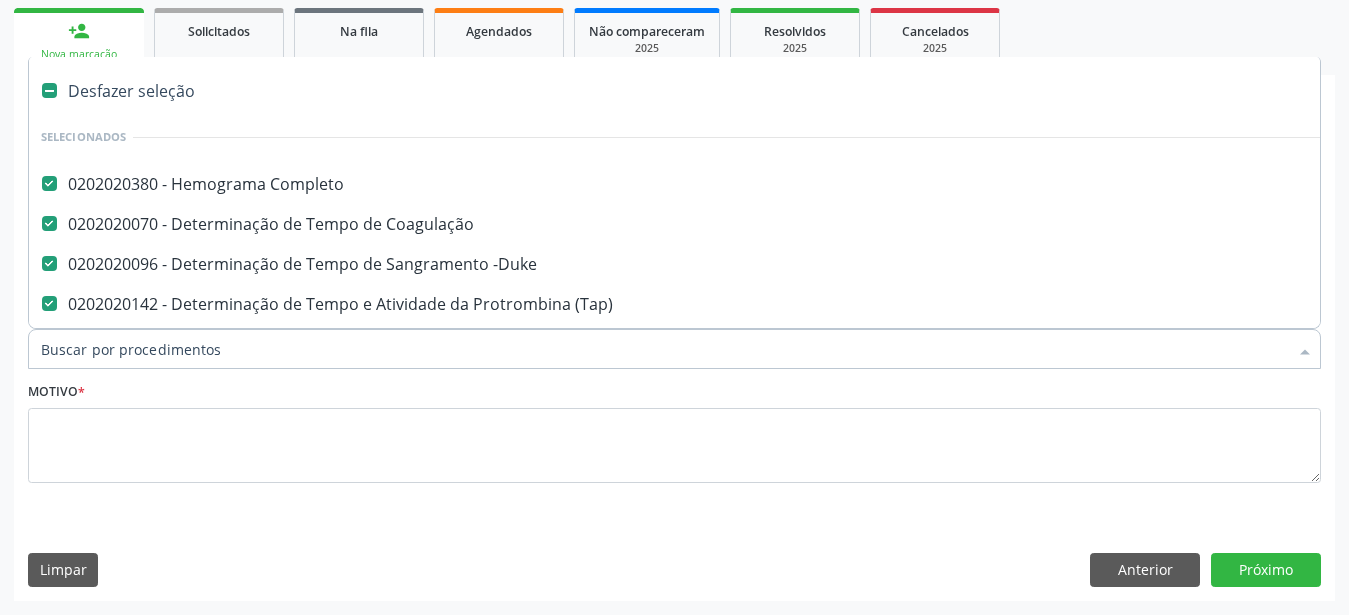 type on "c" 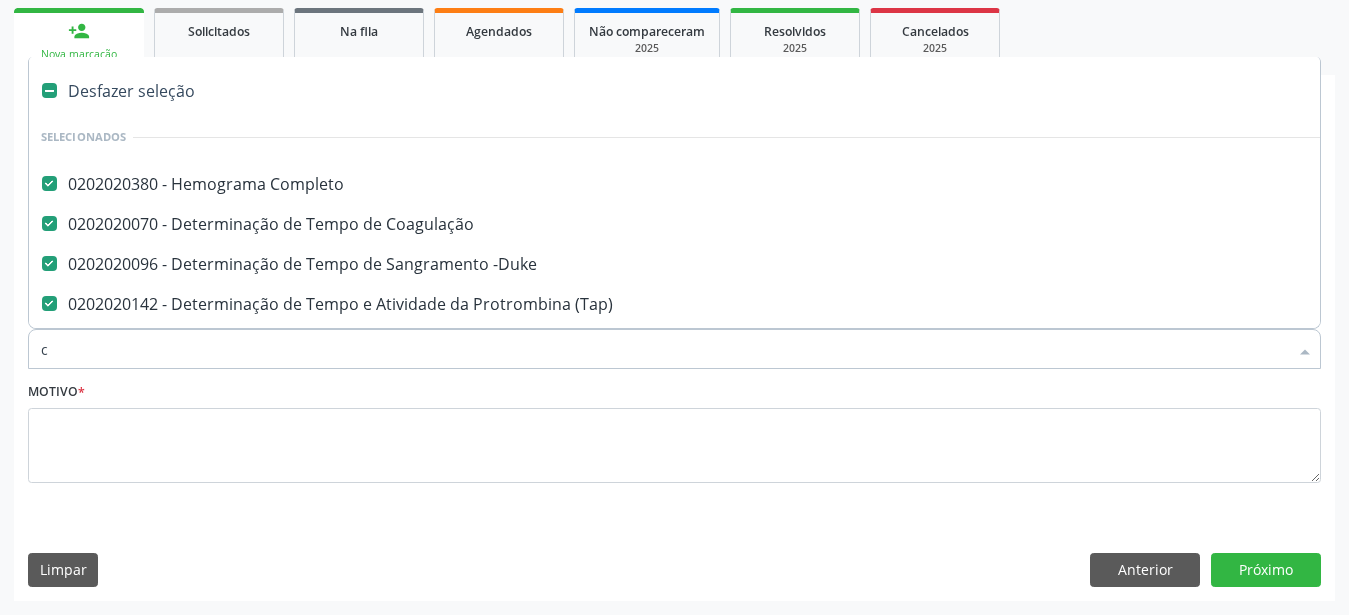 checkbox on "false" 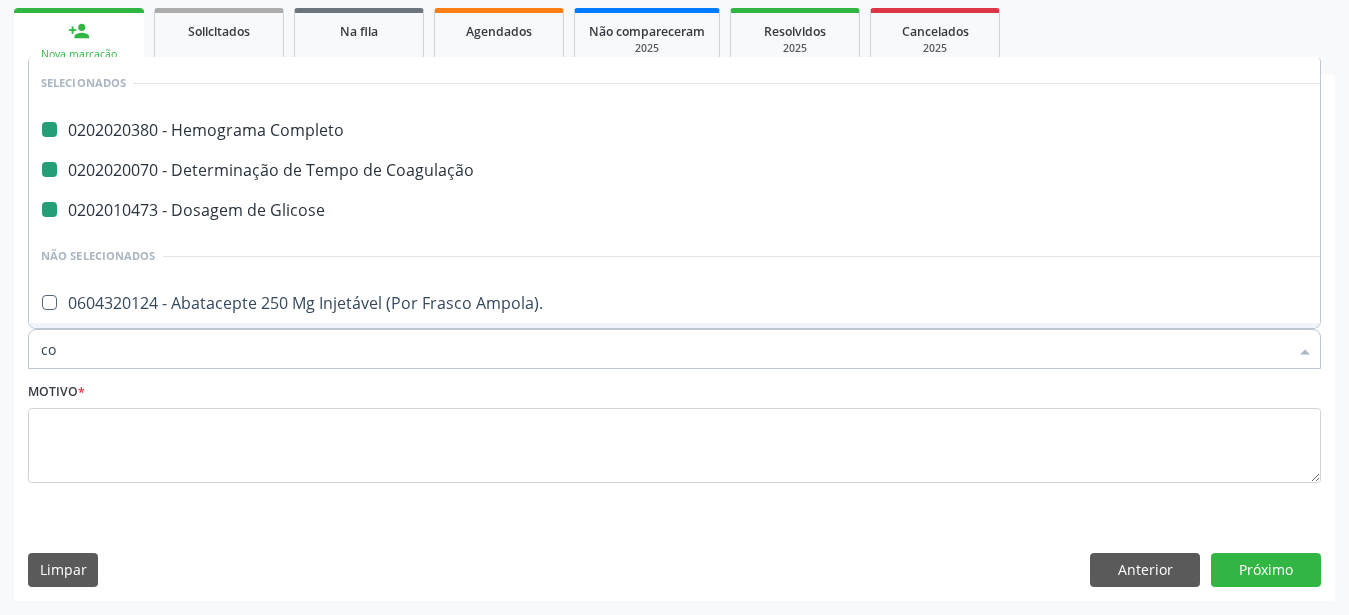 type on "coe" 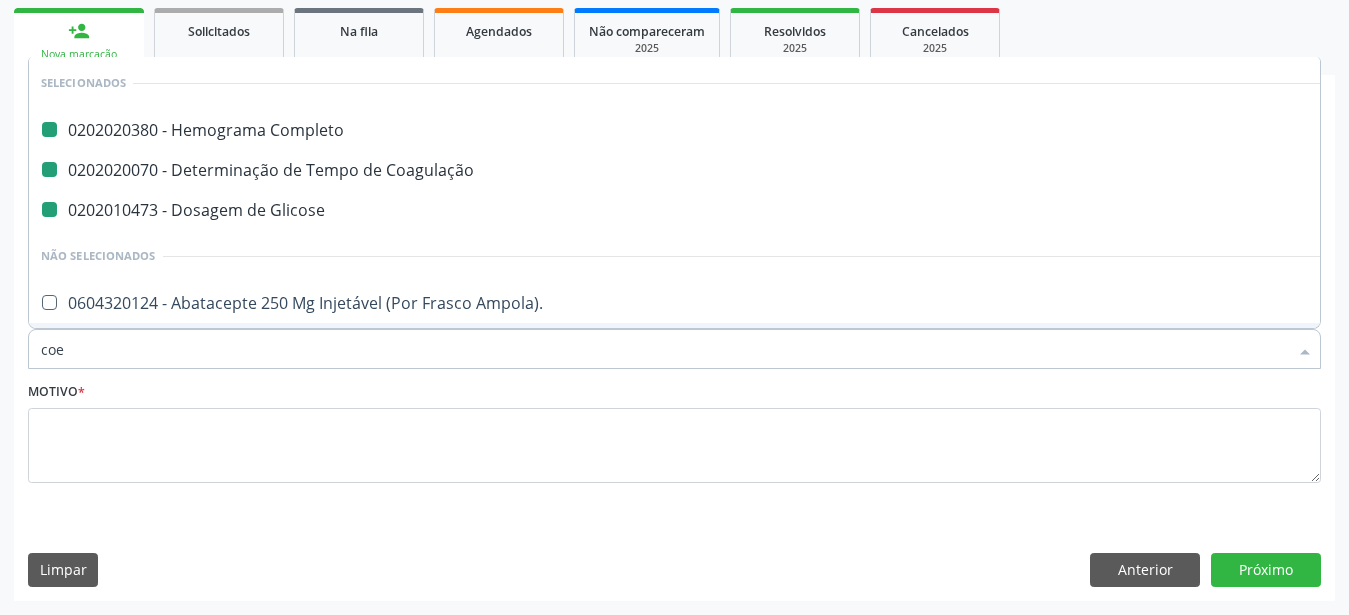 checkbox on "false" 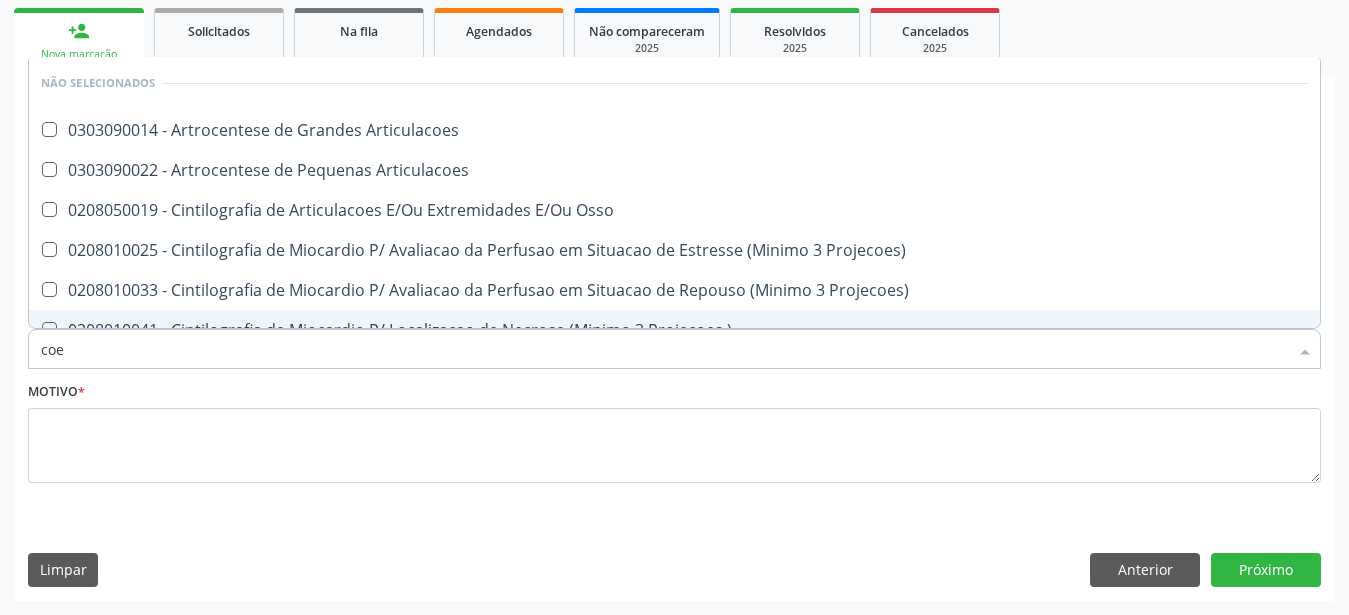 type on "co" 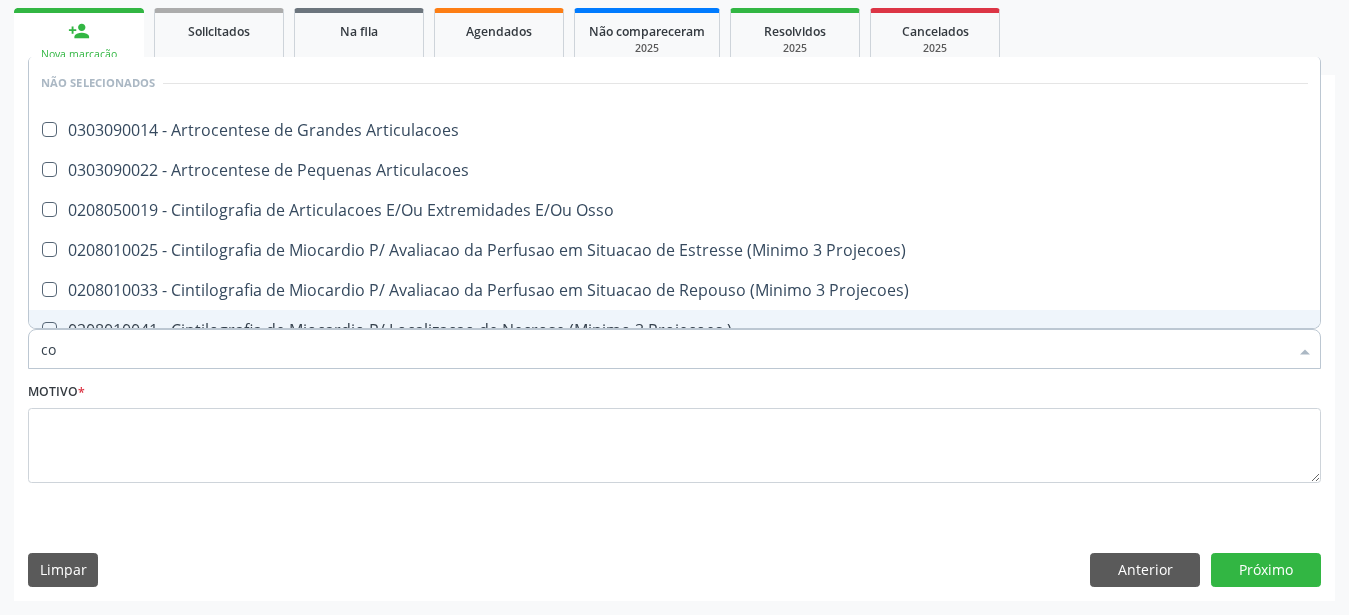 checkbox on "true" 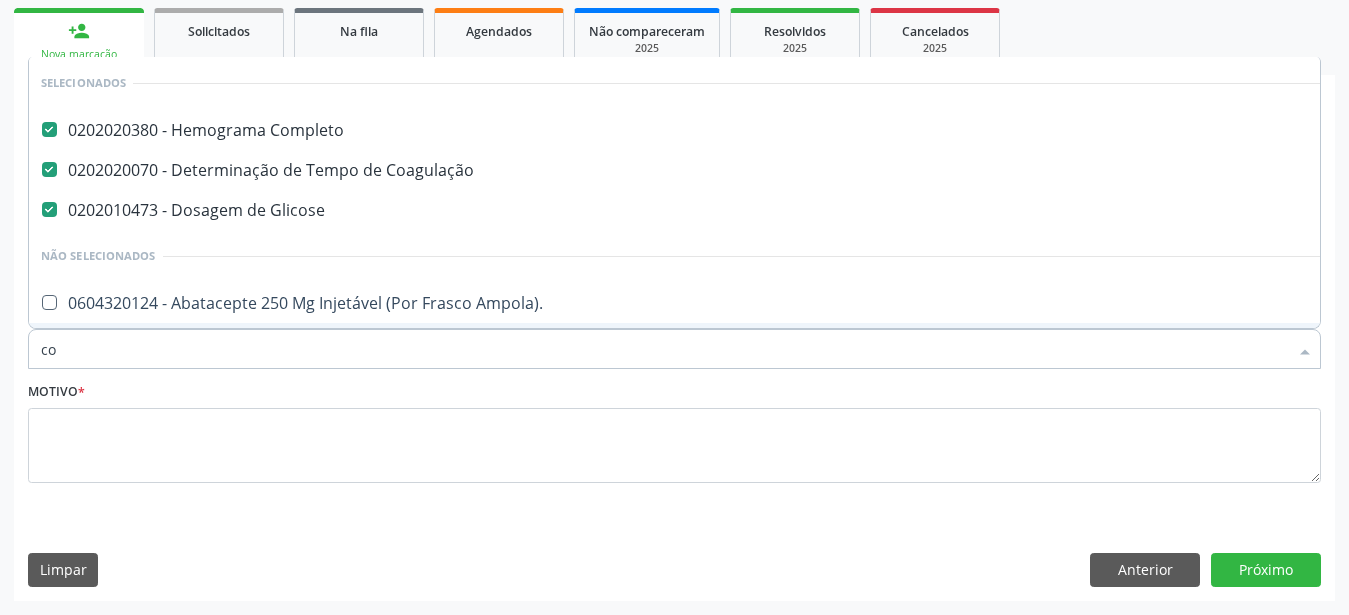 type on "col" 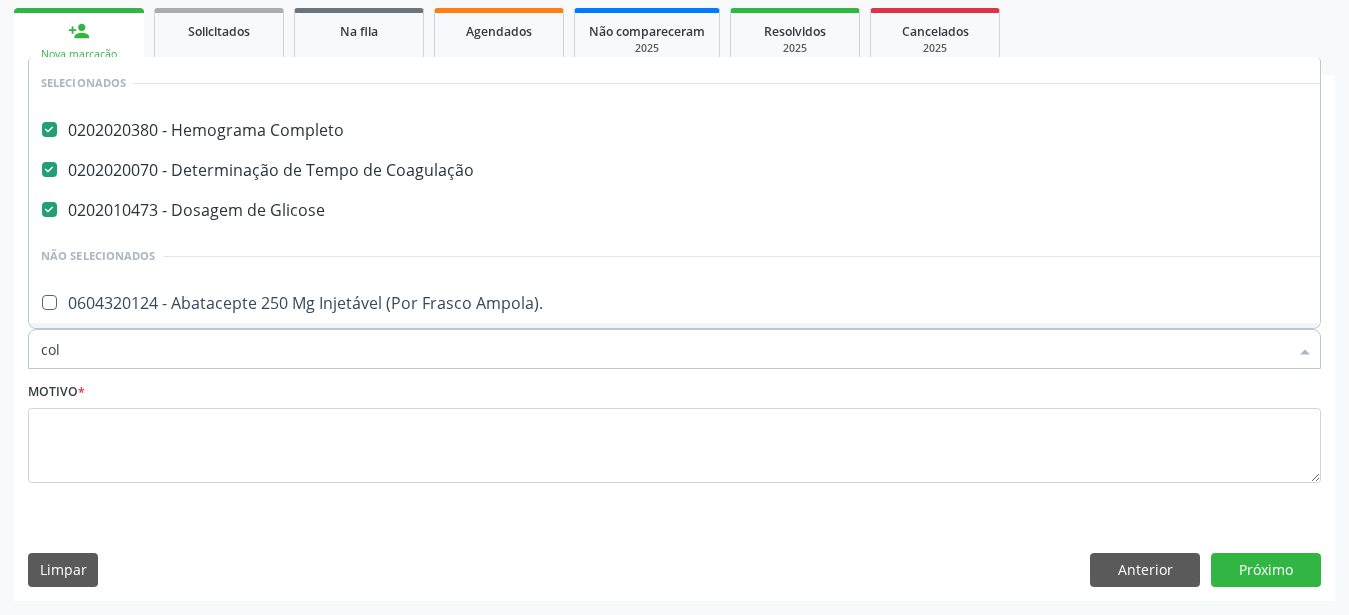 checkbox on "false" 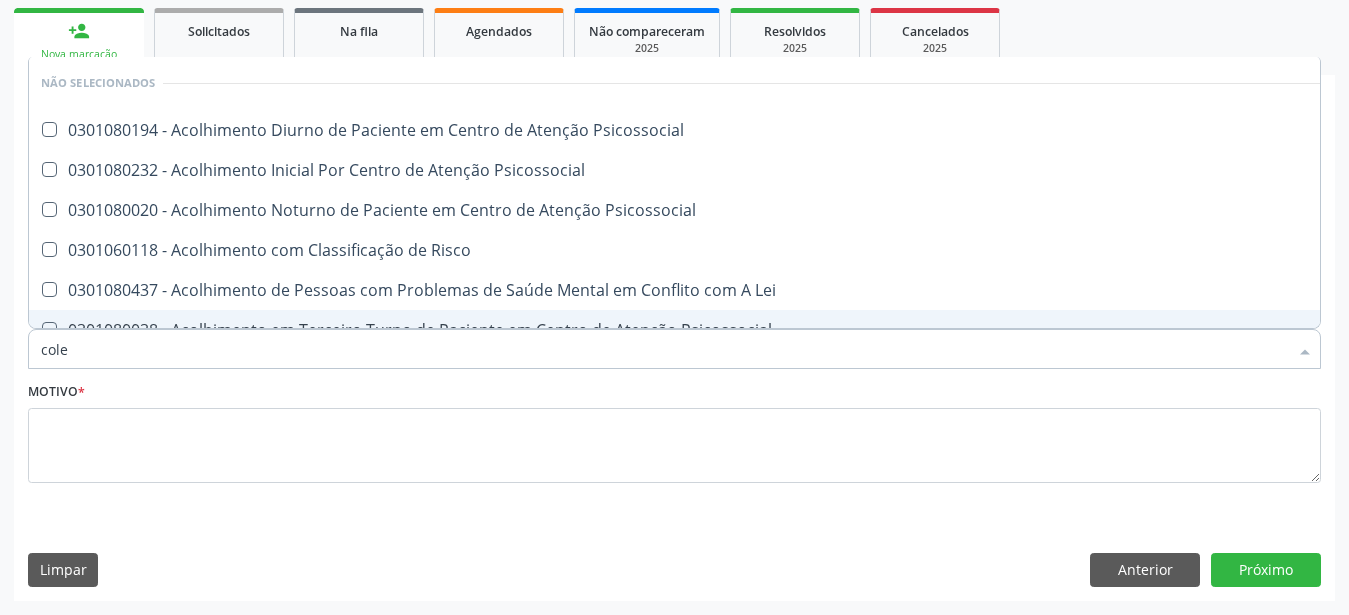 type on "coles" 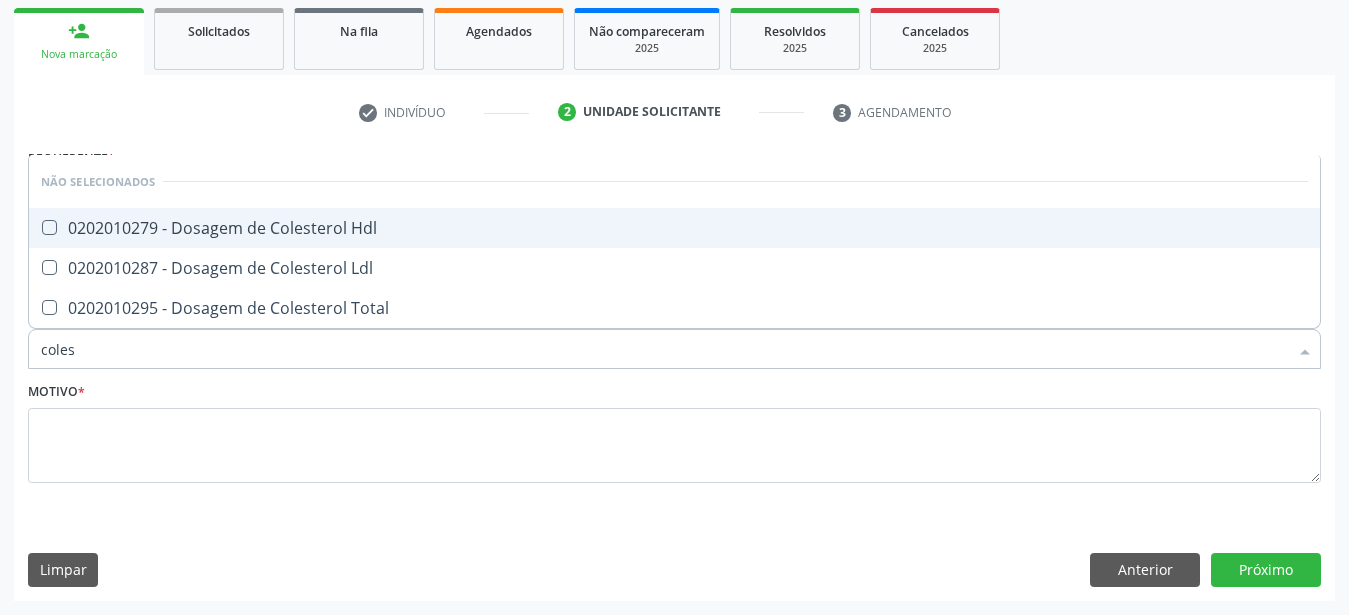 click on "0202010279 - Dosagem de Colesterol Hdl" at bounding box center [674, 228] 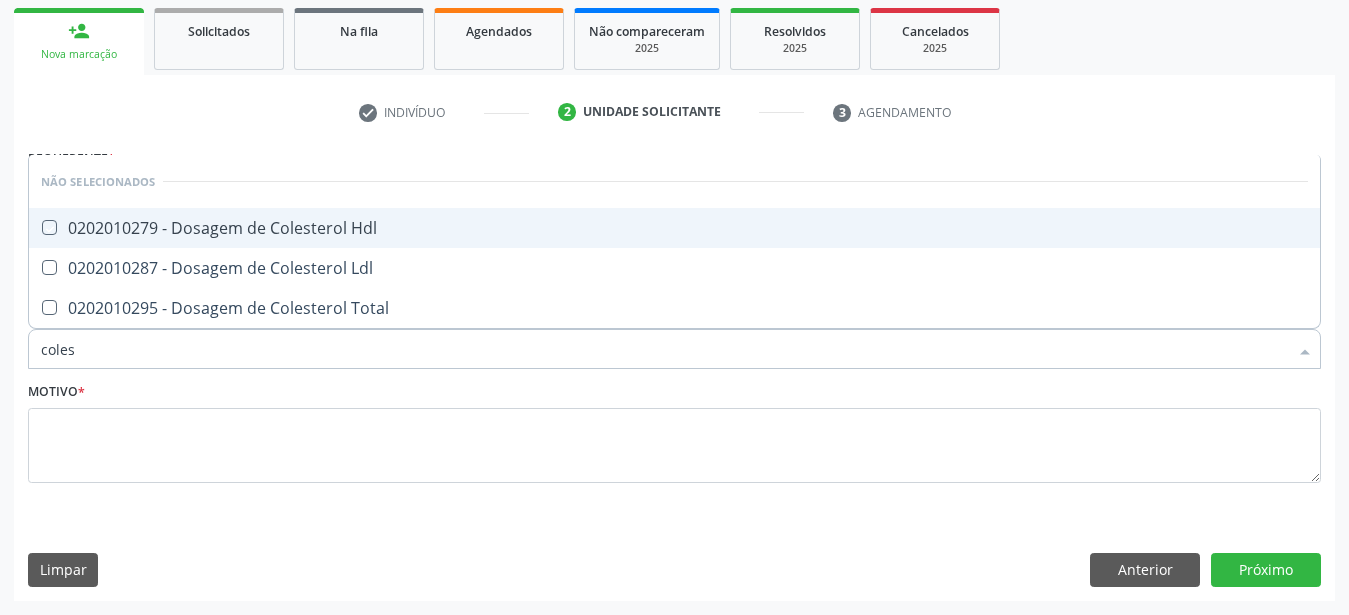 checkbox on "true" 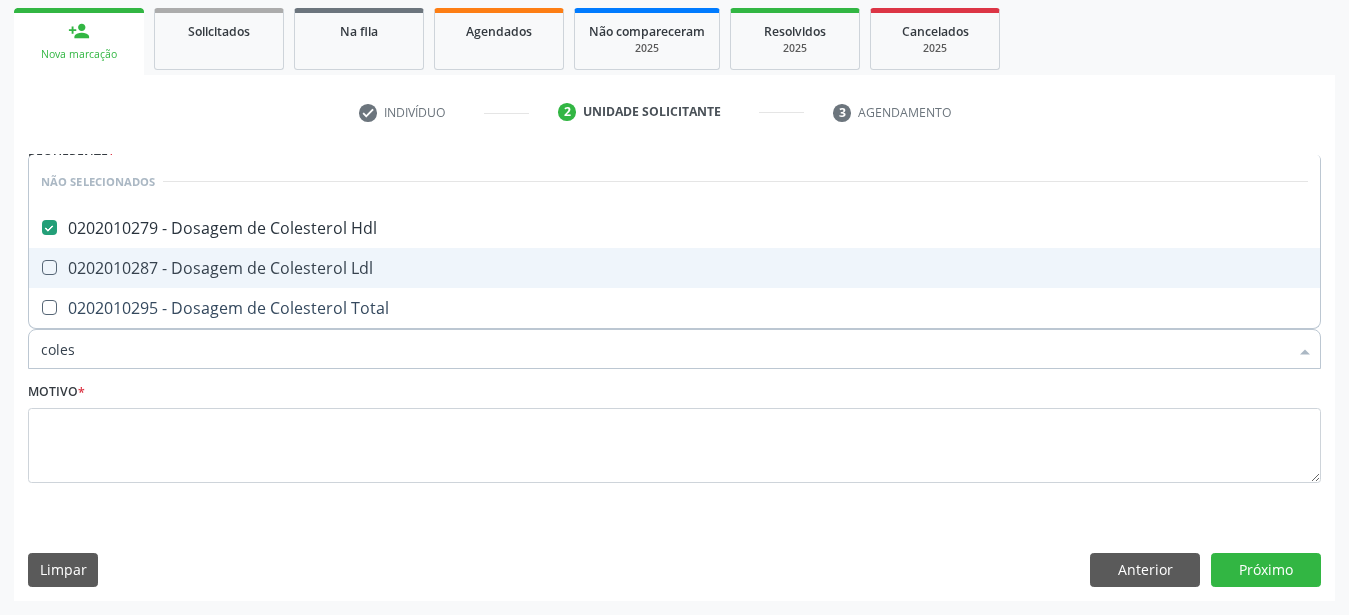click on "0202010287 - Dosagem de Colesterol Ldl" at bounding box center (674, 268) 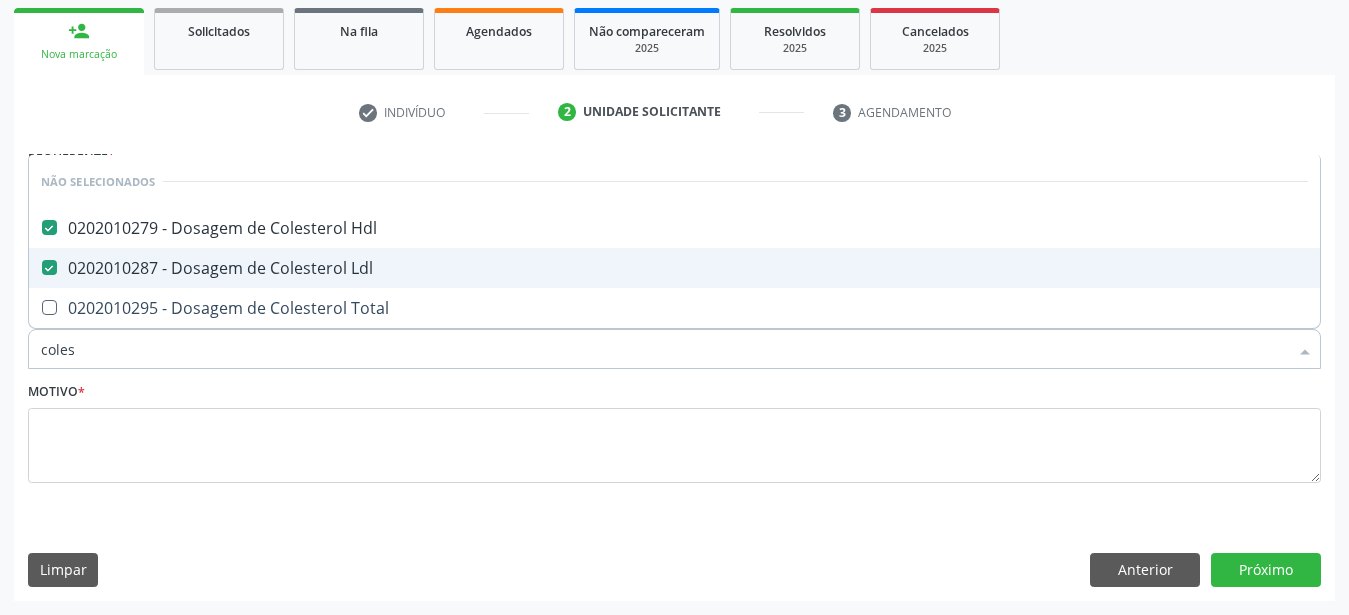 click on "0202010287 - Dosagem de Colesterol Ldl" at bounding box center [674, 268] 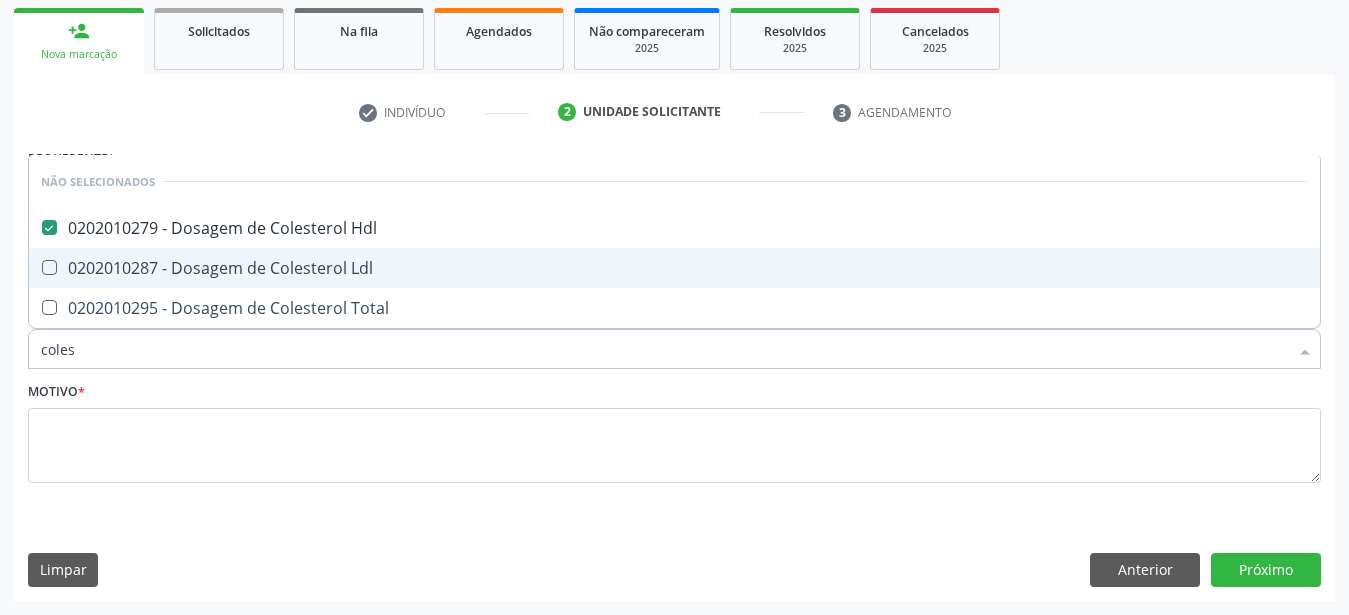 click on "0202010287 - Dosagem de Colesterol Ldl" at bounding box center (674, 268) 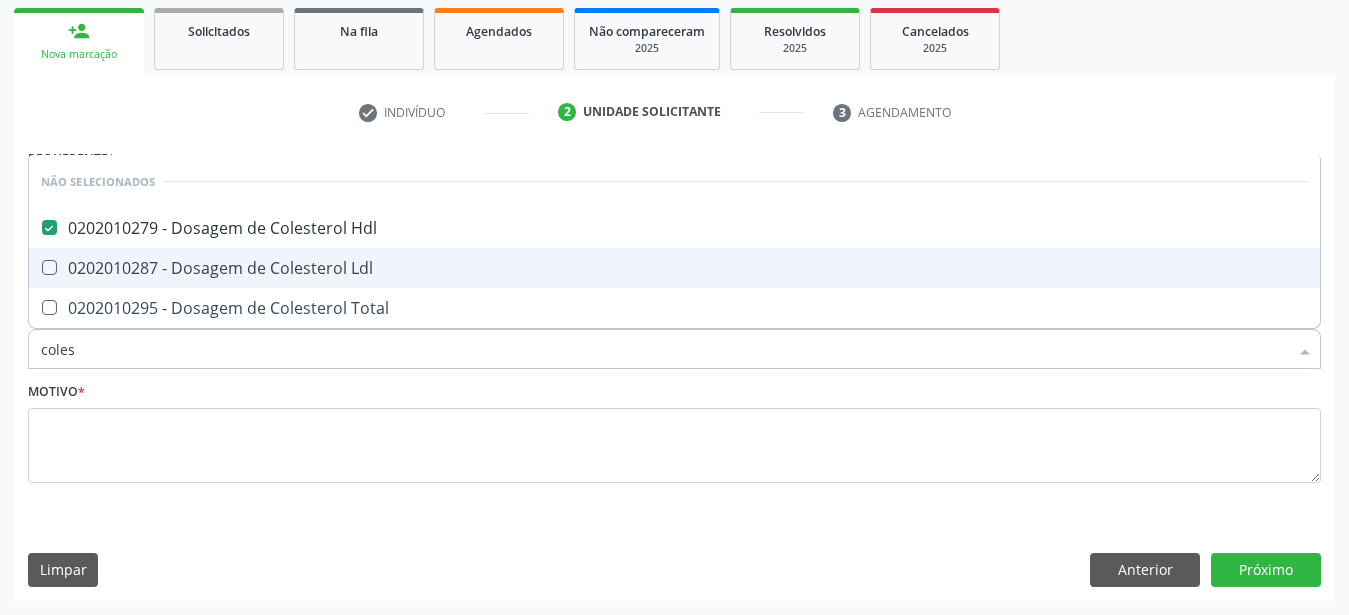 checkbox on "true" 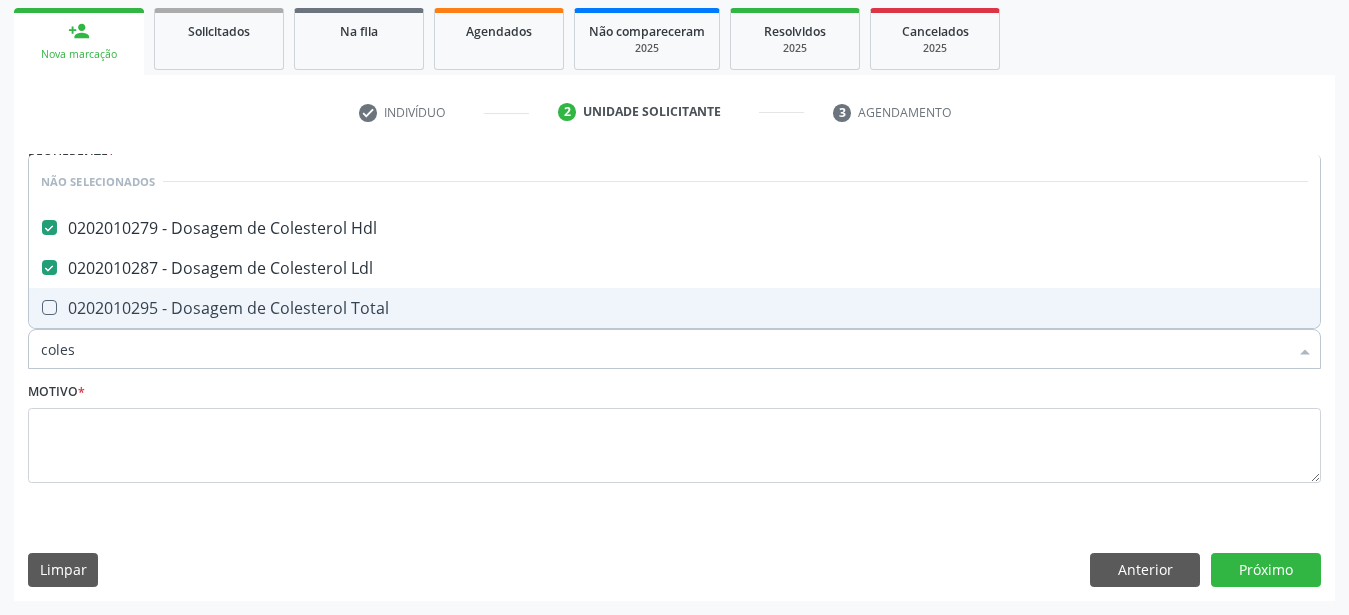 click on "0202010295 - Dosagem de Colesterol Total" at bounding box center (674, 308) 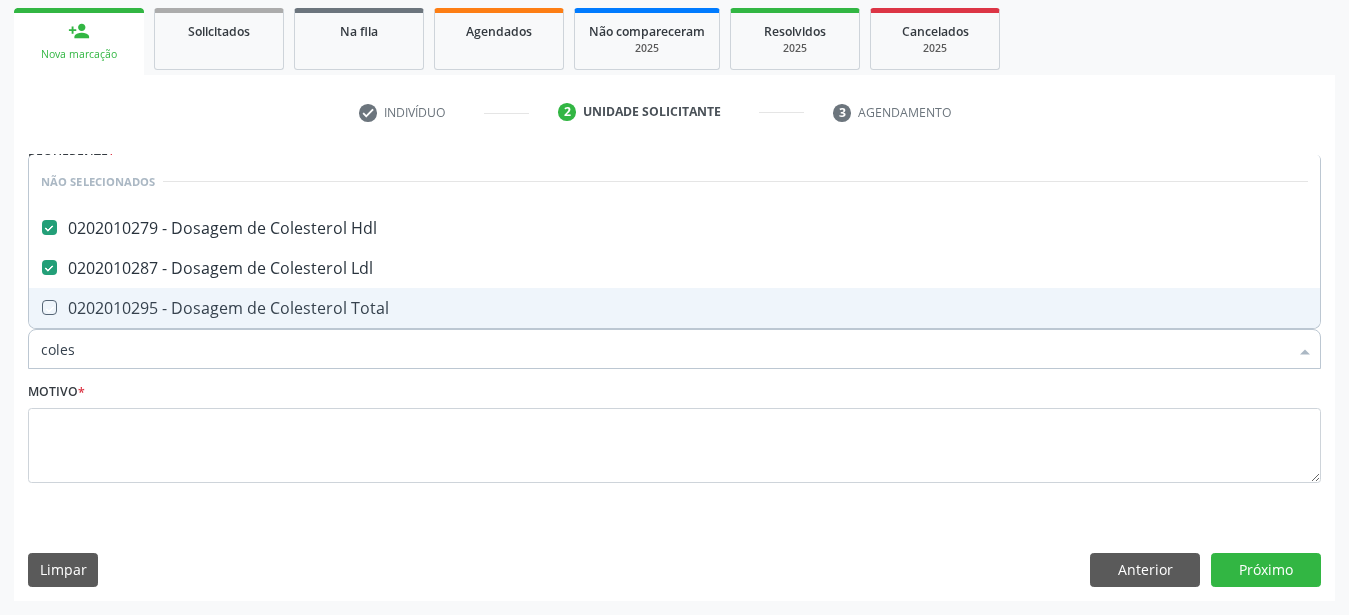 checkbox on "true" 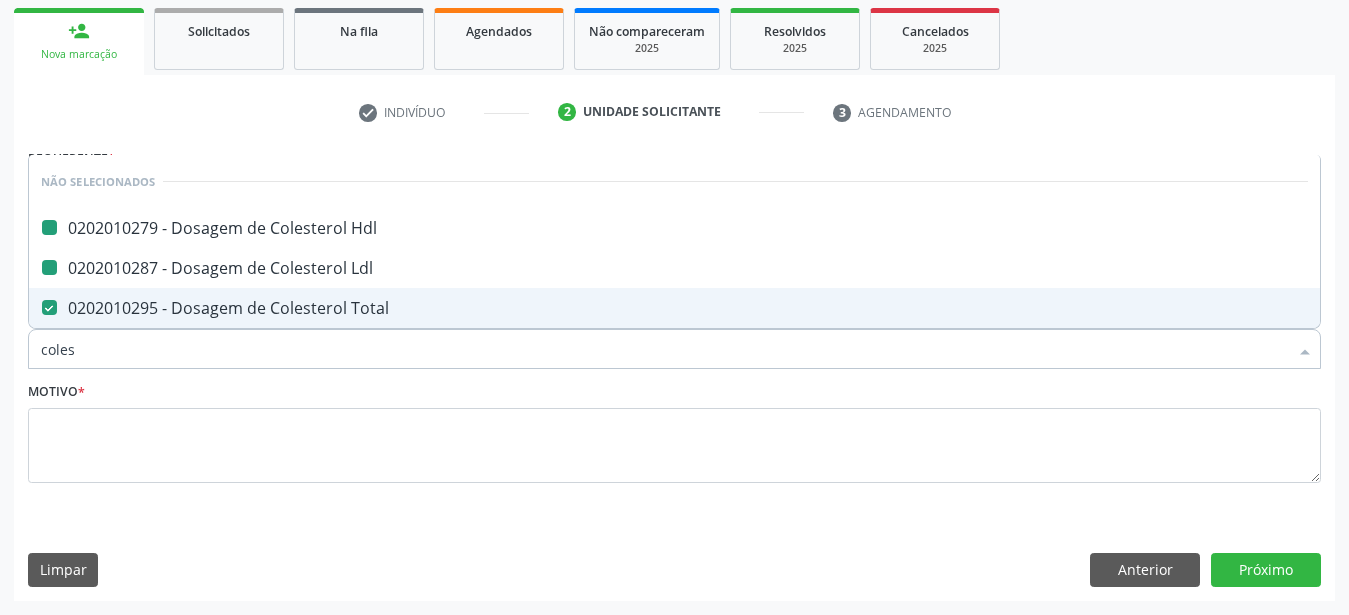 type on "cole" 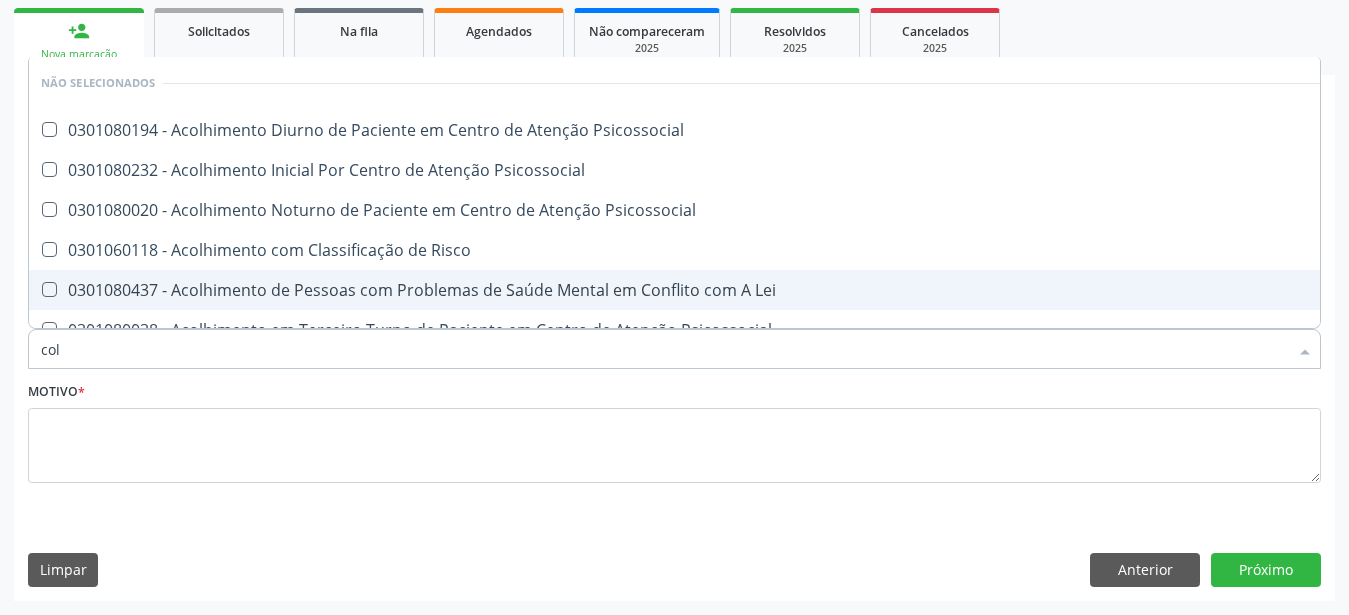 type on "co" 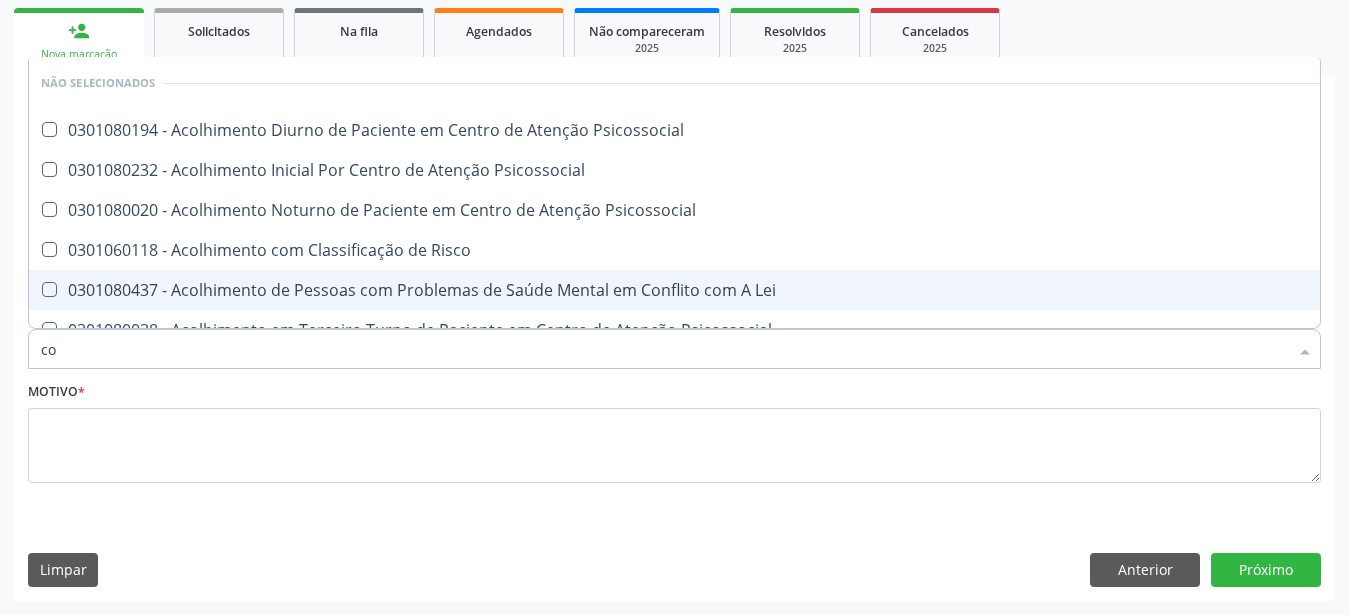 checkbox on "true" 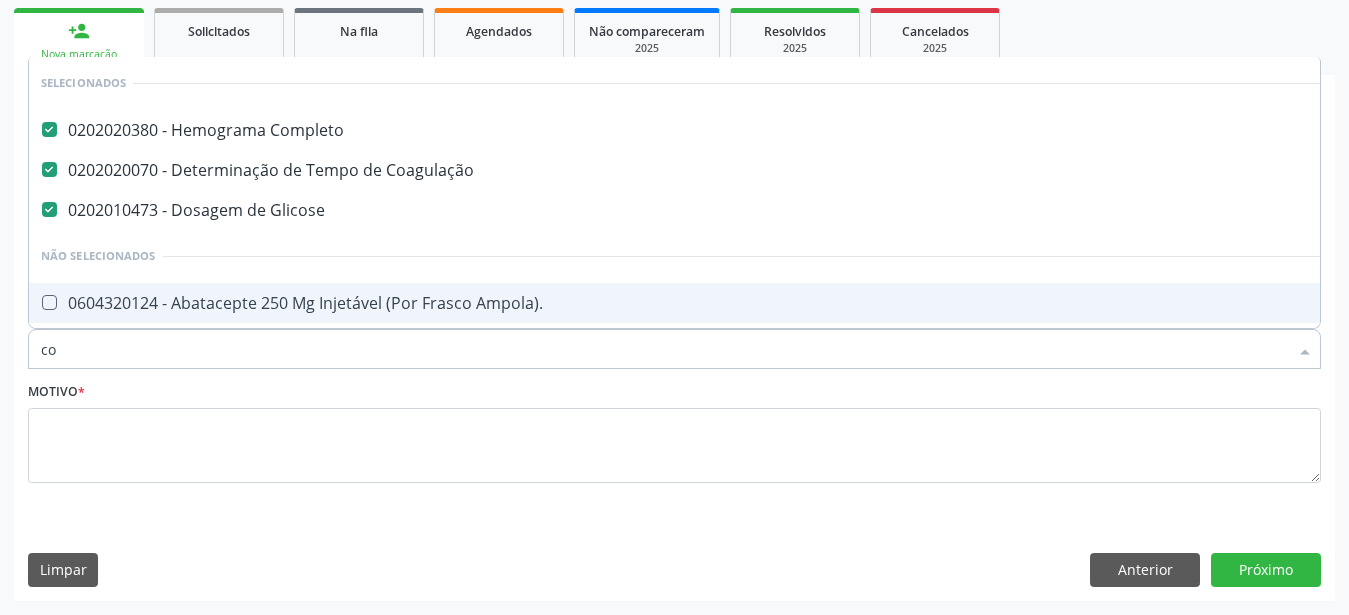 type on "c" 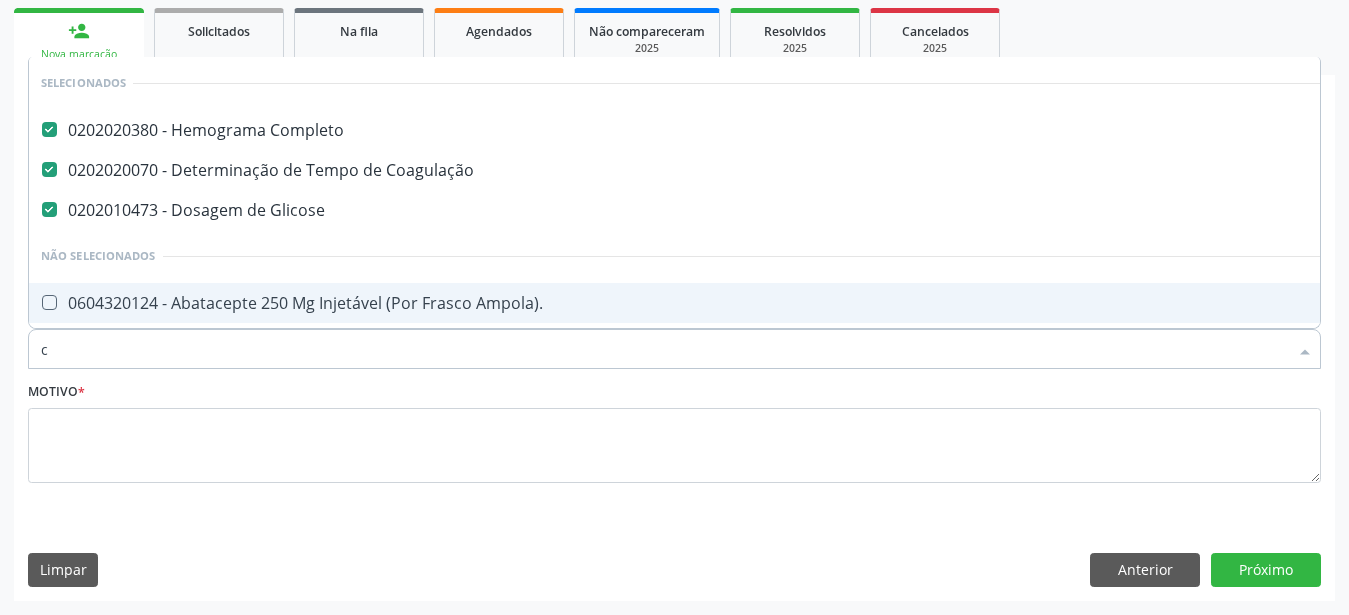type 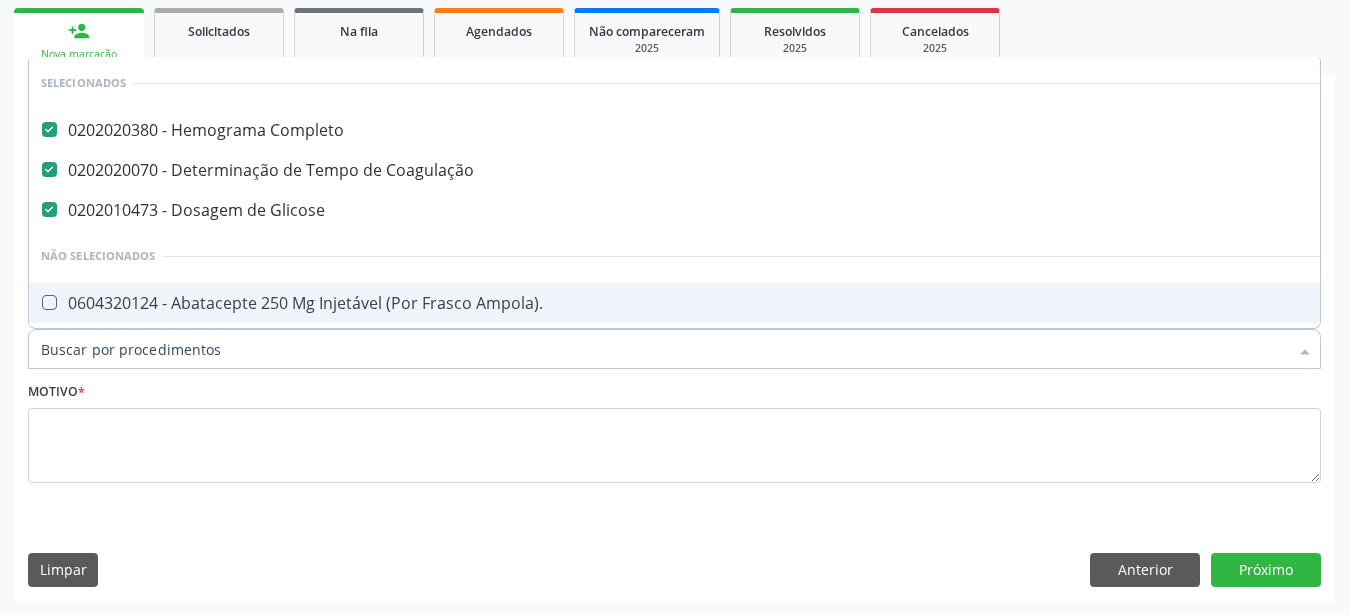 checkbox on "true" 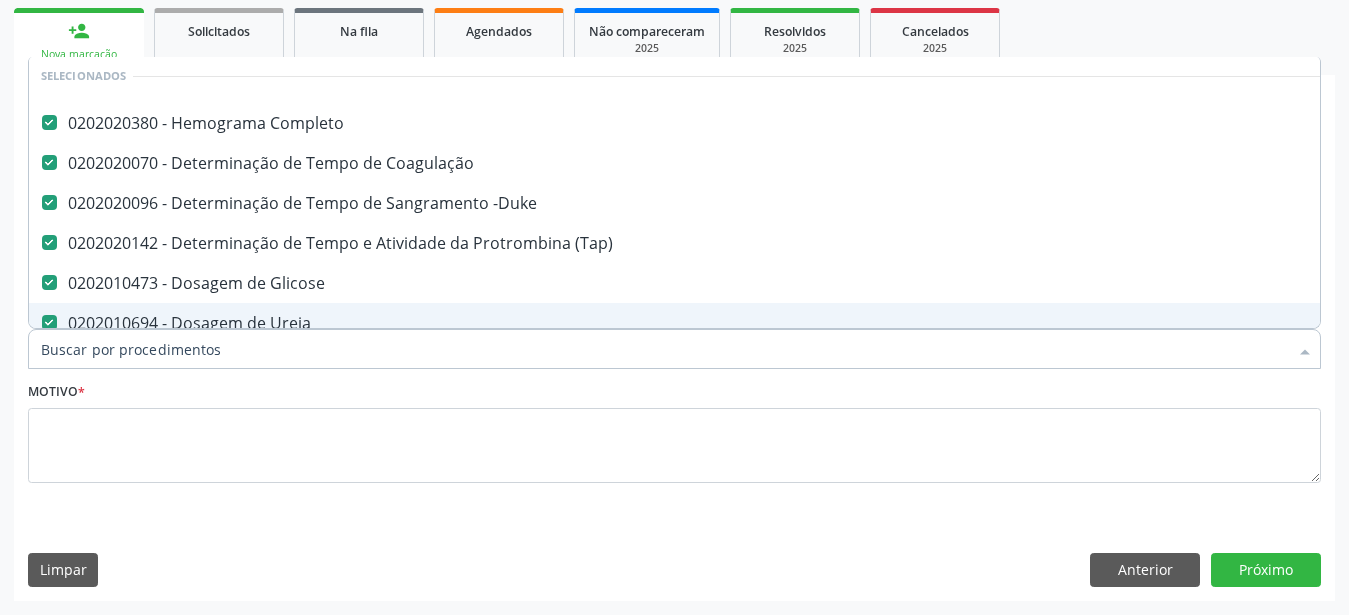 type on "t" 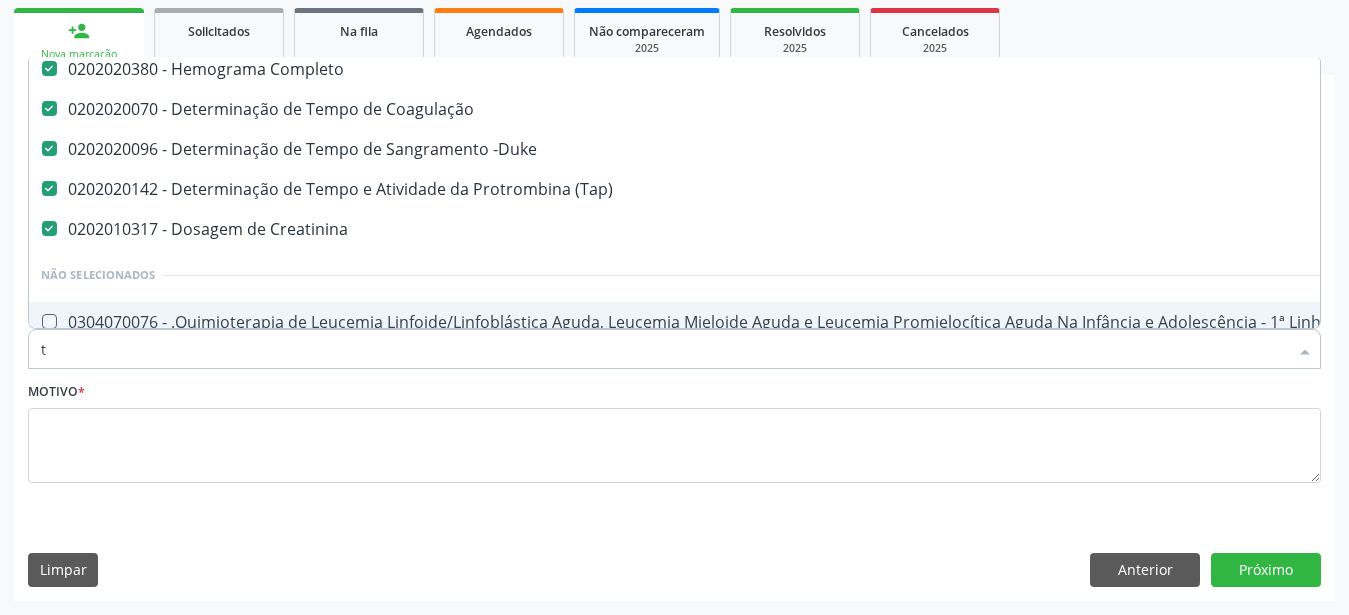 checkbox on "false" 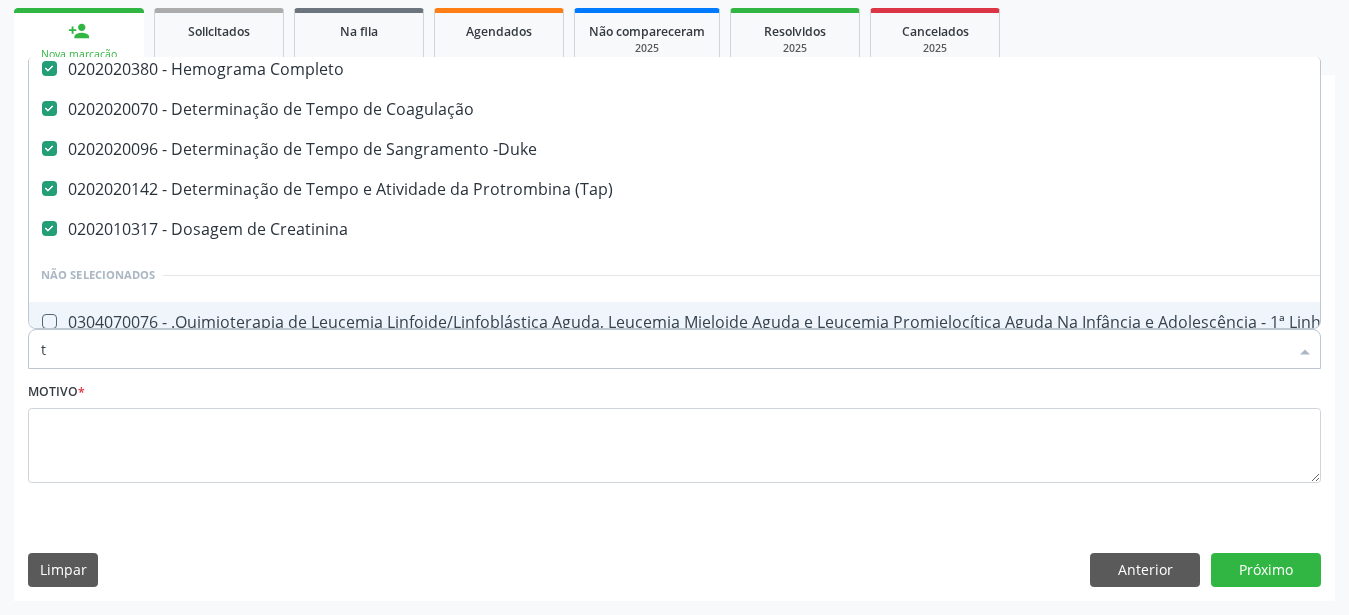 scroll, scrollTop: 7, scrollLeft: 0, axis: vertical 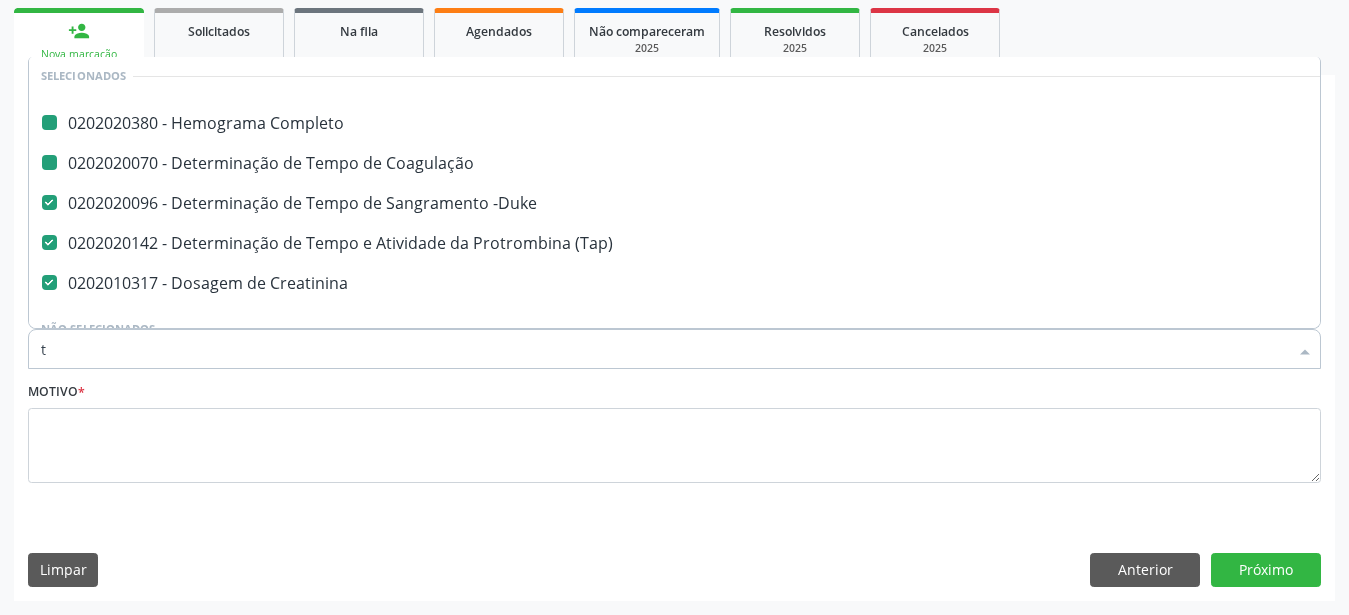 type on "tg" 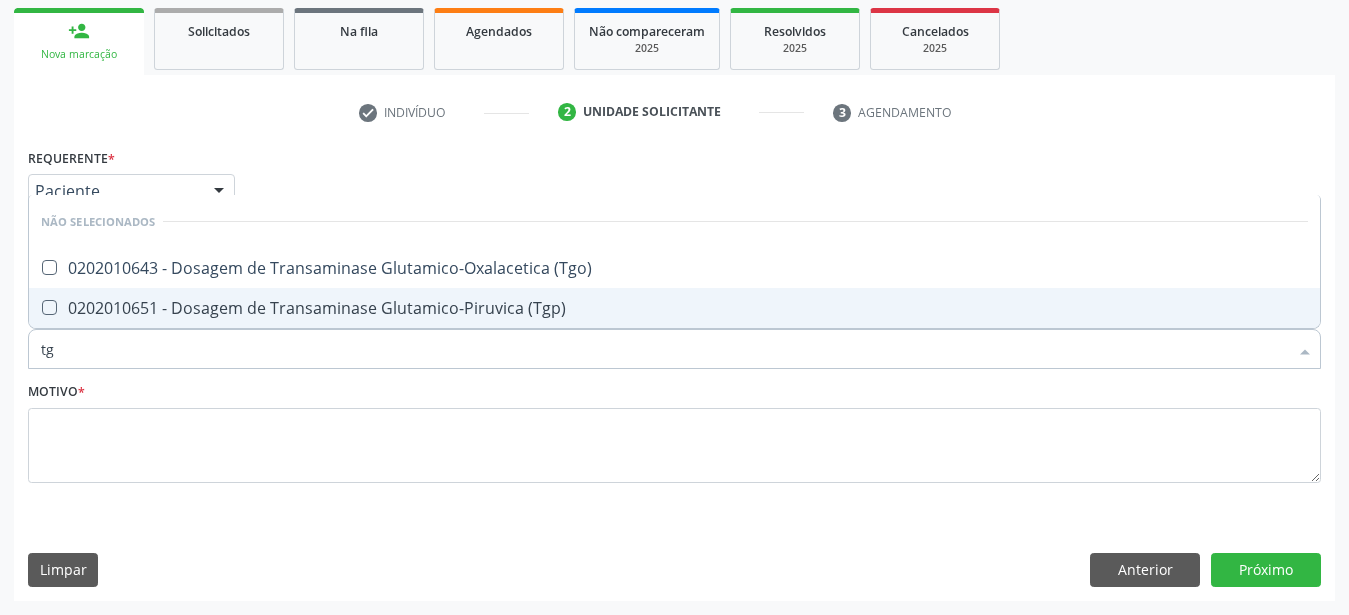 scroll, scrollTop: 0, scrollLeft: 0, axis: both 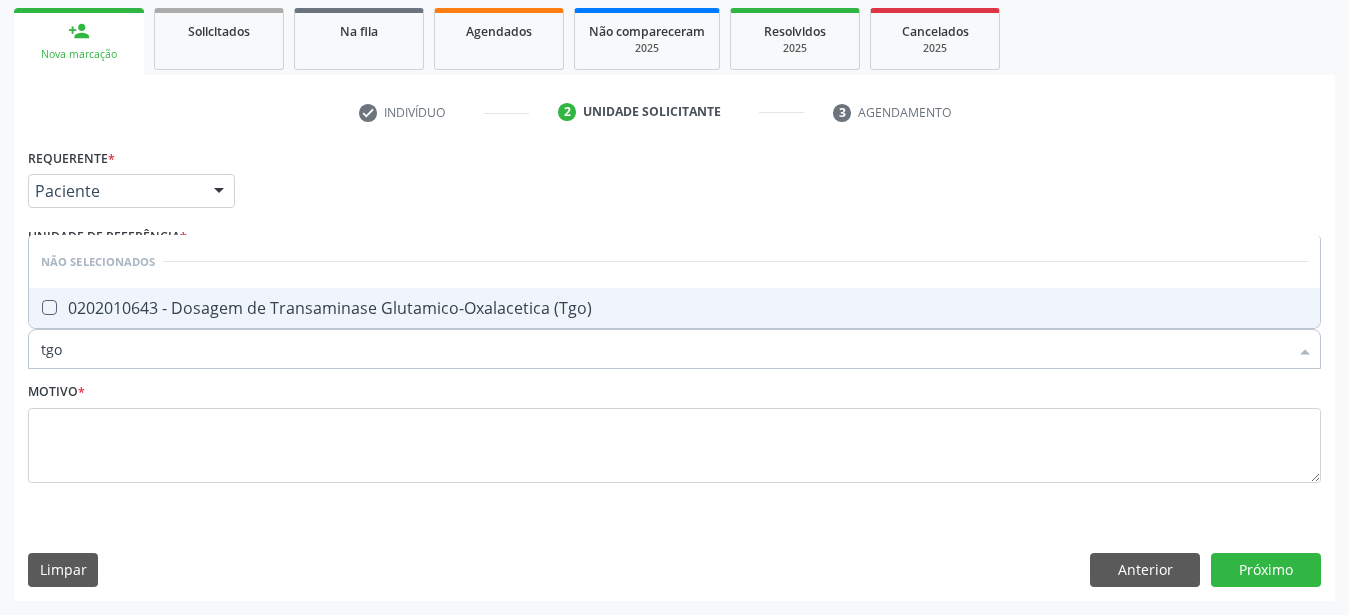 click on "0202010643 - Dosagem de Transaminase Glutamico-Oxalacetica (Tgo)" at bounding box center [674, 308] 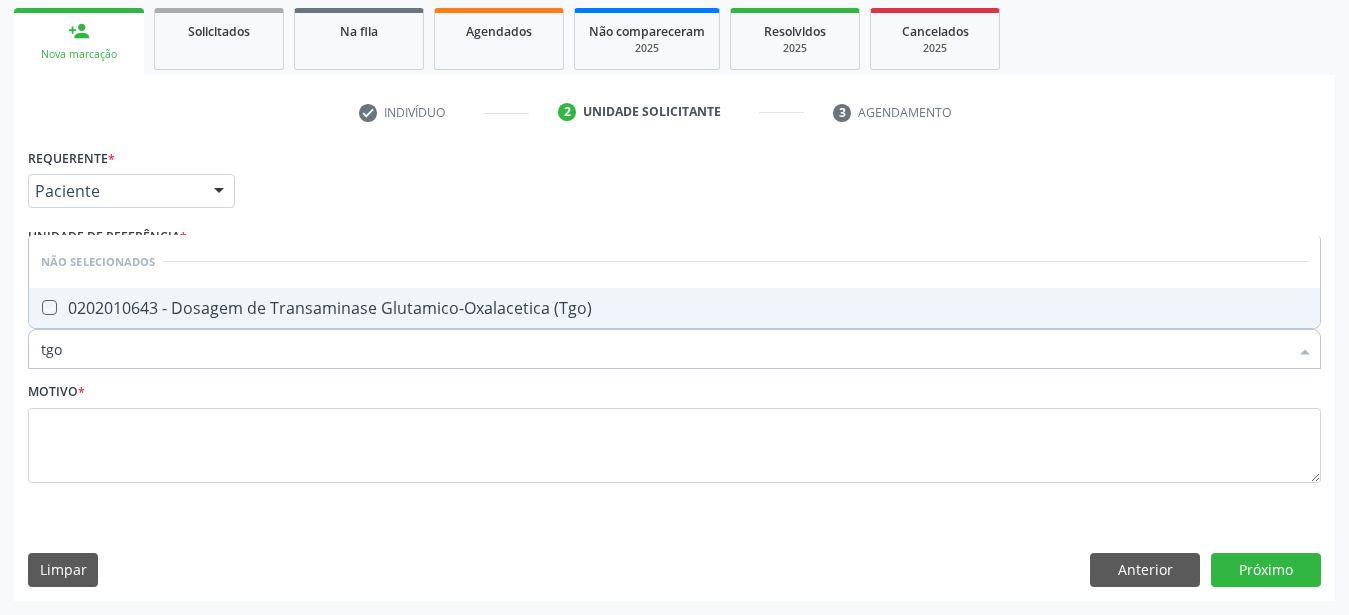 checkbox on "true" 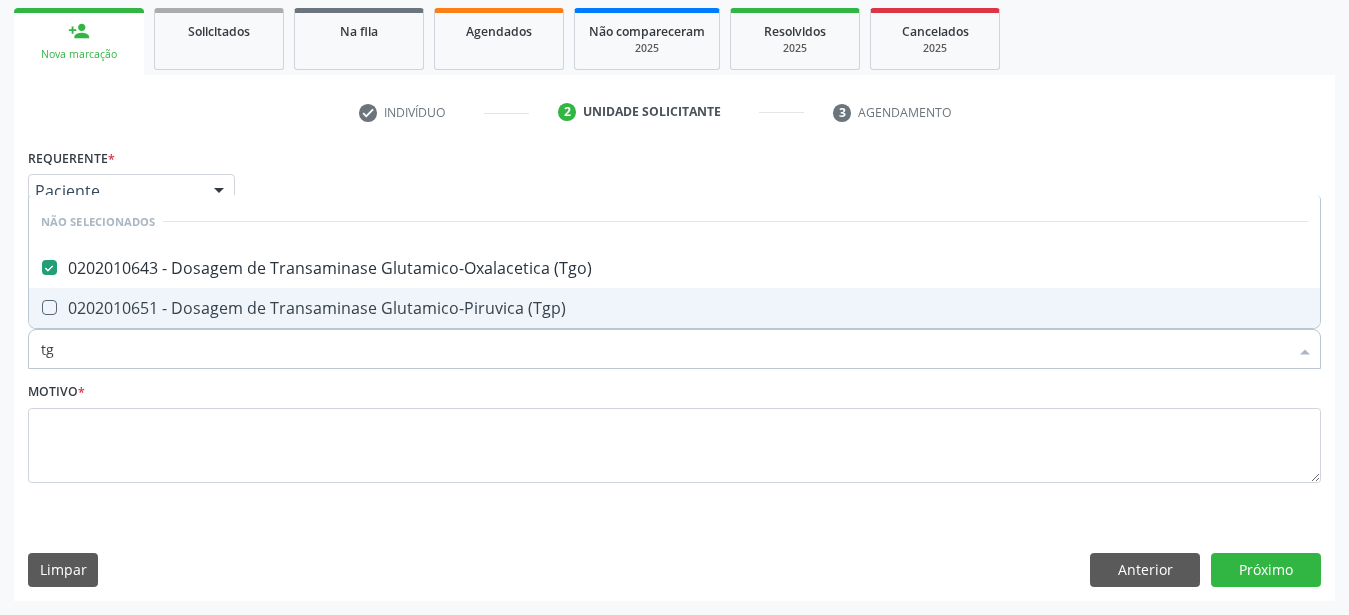 type on "tgp" 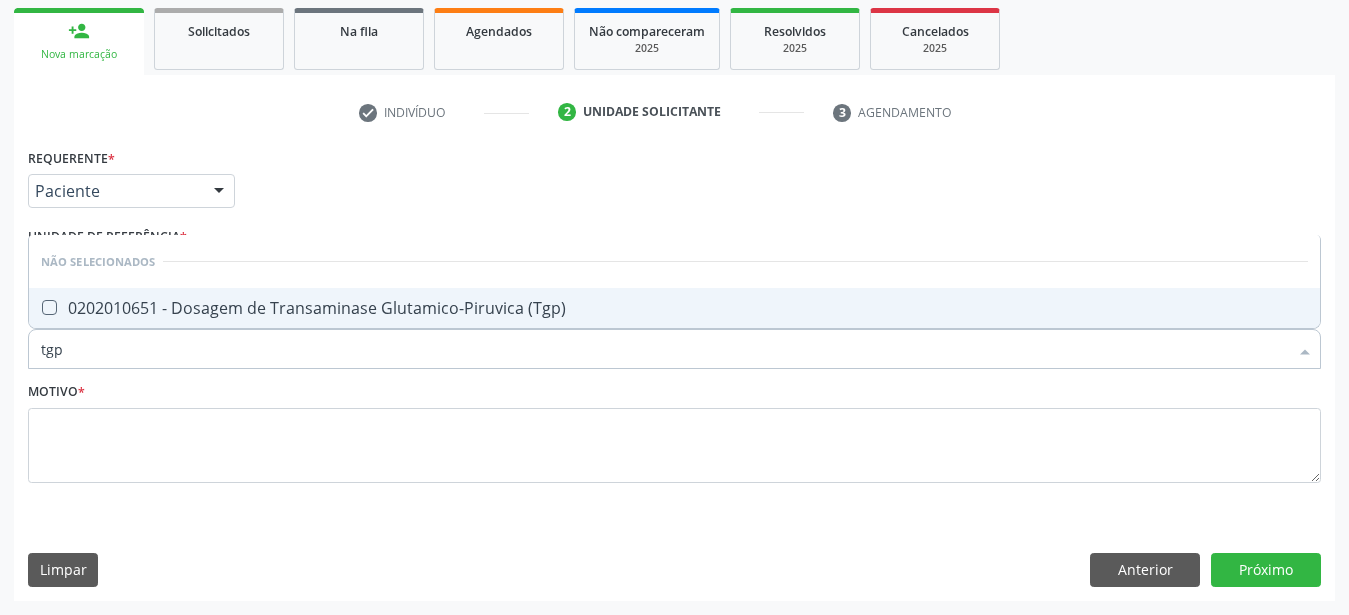 click on "0202010651 - Dosagem de Transaminase Glutamico-Piruvica (Tgp)" at bounding box center (674, 308) 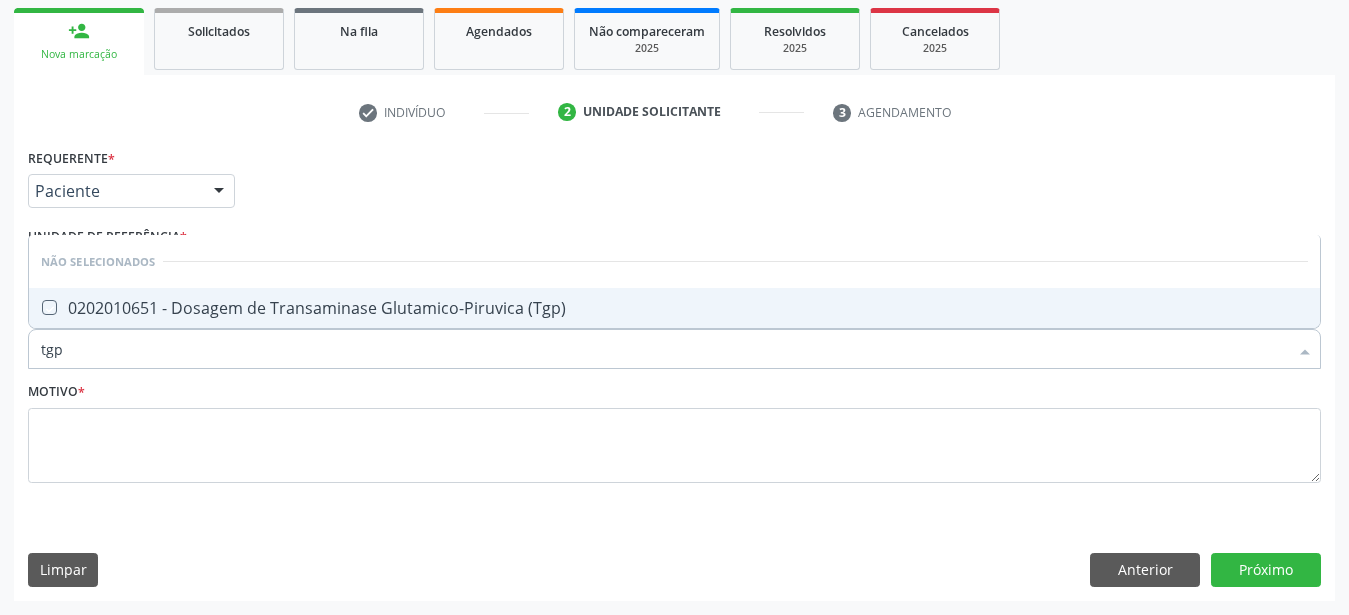 checkbox on "true" 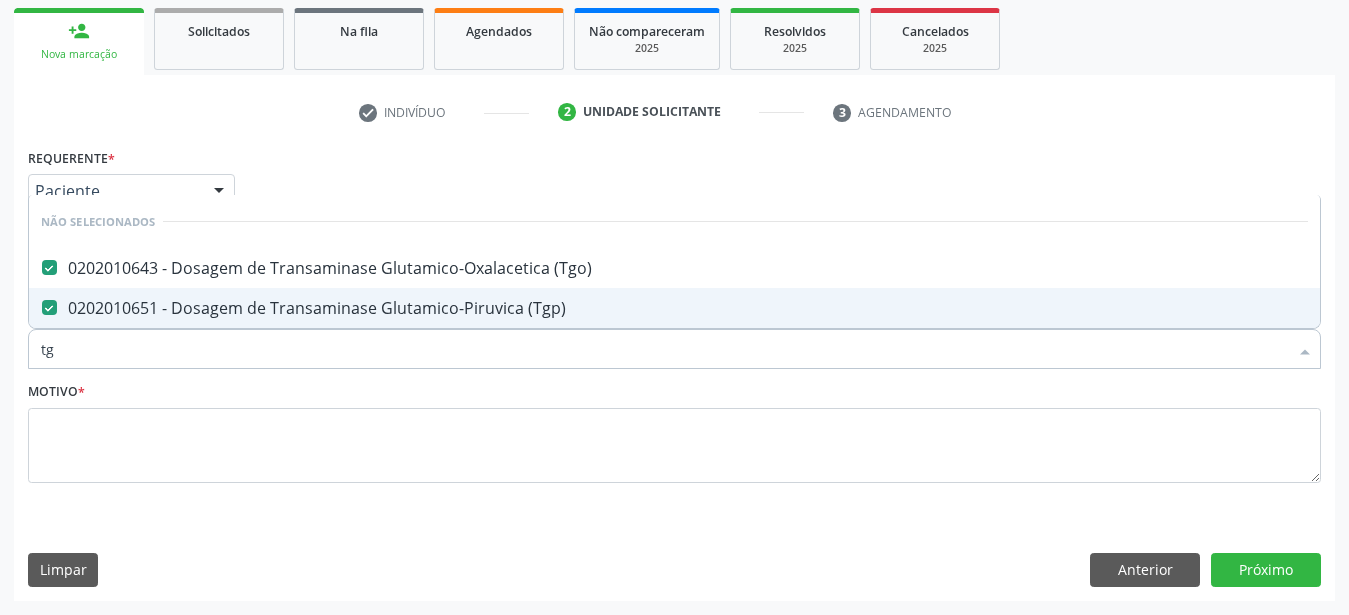 type on "t" 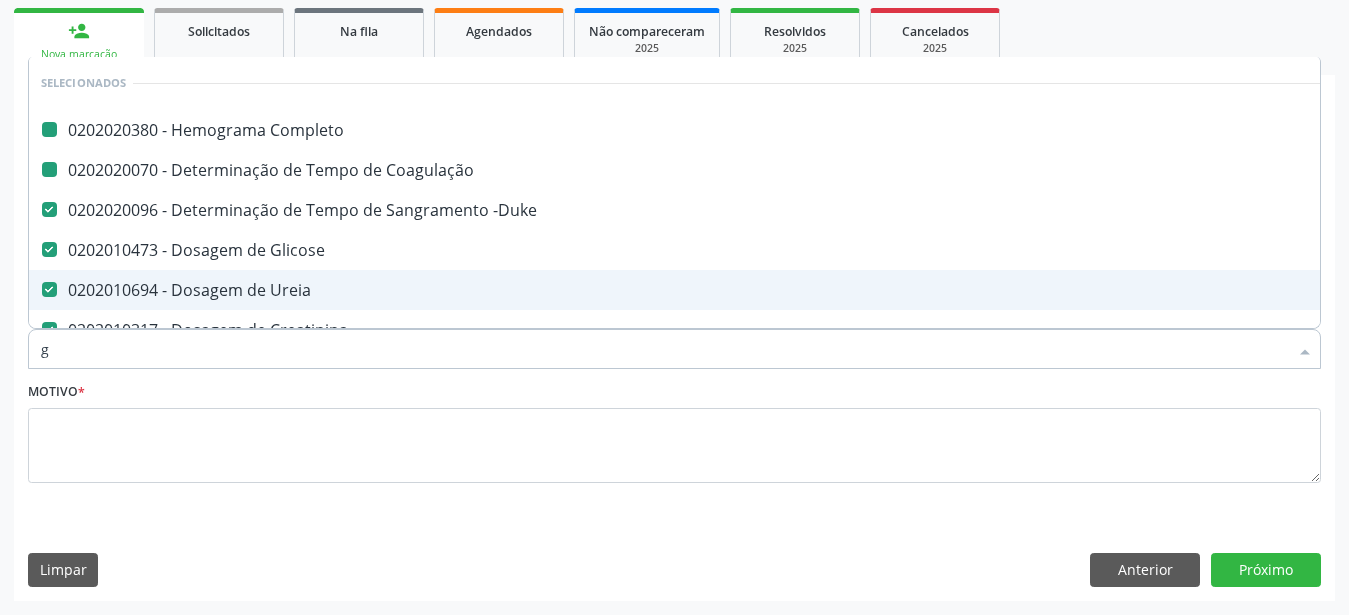 type on "ga" 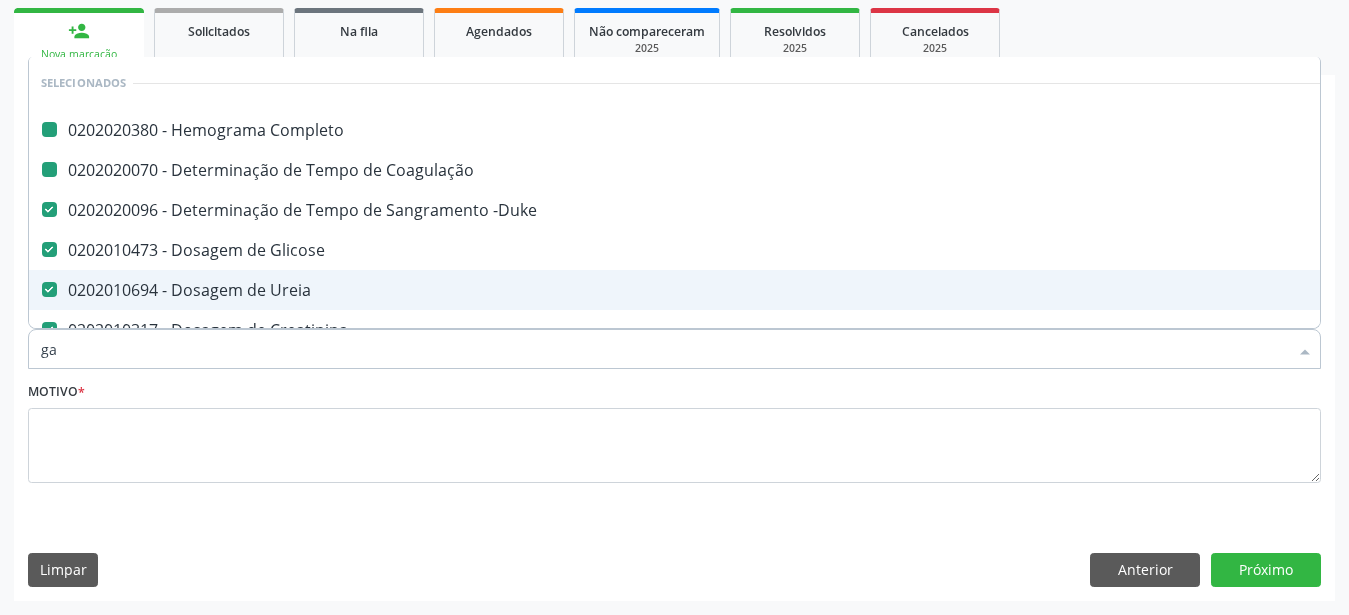 checkbox on "false" 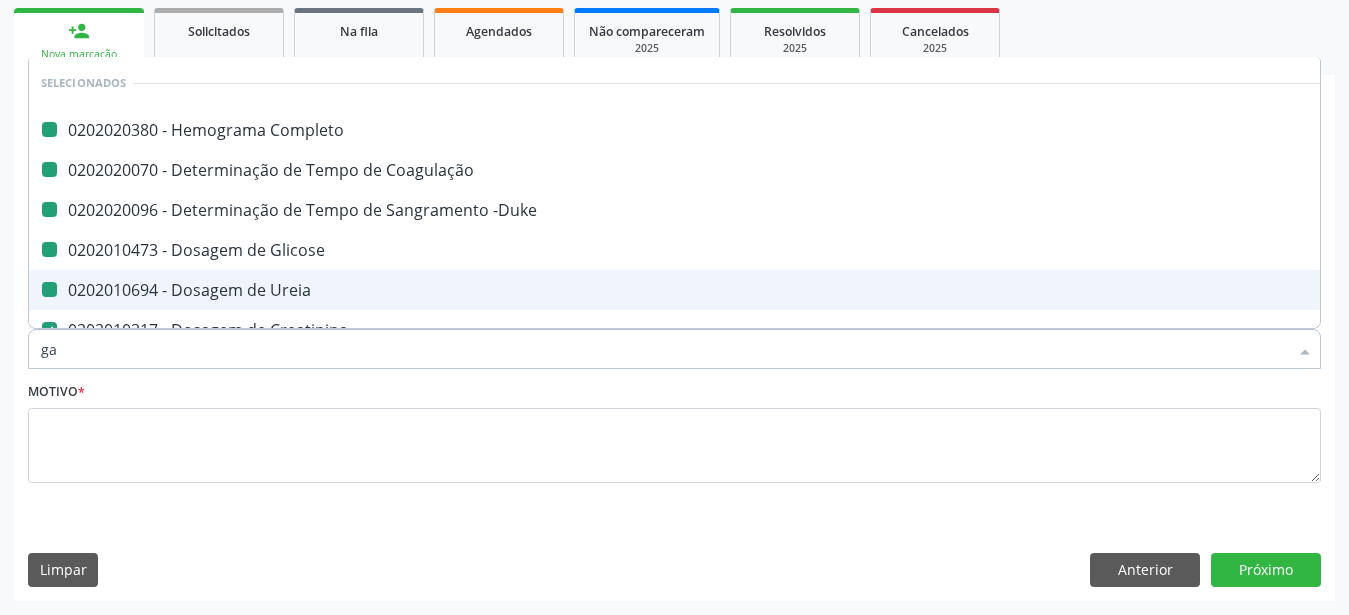 checkbox on "false" 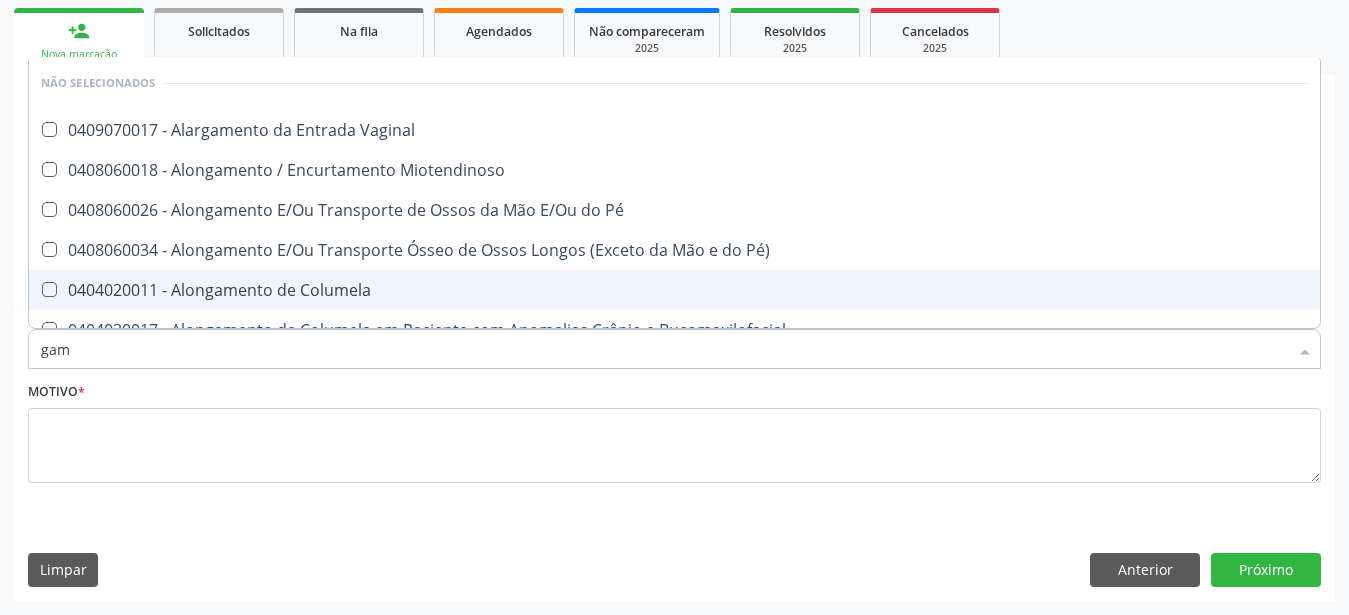 type on "gama" 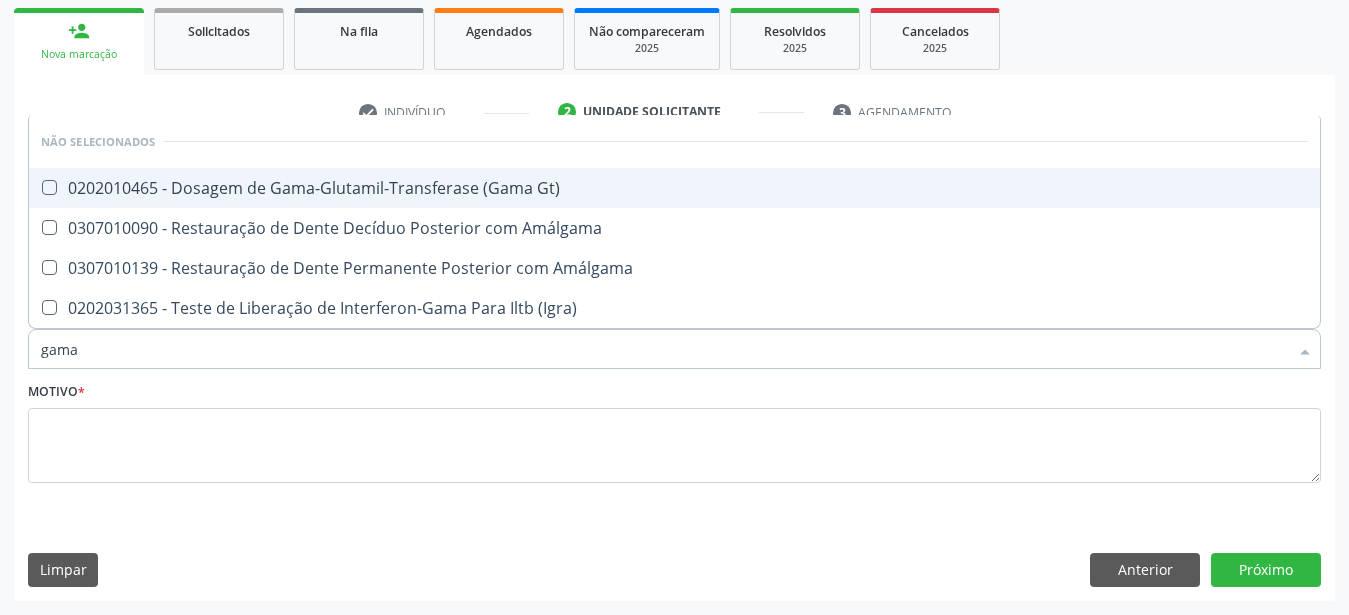 click on "0202010465 - Dosagem de Gama-Glutamil-Transferase (Gama Gt)" at bounding box center (674, 188) 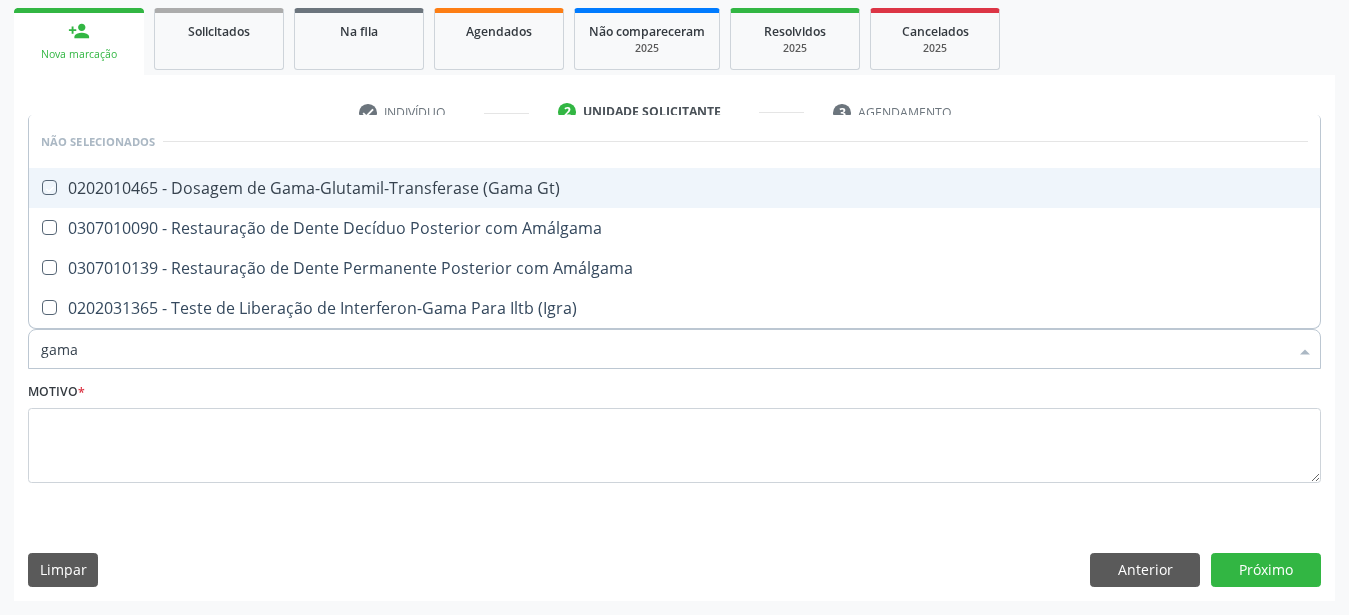 checkbox on "true" 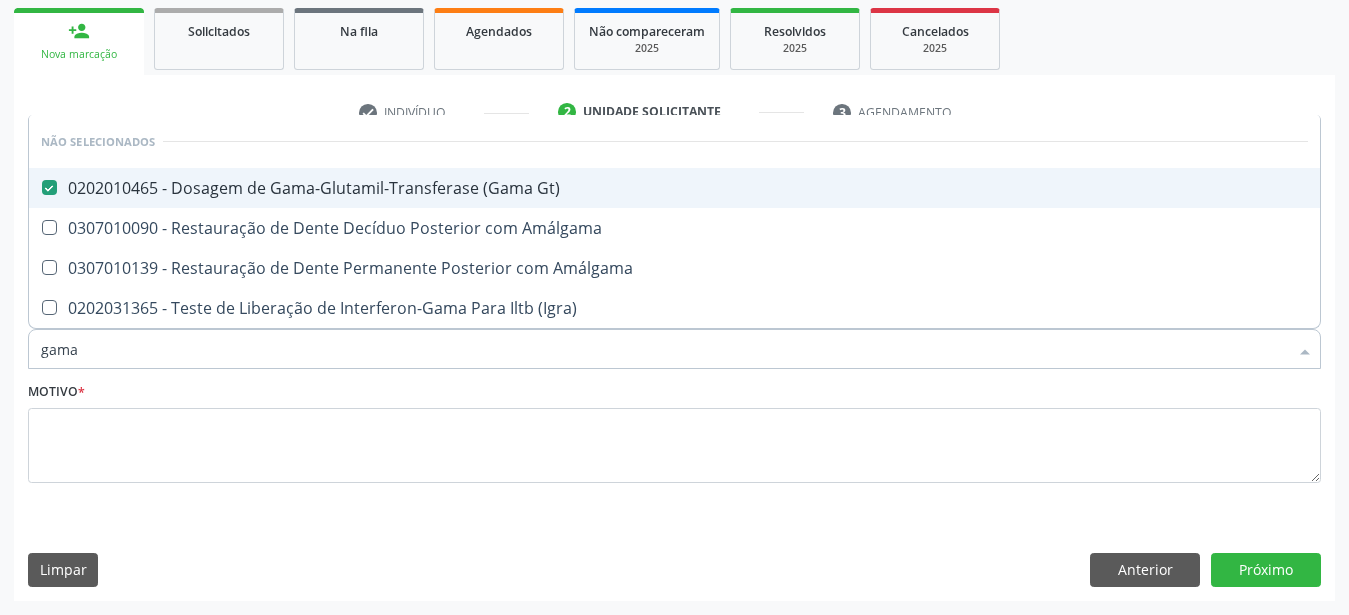 type on "gam" 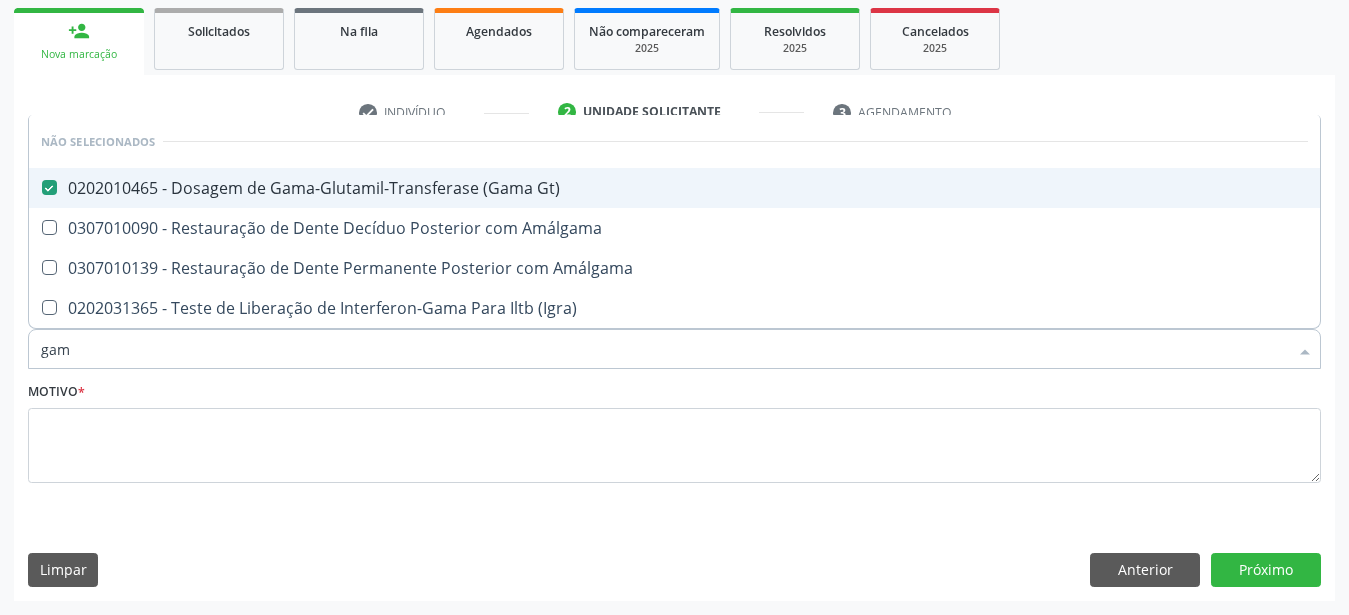 checkbox on "false" 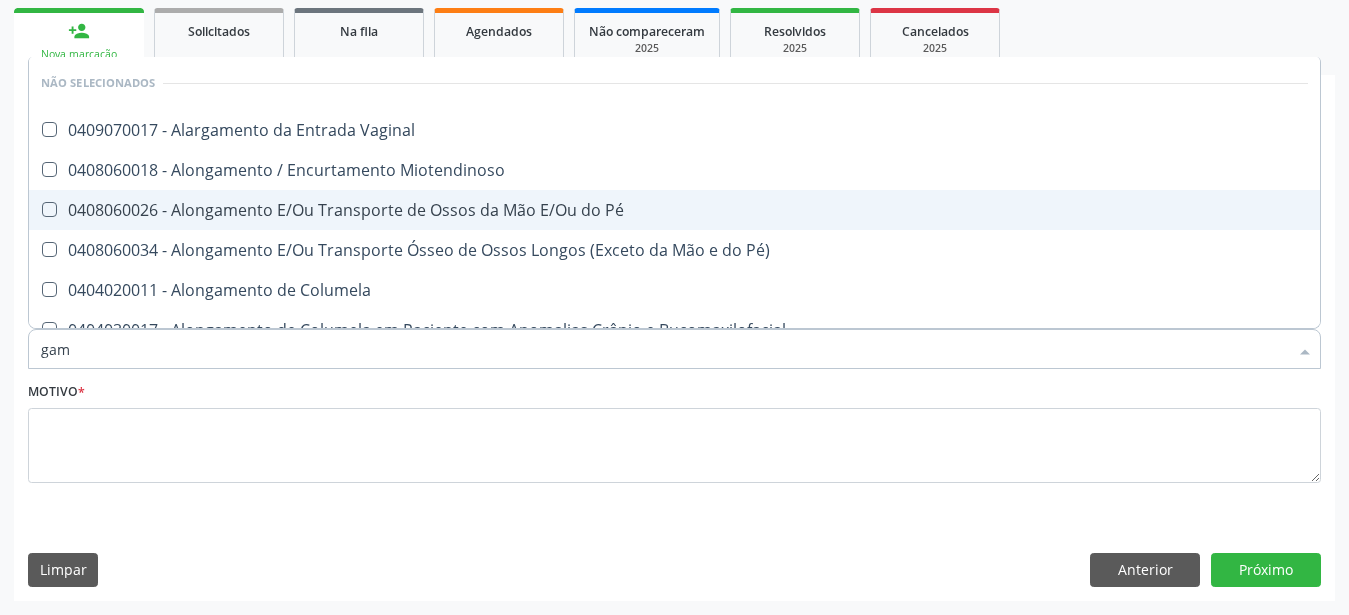 type on "ga" 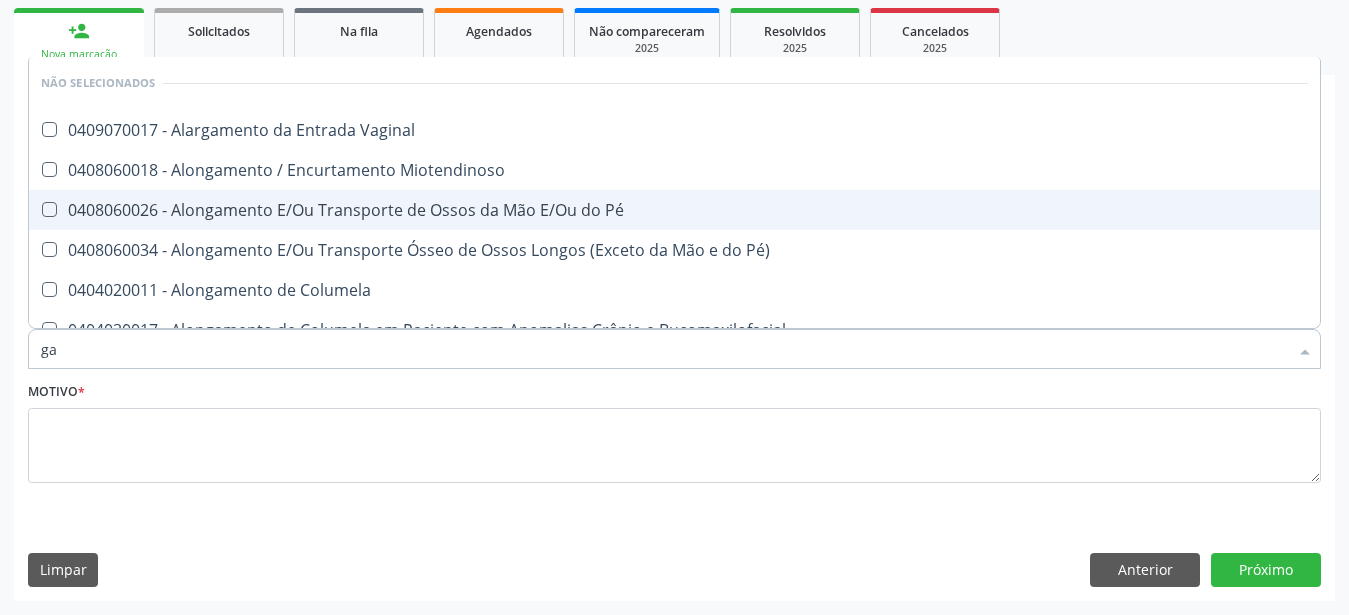 checkbox on "false" 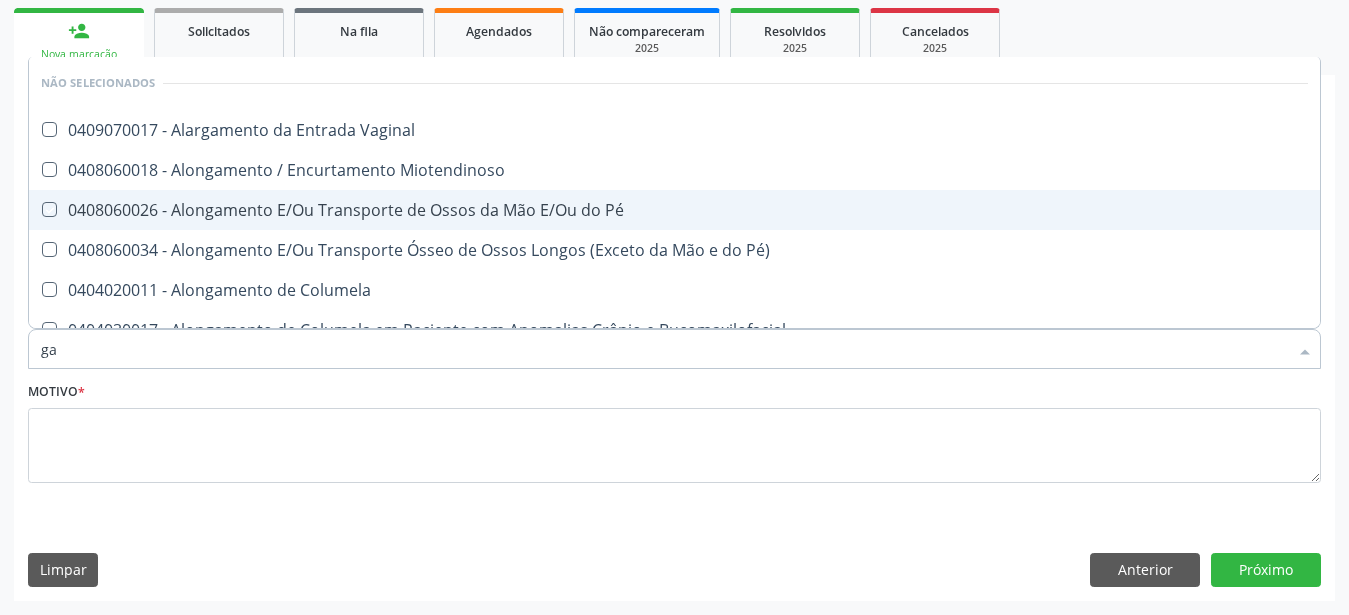 type on "g" 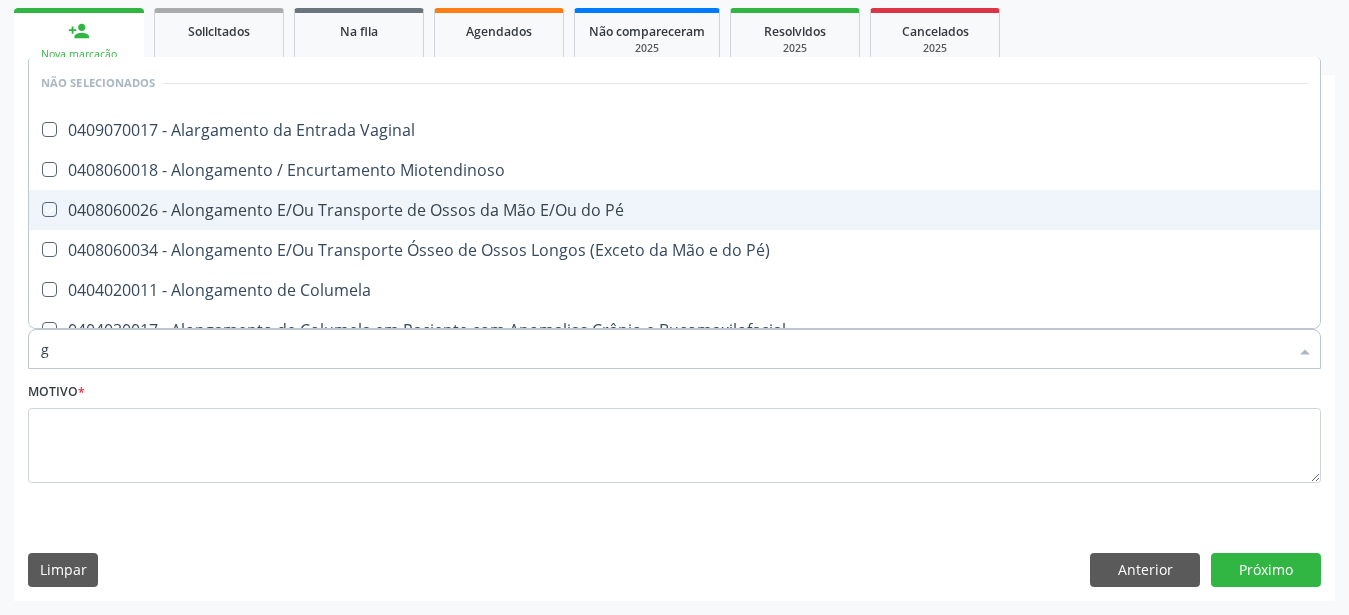 checkbox on "true" 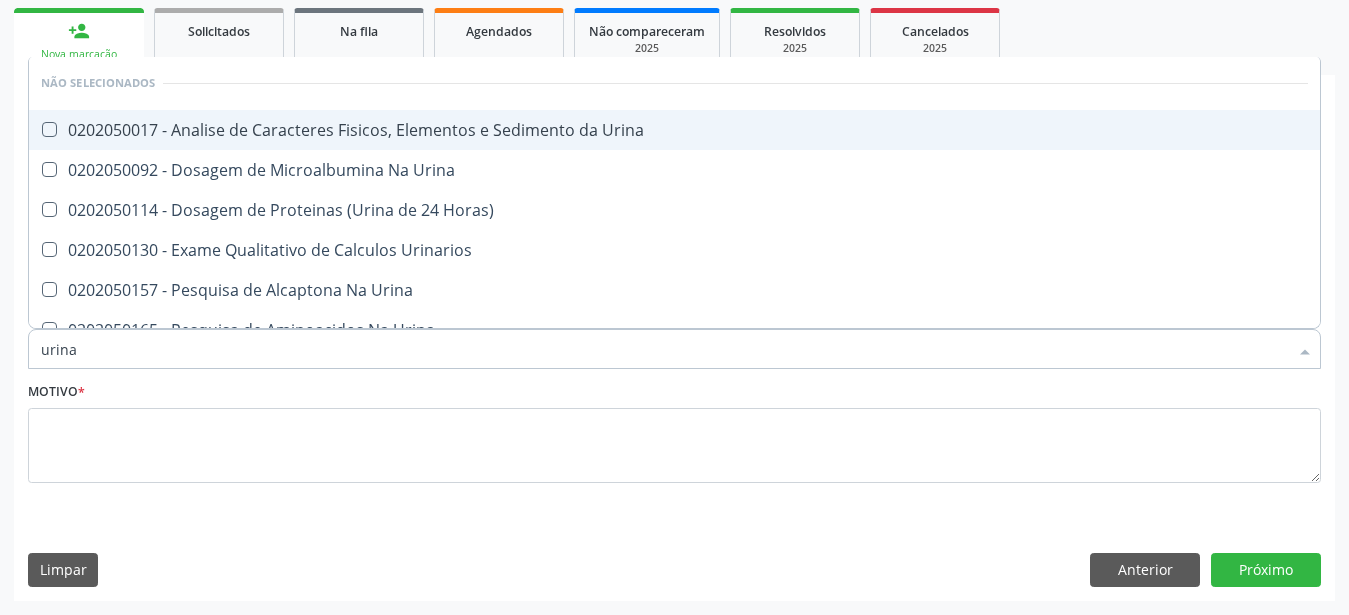 click on "0202050017 - Analise de Caracteres Fisicos, Elementos e Sedimento da Urina" at bounding box center [674, 130] 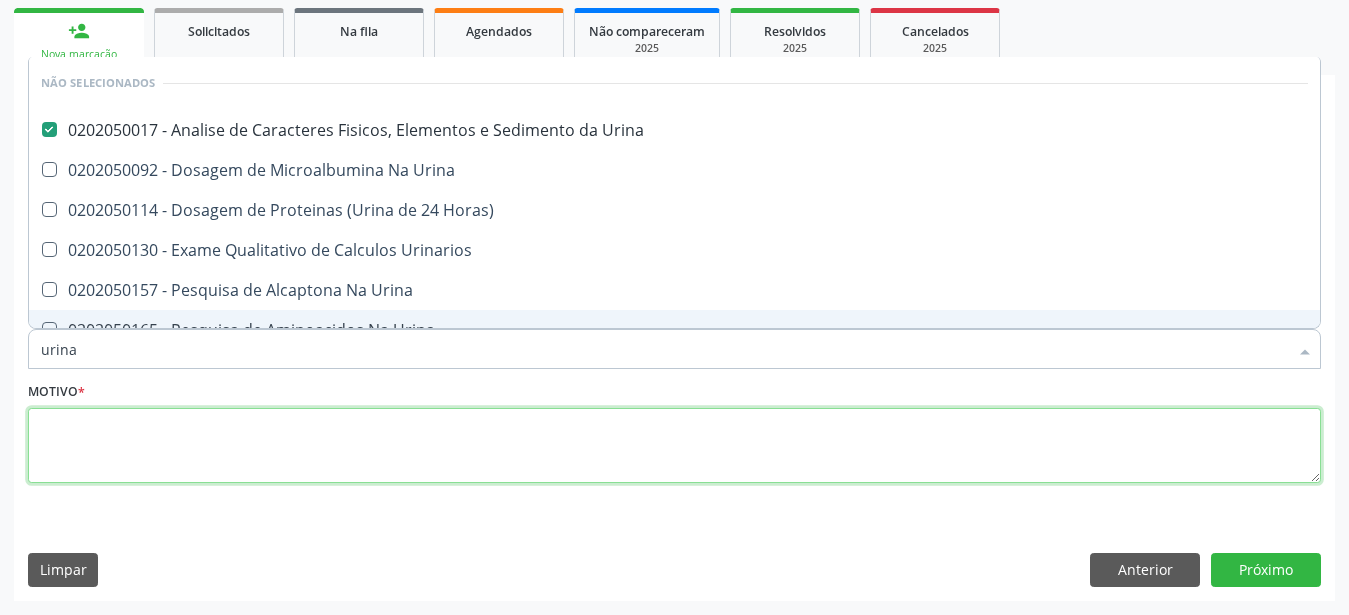 click at bounding box center [674, 446] 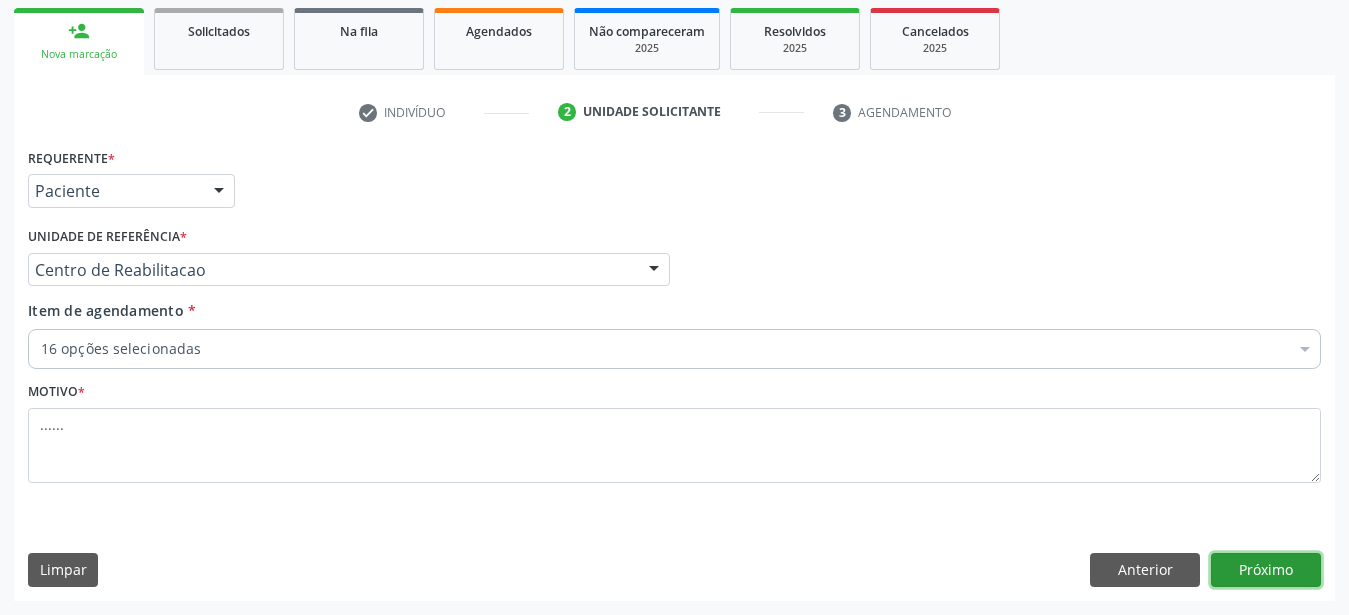 click on "Próximo" at bounding box center [1266, 570] 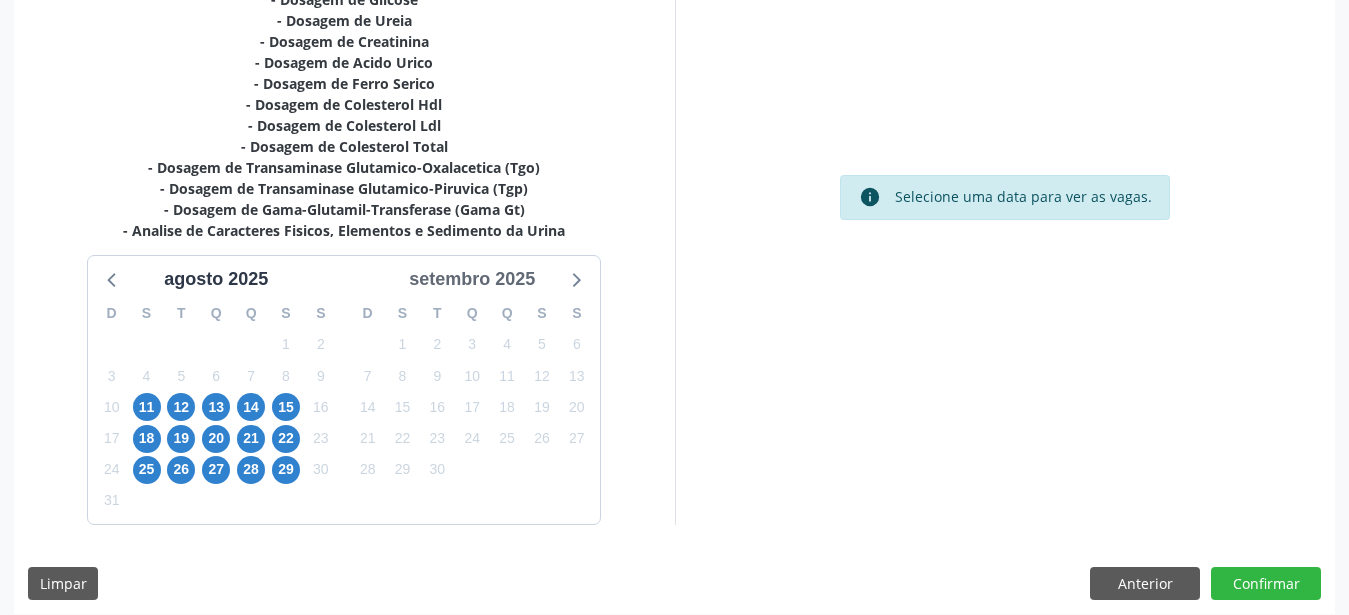 scroll, scrollTop: 570, scrollLeft: 0, axis: vertical 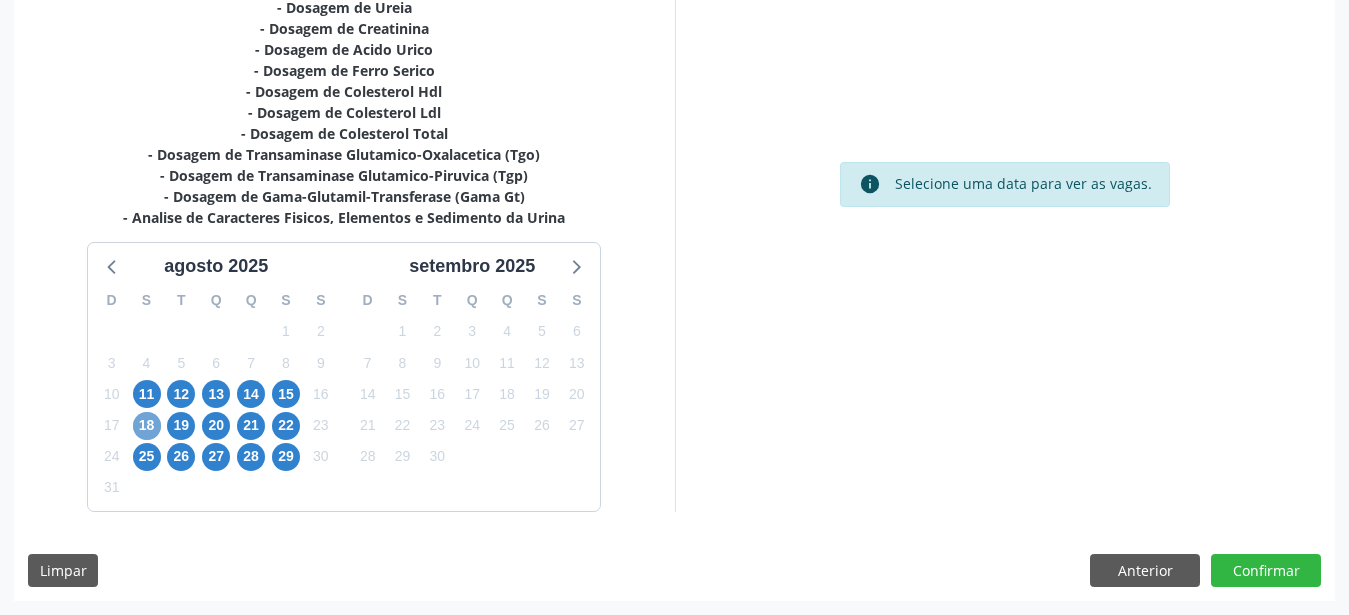 click on "18" at bounding box center [147, 426] 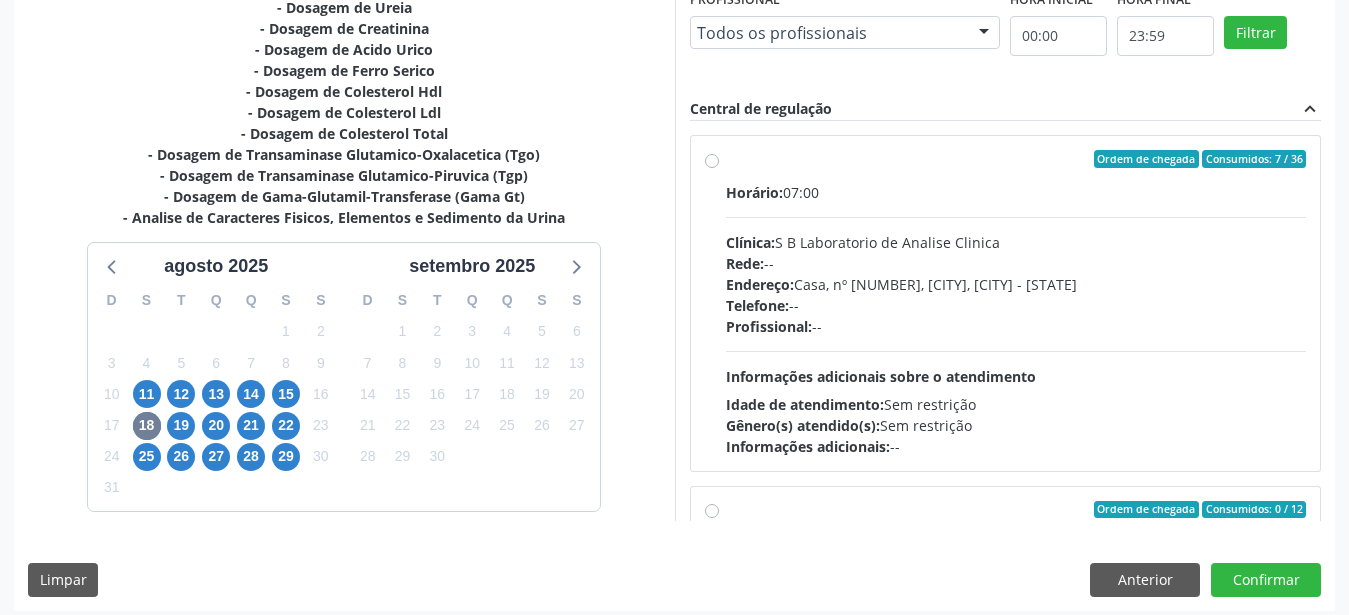 click on "Ordem de chegada
Consumidos: 7 / 36
Horário:   07:00
Clínica:  S B Laboratorio de Analise Clinica
Rede:
--
Endereço:   Casa, nº 679, Centro, Serra Talhada - PE
Telefone:   --
Profissional:
--
Informações adicionais sobre o atendimento
Idade de atendimento:
Sem restrição
Gênero(s) atendido(s):
Sem restrição
Informações adicionais:
--" at bounding box center (1016, 303) 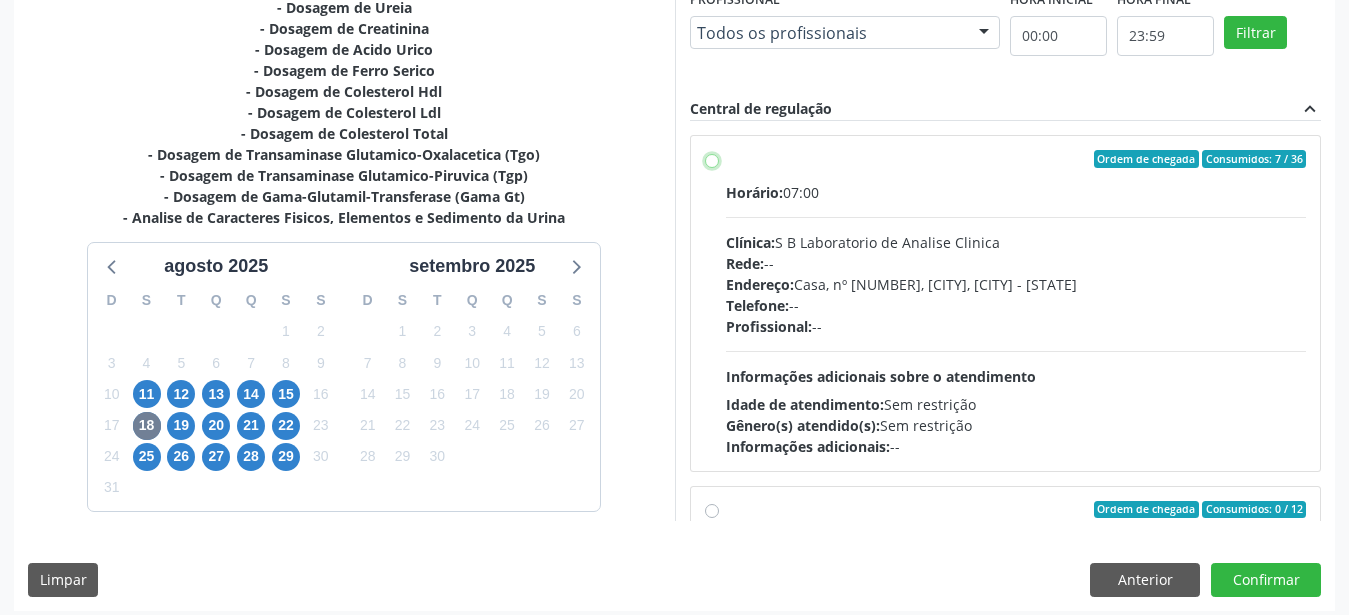 click on "Ordem de chegada
Consumidos: 7 / 36
Horário:   07:00
Clínica:  S B Laboratorio de Analise Clinica
Rede:
--
Endereço:   Casa, nº 679, Centro, Serra Talhada - PE
Telefone:   --
Profissional:
--
Informações adicionais sobre o atendimento
Idade de atendimento:
Sem restrição
Gênero(s) atendido(s):
Sem restrição
Informações adicionais:
--" at bounding box center [712, 159] 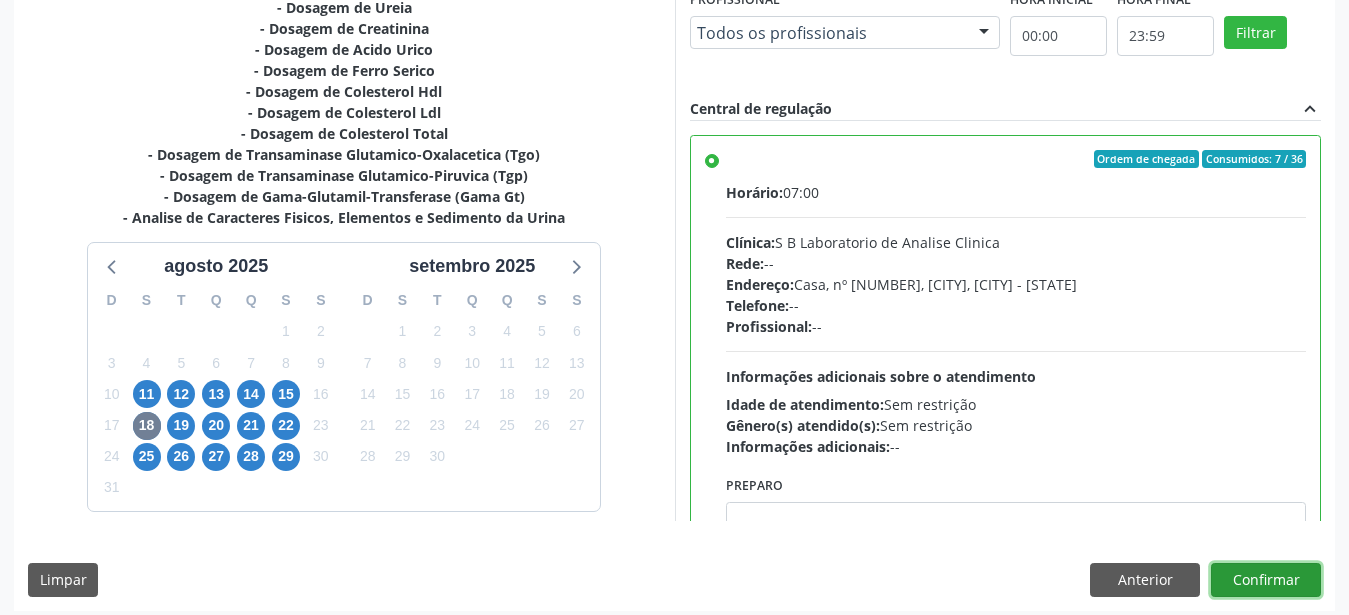 click on "Confirmar" at bounding box center (1266, 580) 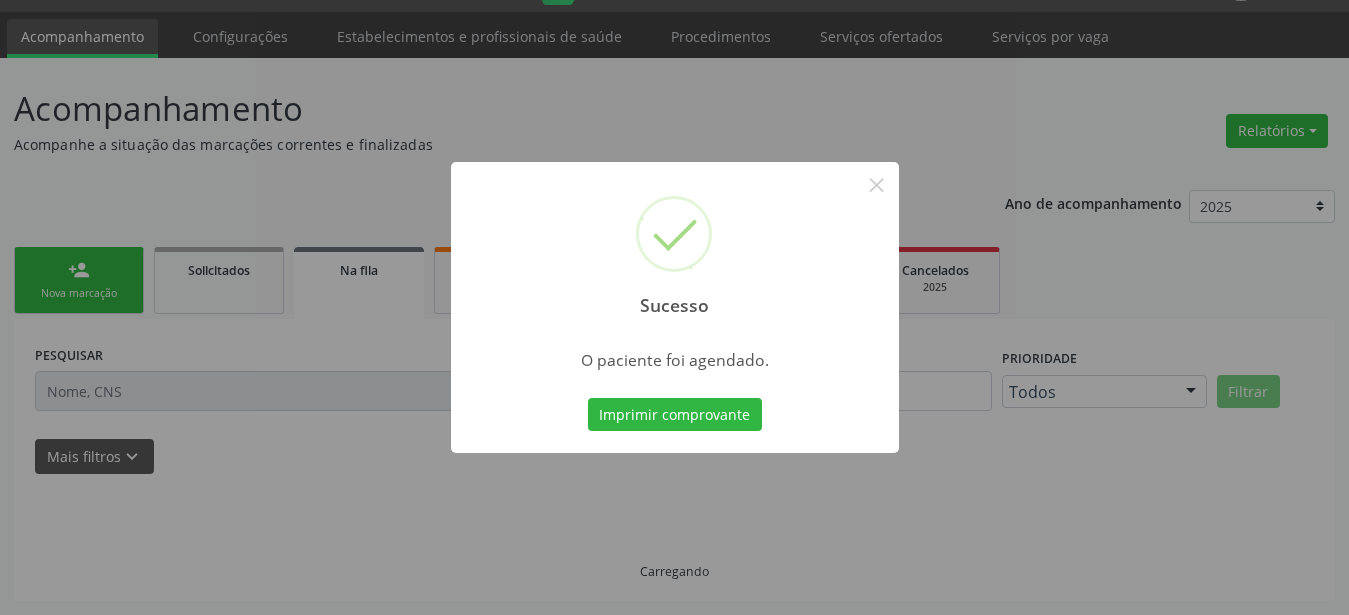 scroll, scrollTop: 51, scrollLeft: 0, axis: vertical 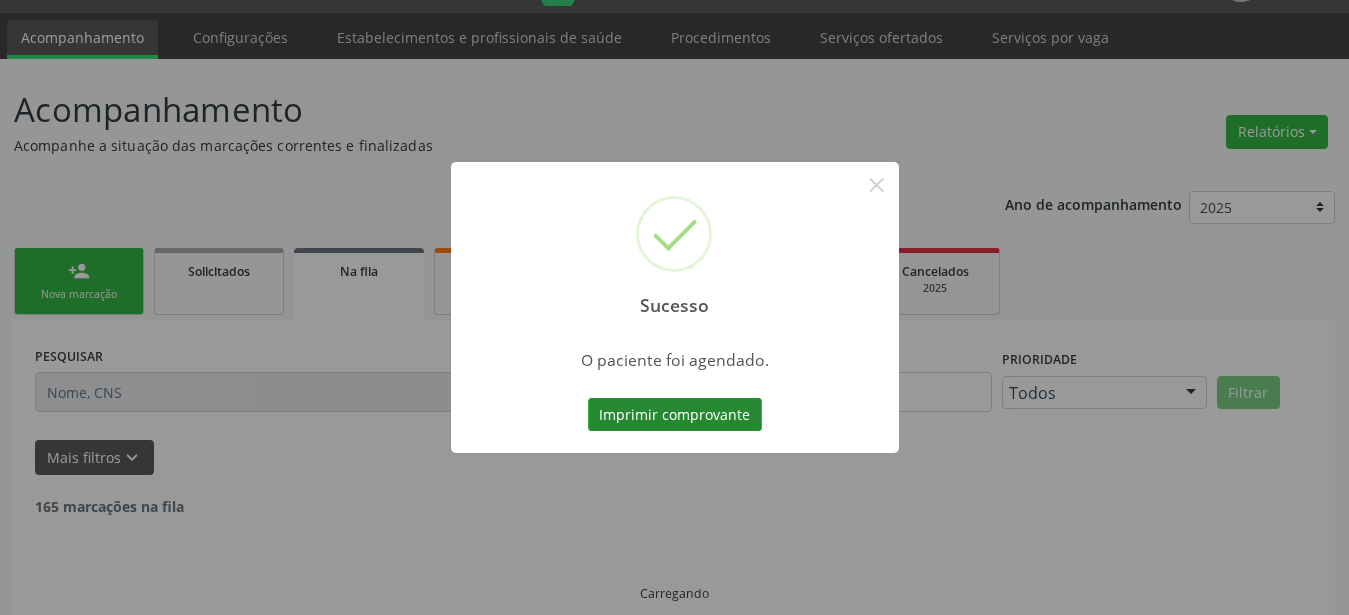 click on "Imprimir comprovante" at bounding box center [675, 415] 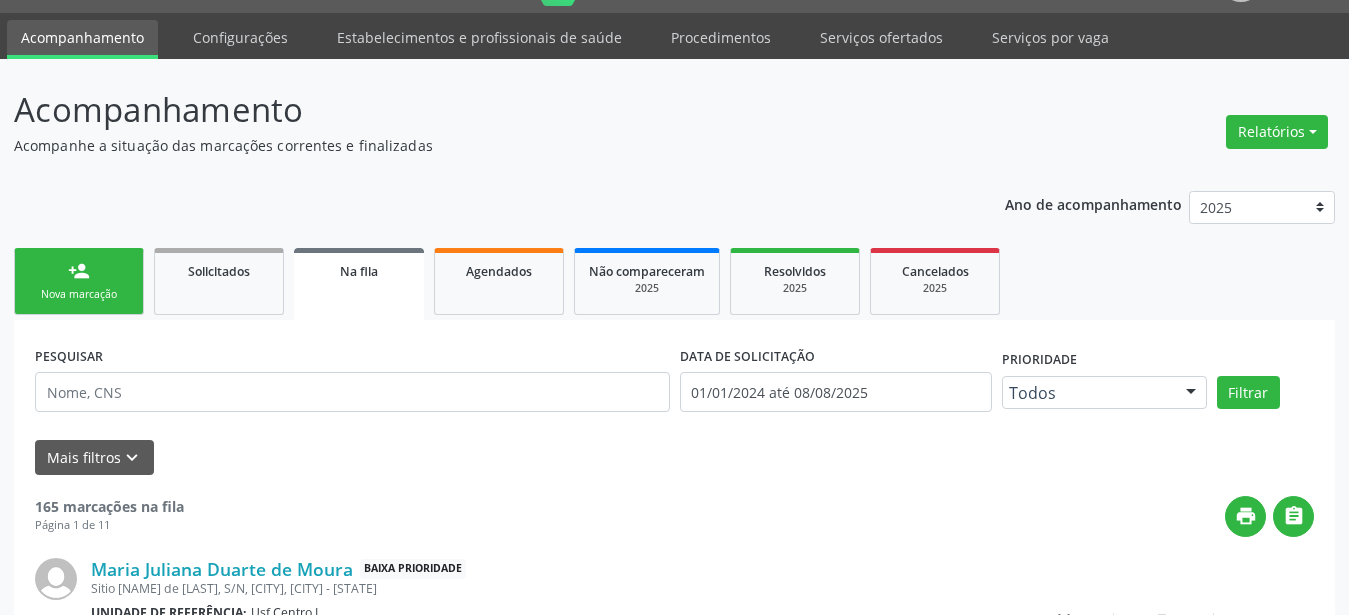 scroll, scrollTop: 50, scrollLeft: 0, axis: vertical 